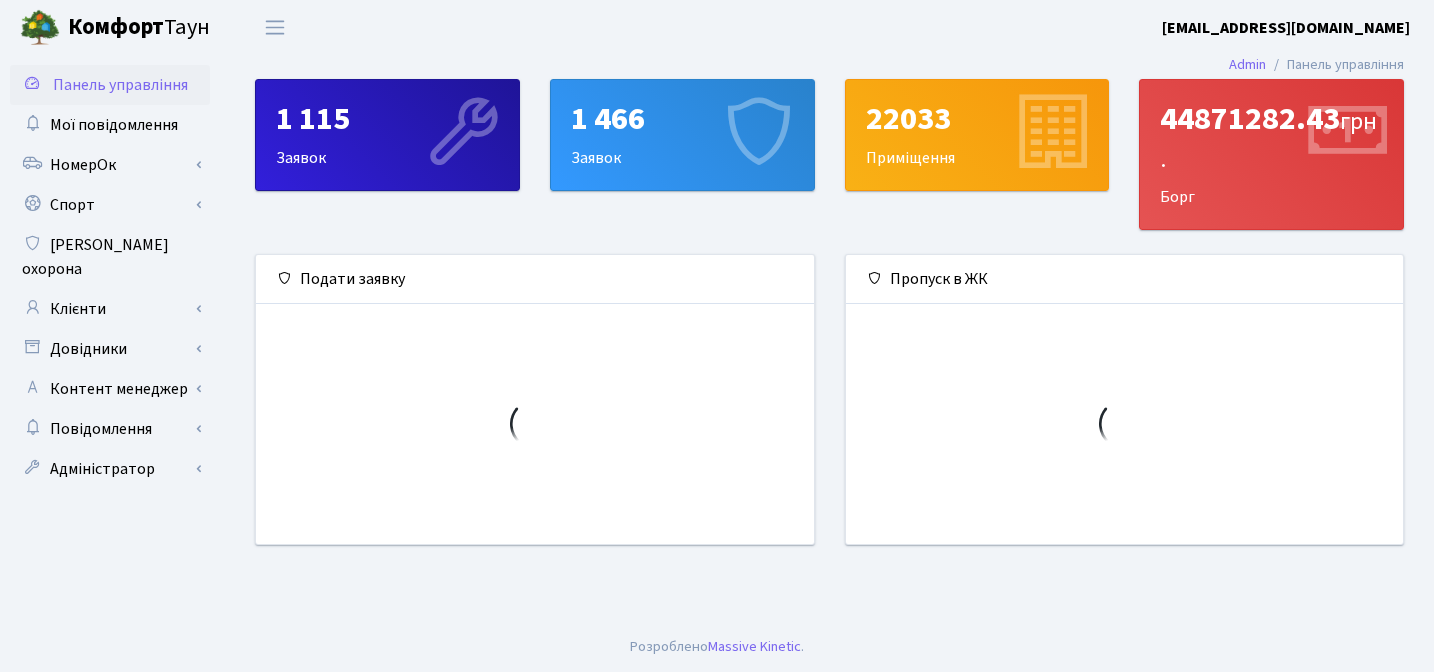 scroll, scrollTop: 0, scrollLeft: 0, axis: both 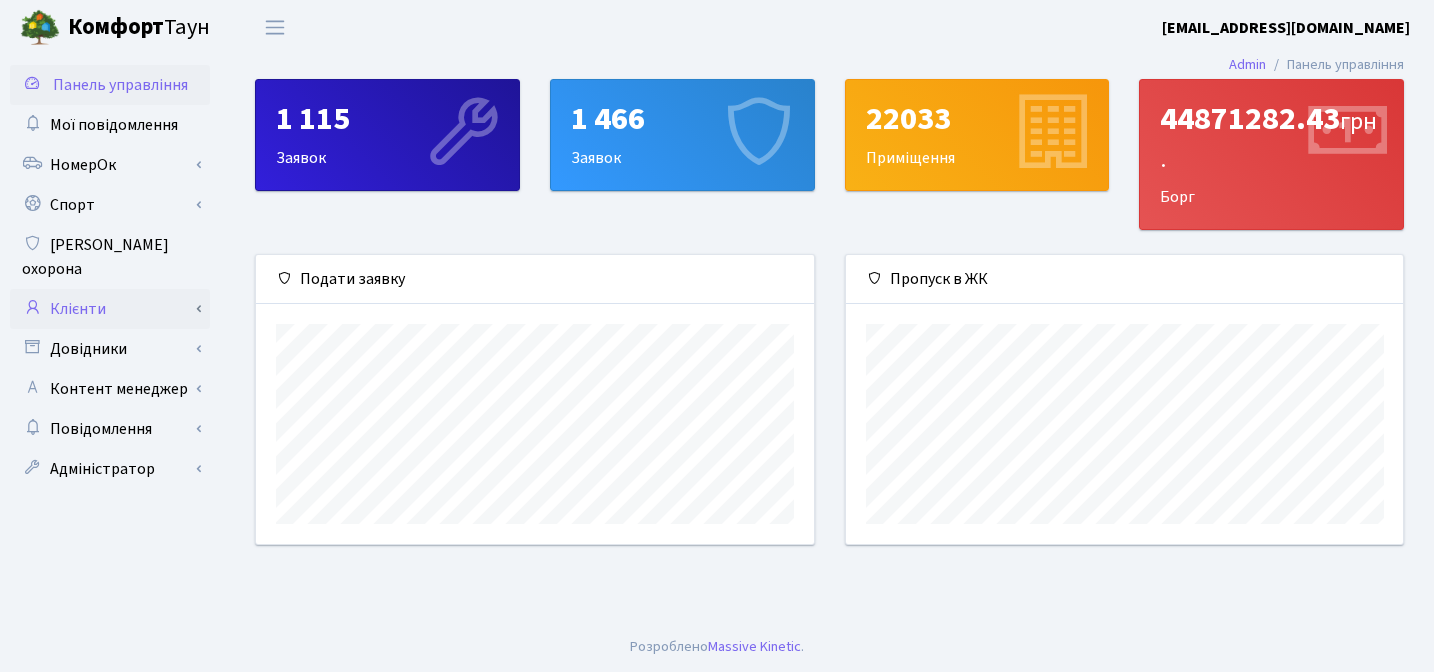 click on "Клієнти" at bounding box center (110, 309) 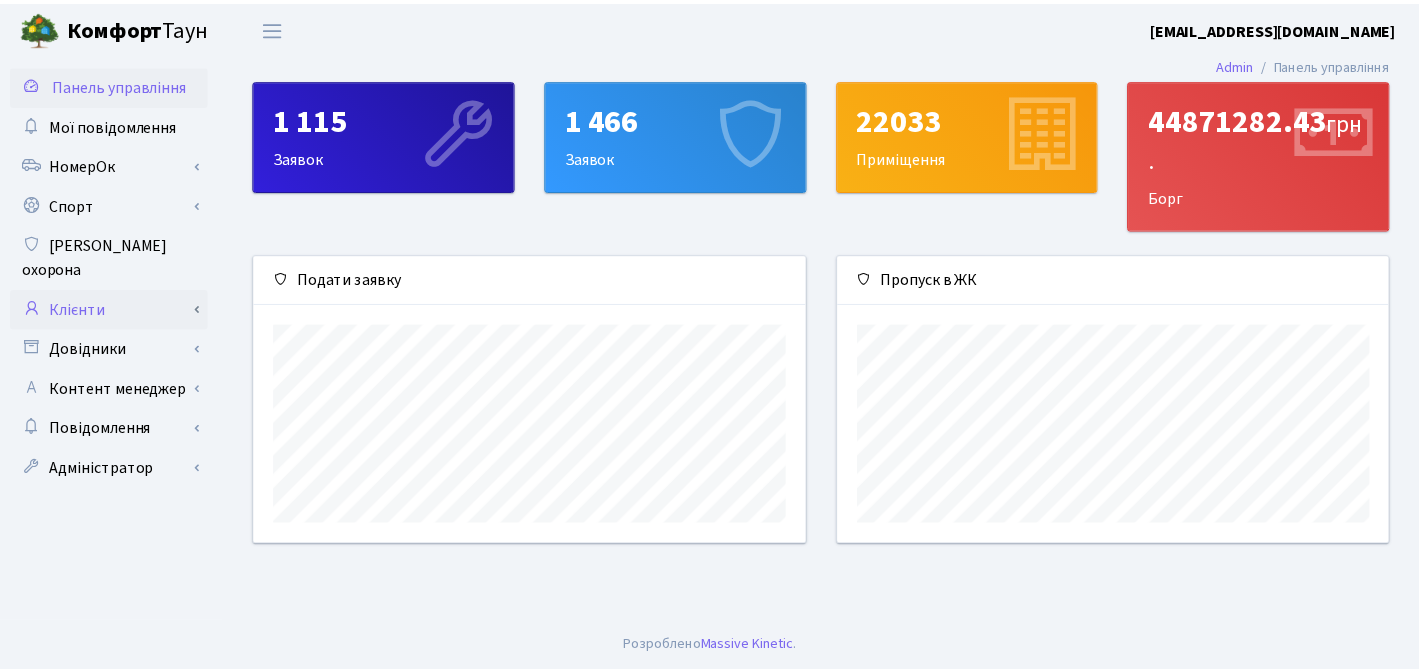 scroll, scrollTop: 289, scrollLeft: 550, axis: both 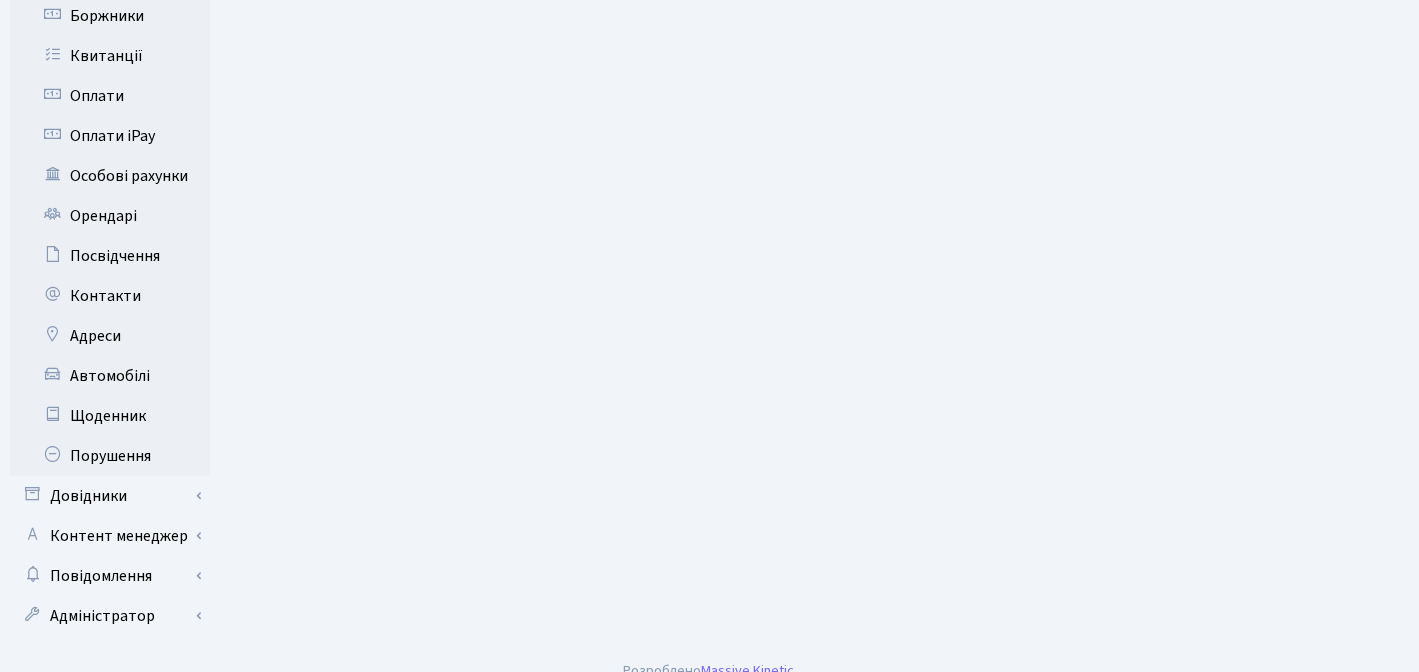 click on "Admin
Панель управління
1 115
Заявок
1 466
Заявок
22033
Приміщення
44871282.43  грн.
Борг" at bounding box center (822, 64) 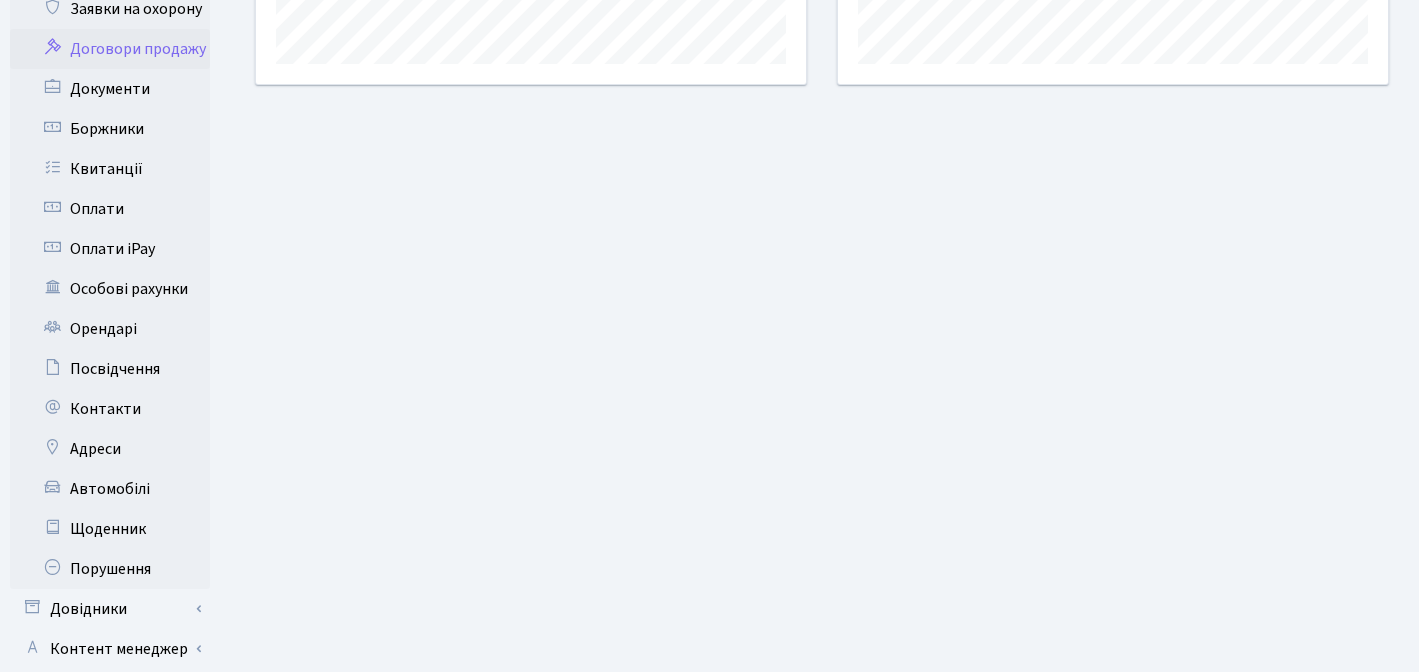 scroll, scrollTop: 573, scrollLeft: 0, axis: vertical 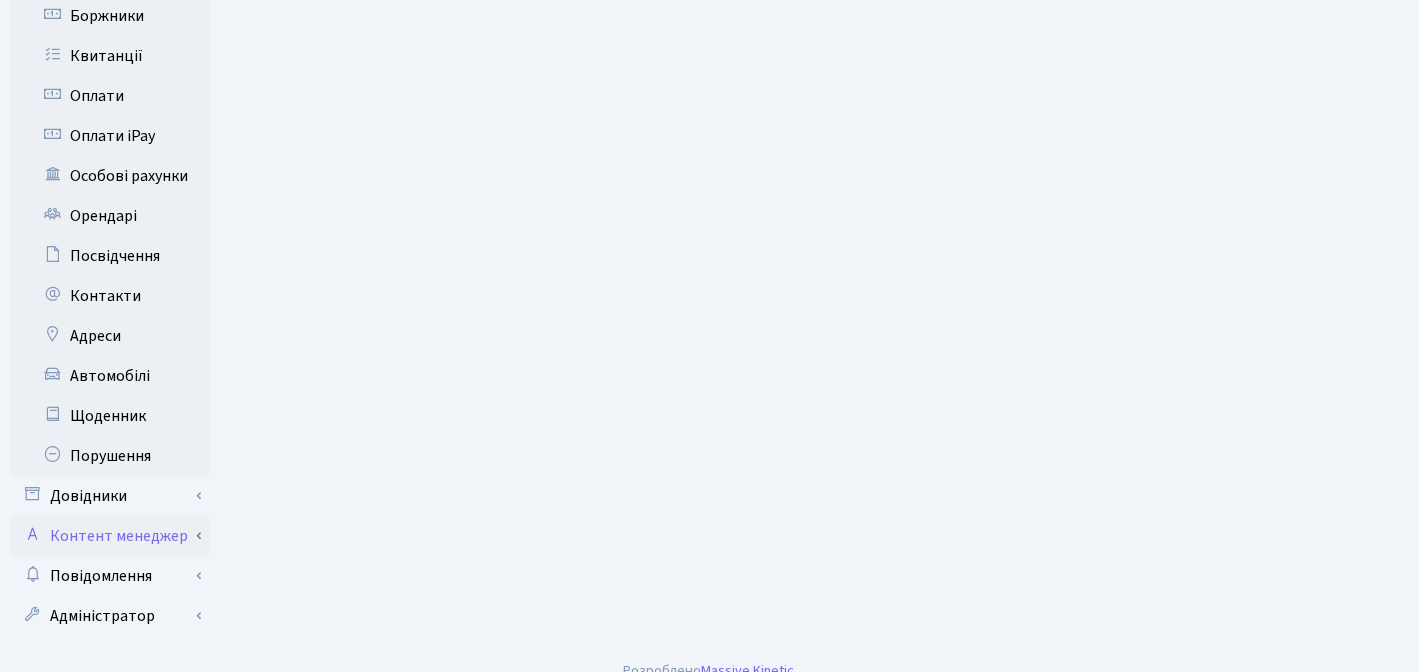 click on "Контент менеджер" at bounding box center [110, 536] 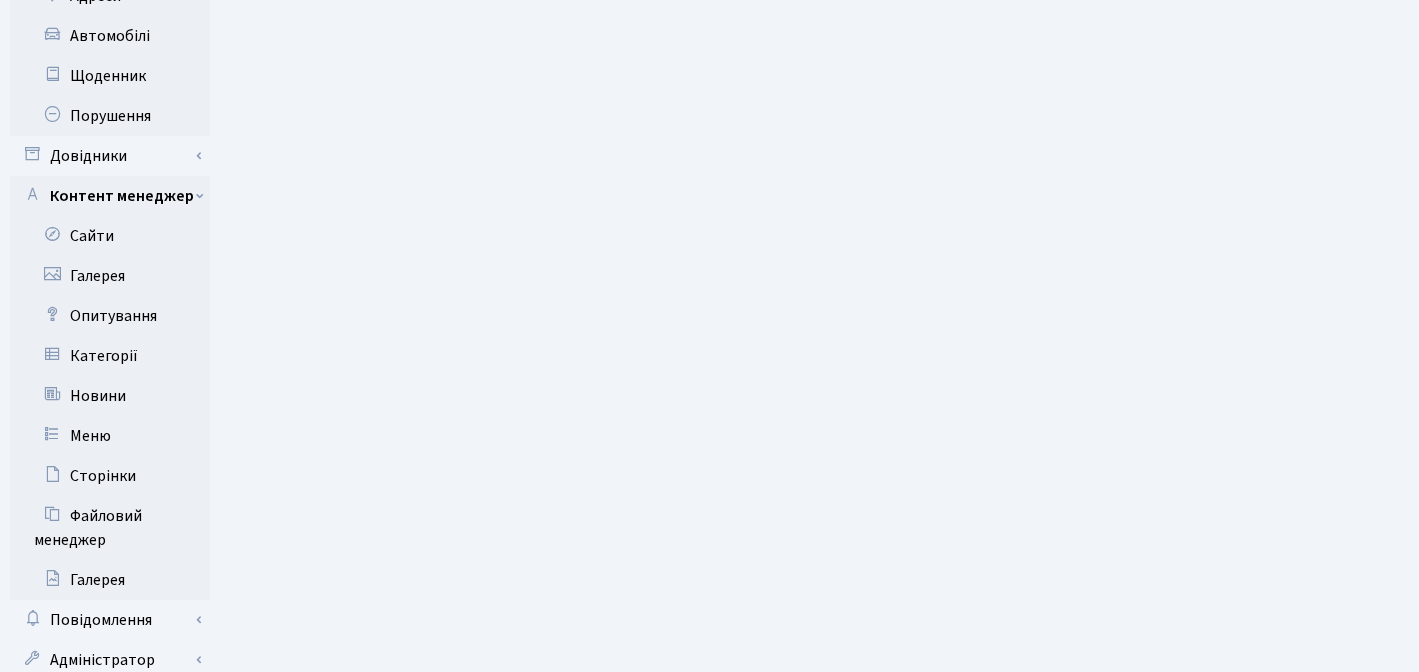 scroll, scrollTop: 957, scrollLeft: 0, axis: vertical 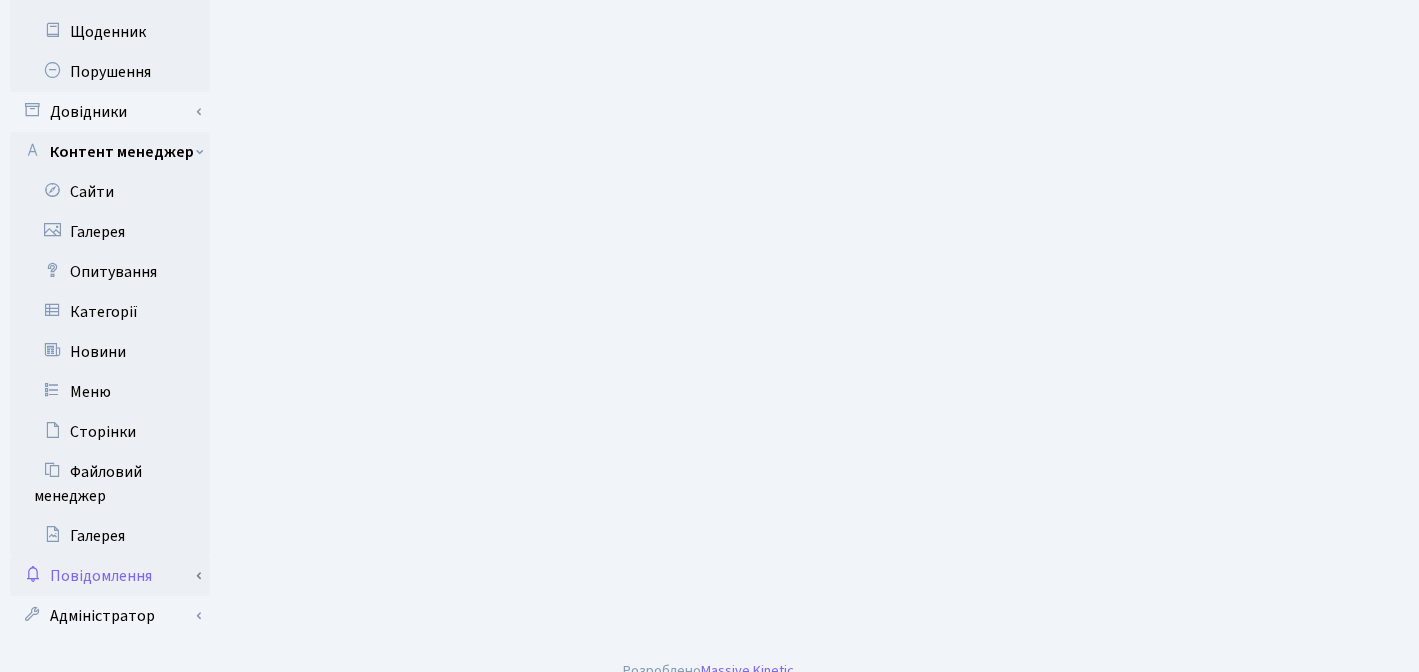 click on "Повідомлення" at bounding box center (110, 576) 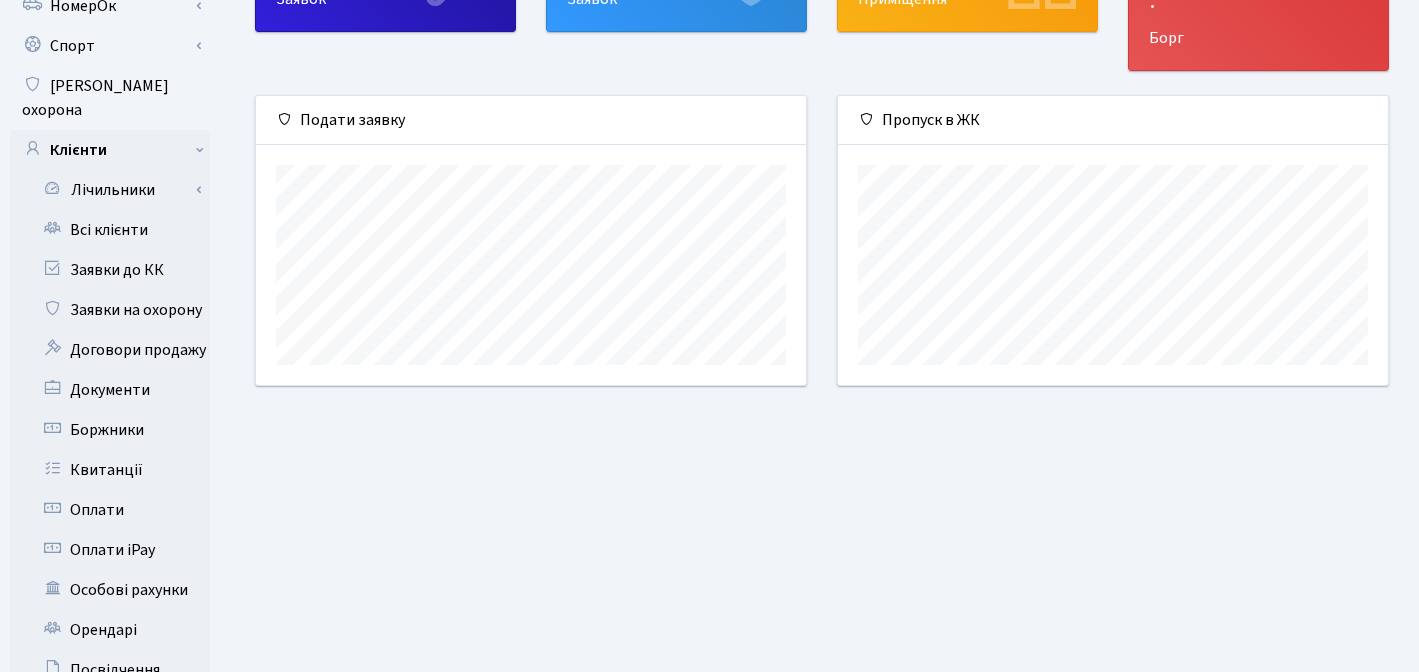 scroll, scrollTop: 0, scrollLeft: 0, axis: both 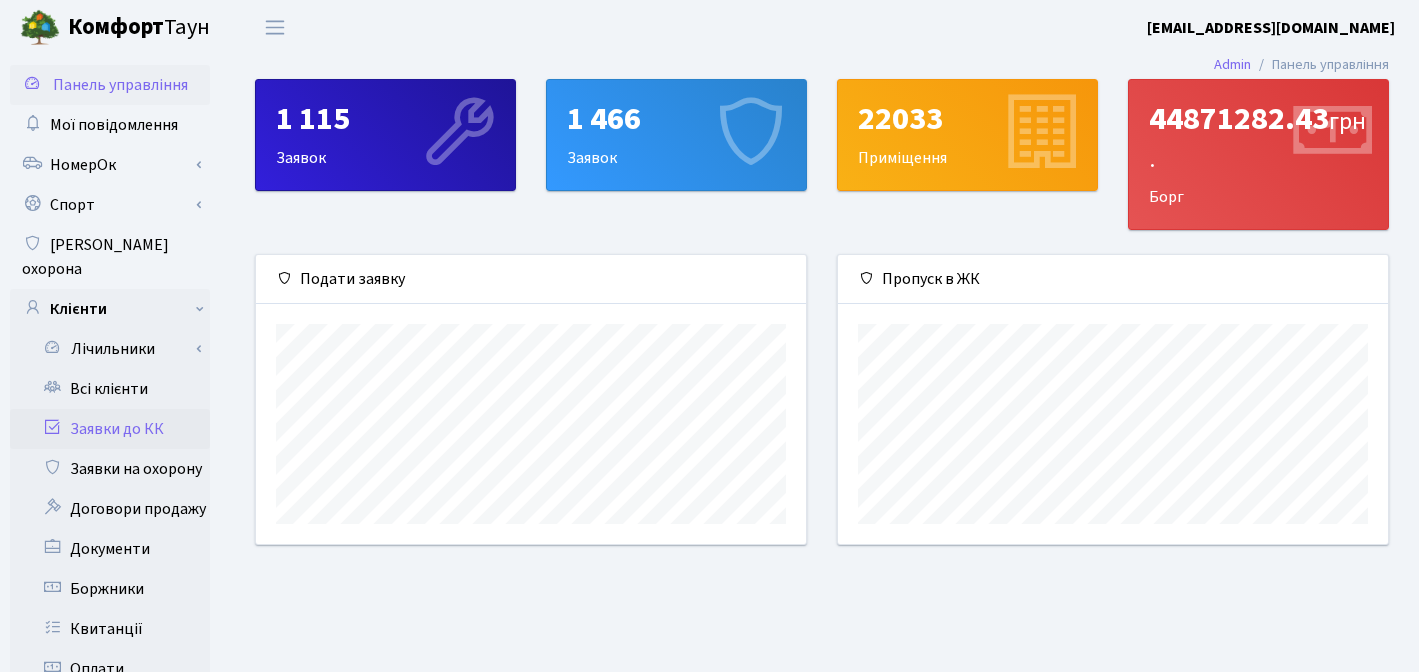 click on "Заявки до КК" at bounding box center [110, 429] 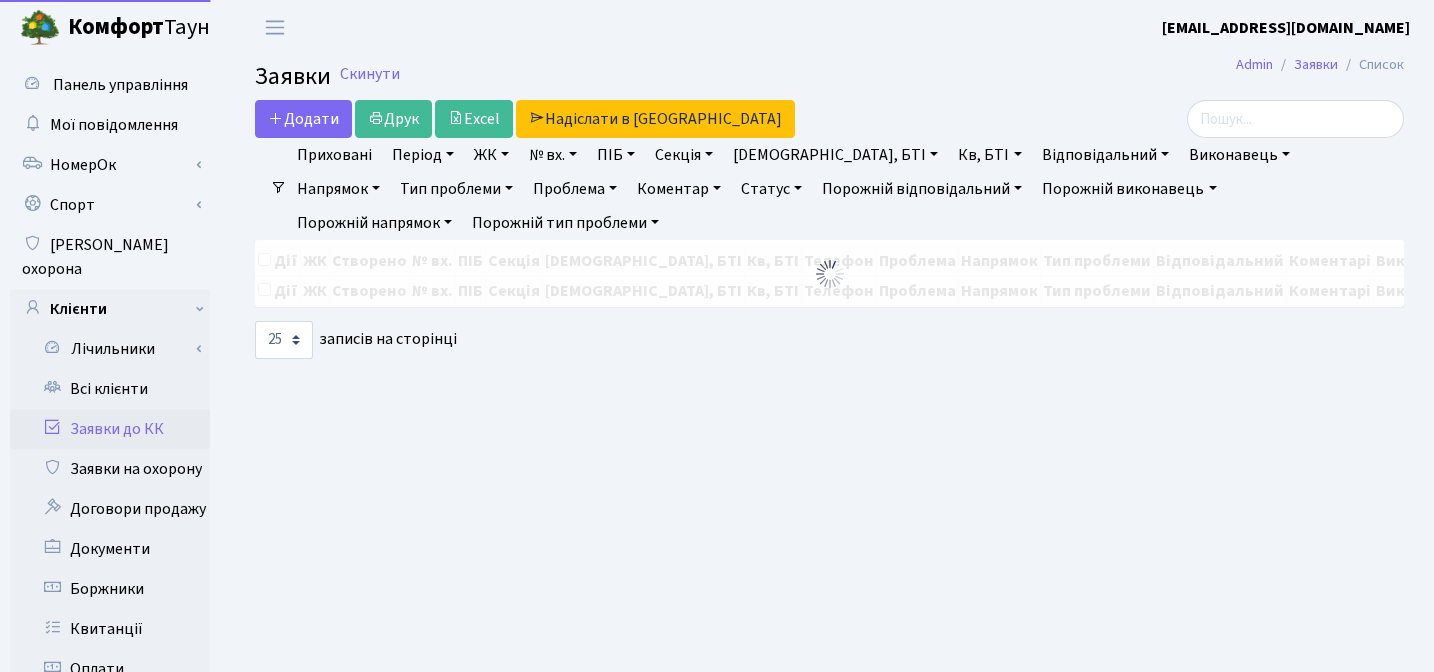 select on "25" 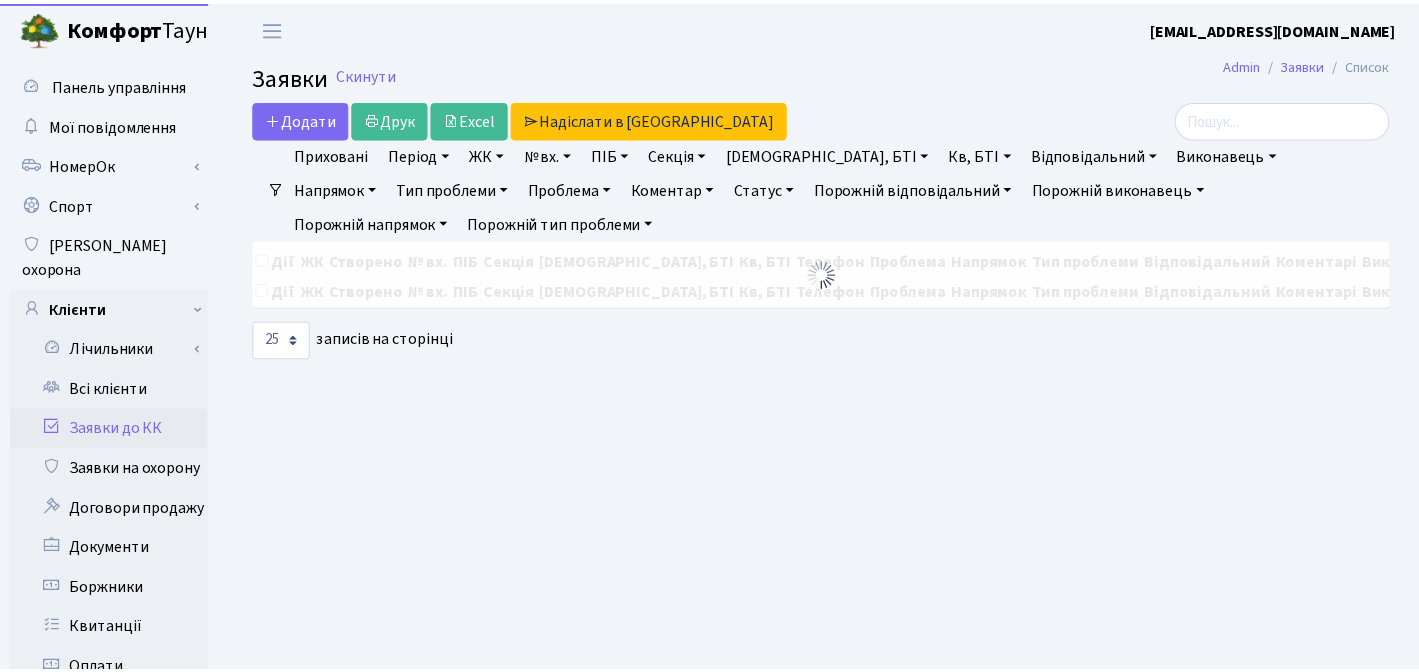 scroll, scrollTop: 0, scrollLeft: 0, axis: both 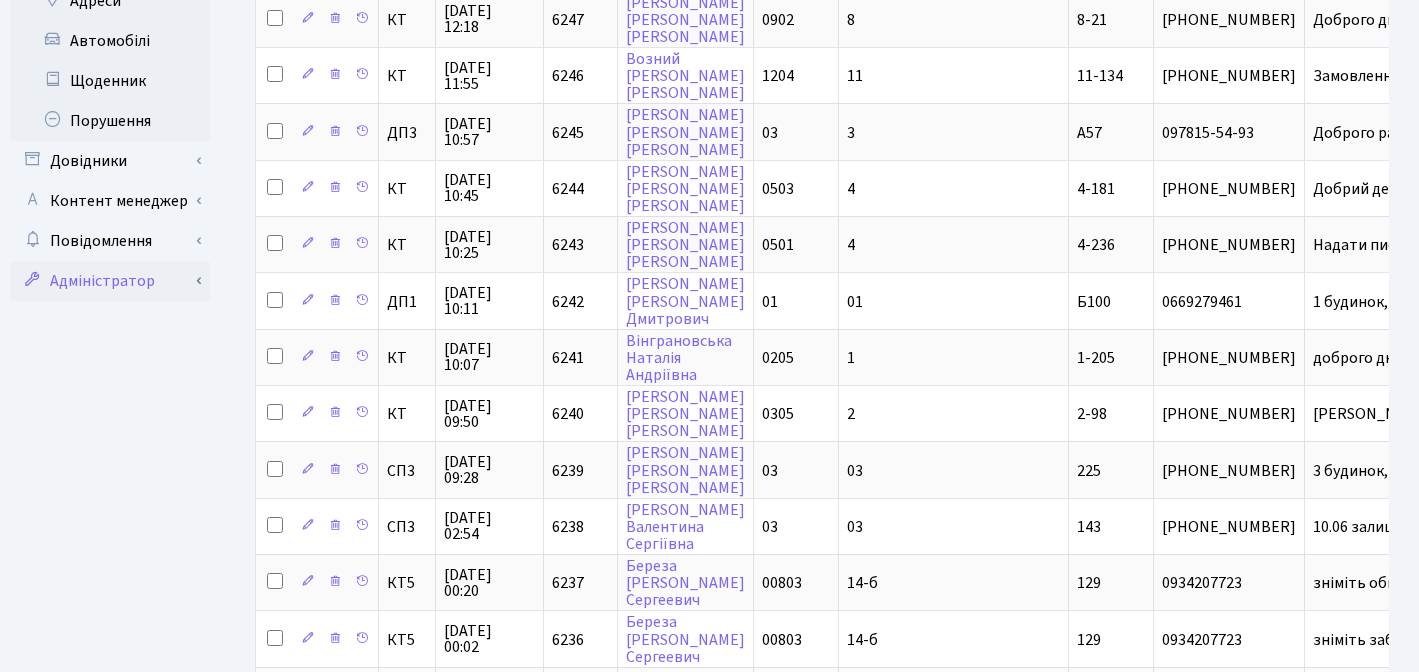 click on "Адміністратор" at bounding box center [110, 281] 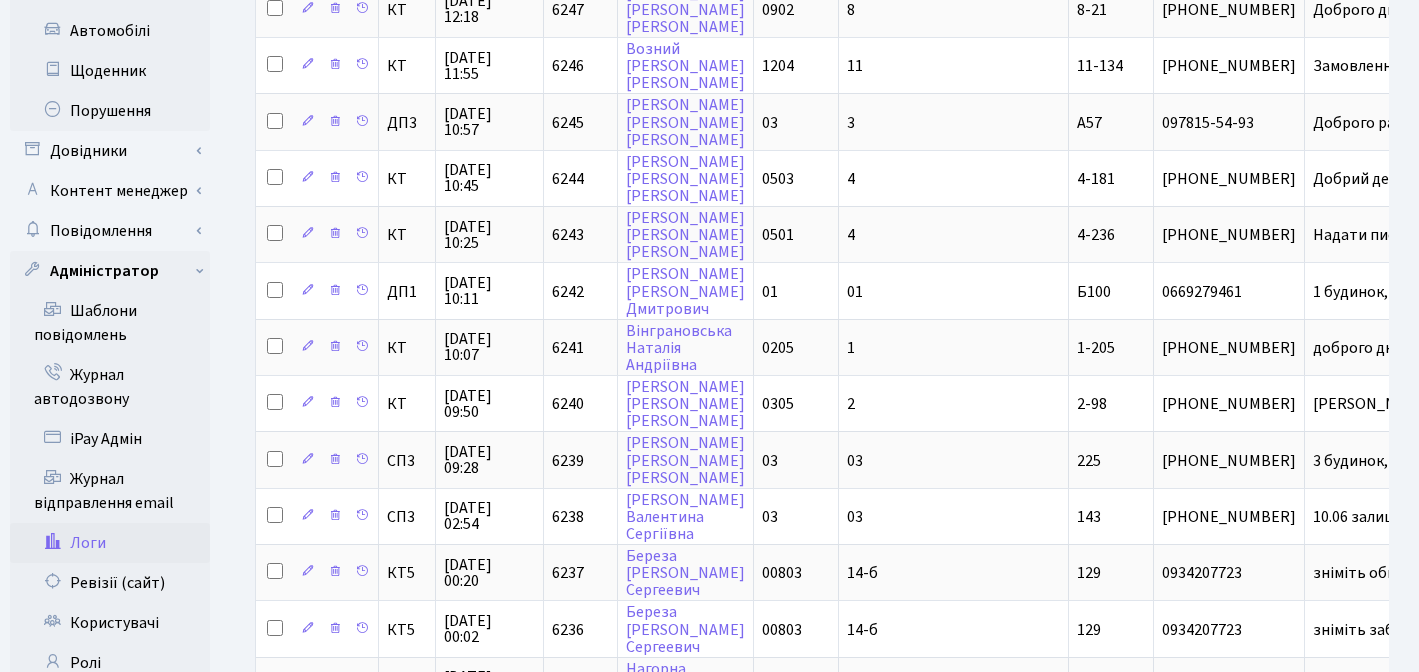 scroll, scrollTop: 919, scrollLeft: 0, axis: vertical 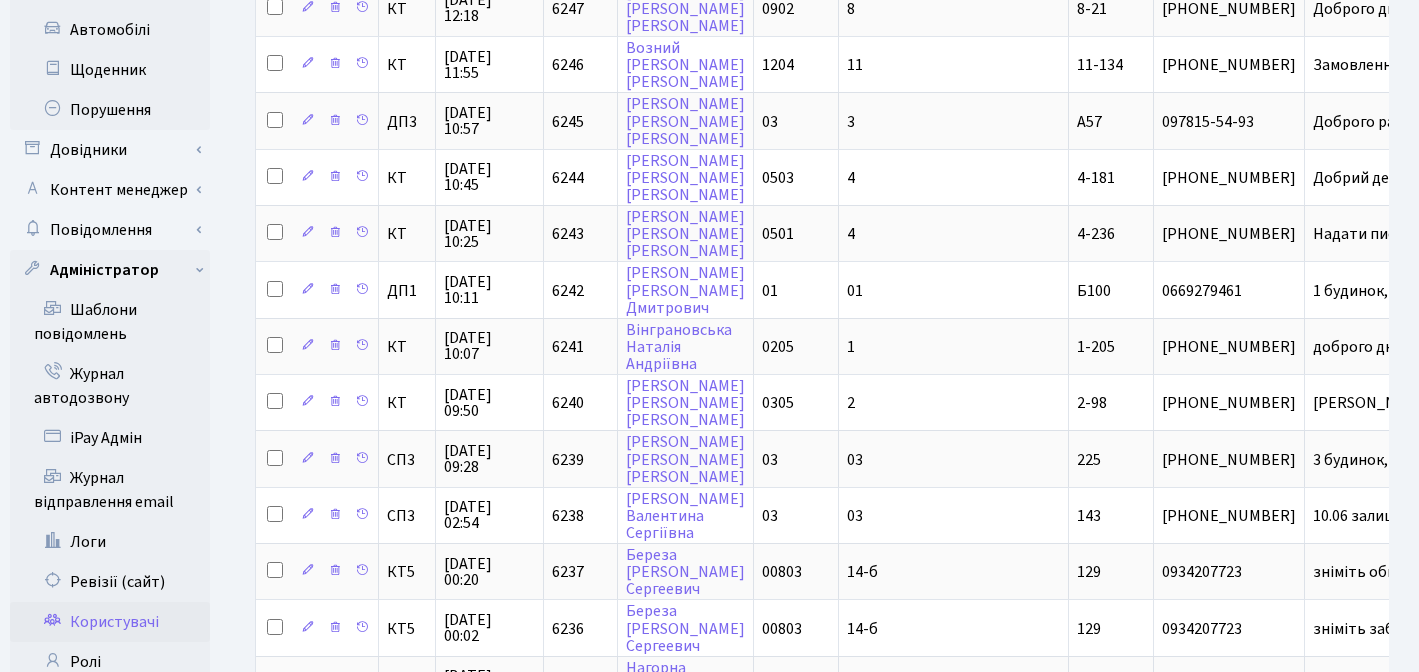 click on "Користувачі" at bounding box center [110, 622] 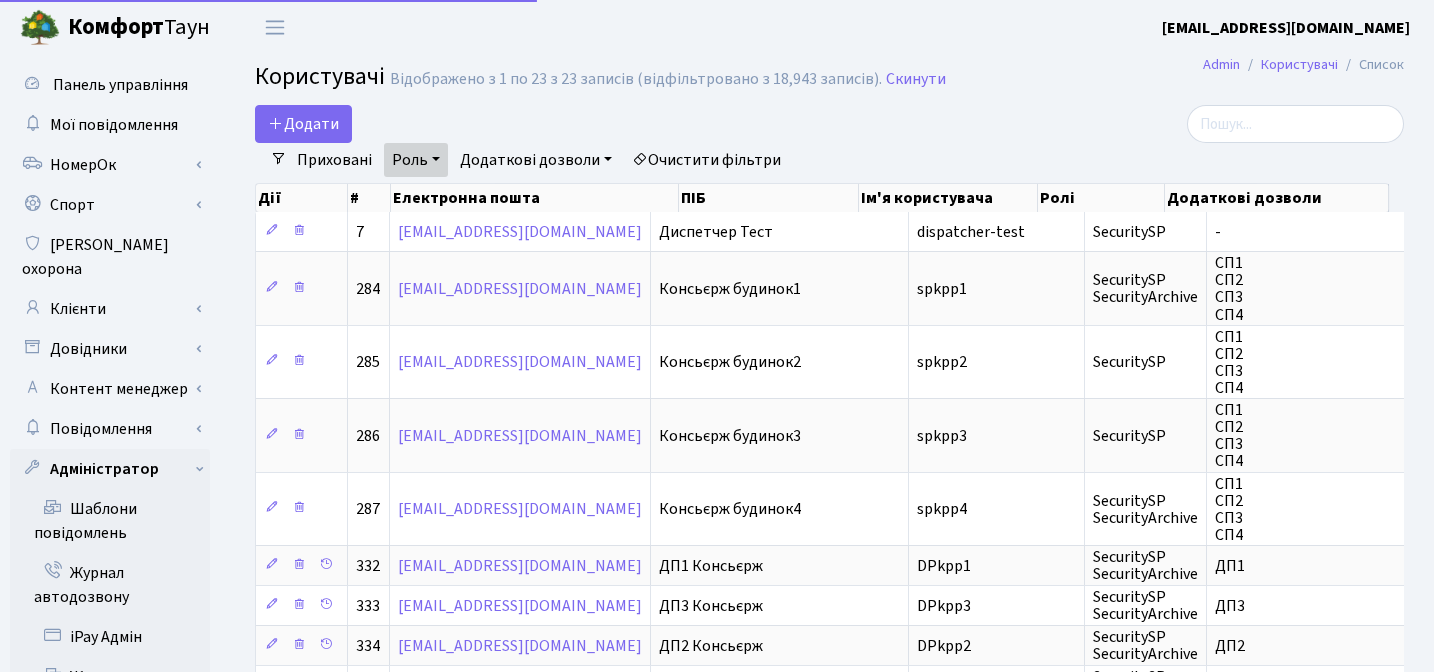 select on "25" 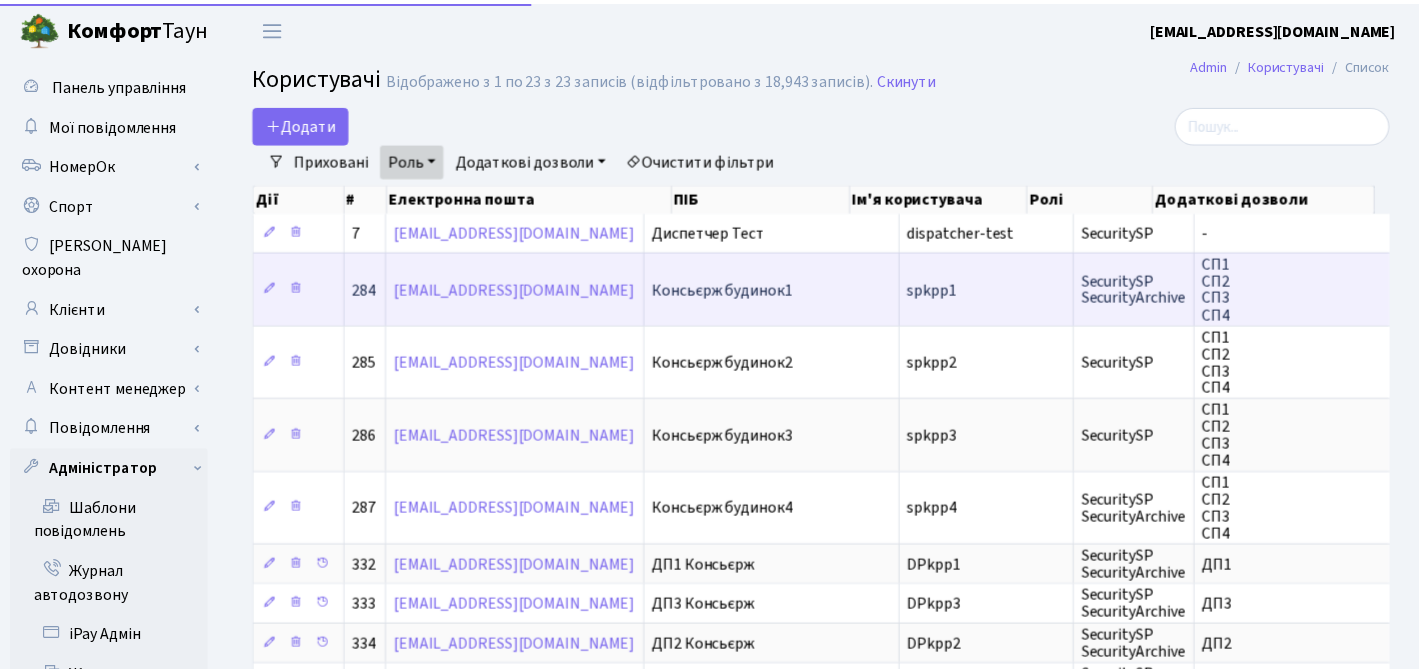 scroll, scrollTop: 0, scrollLeft: 0, axis: both 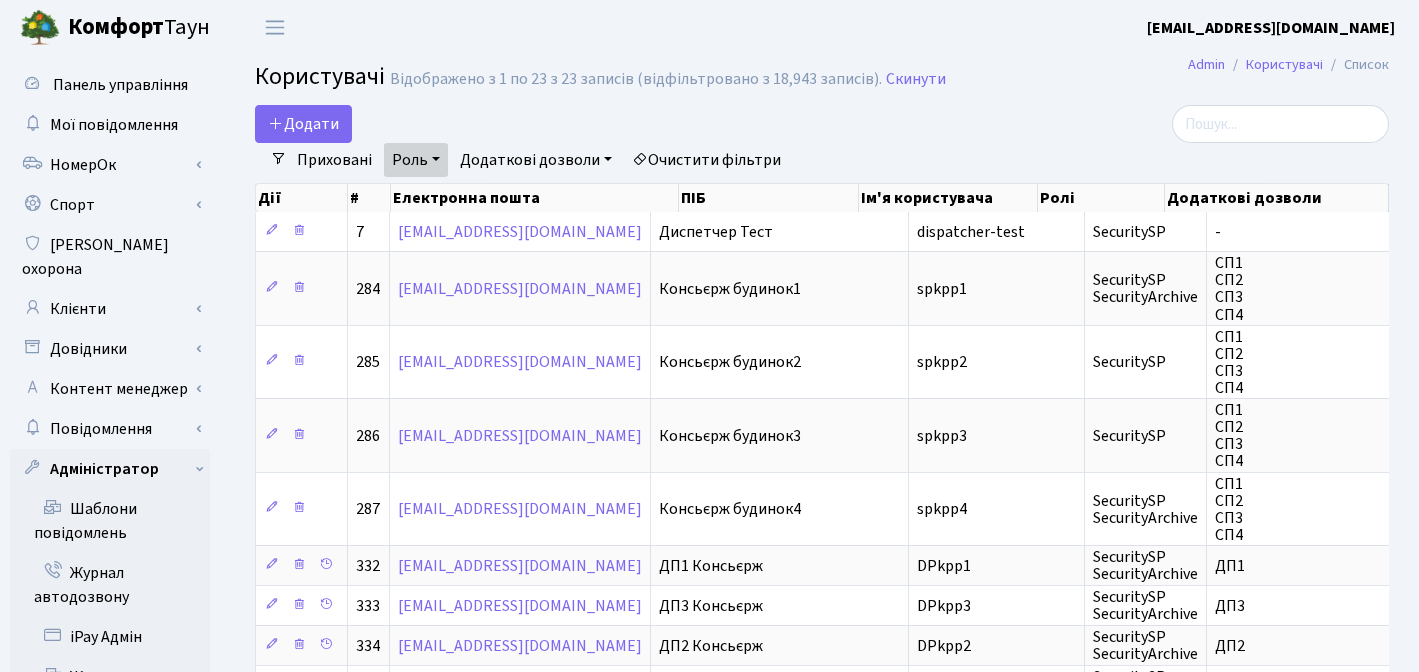 click on "Очистити фільтри" at bounding box center [706, 160] 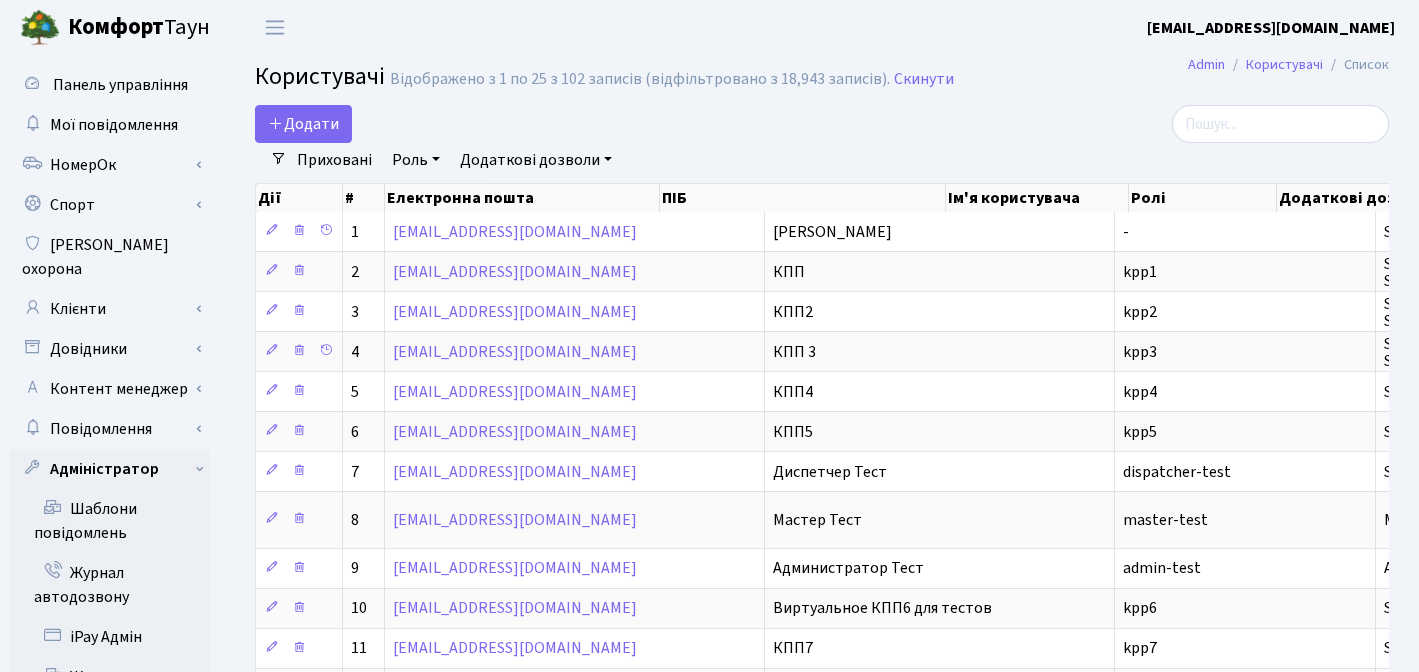 click on "Роль" at bounding box center [416, 160] 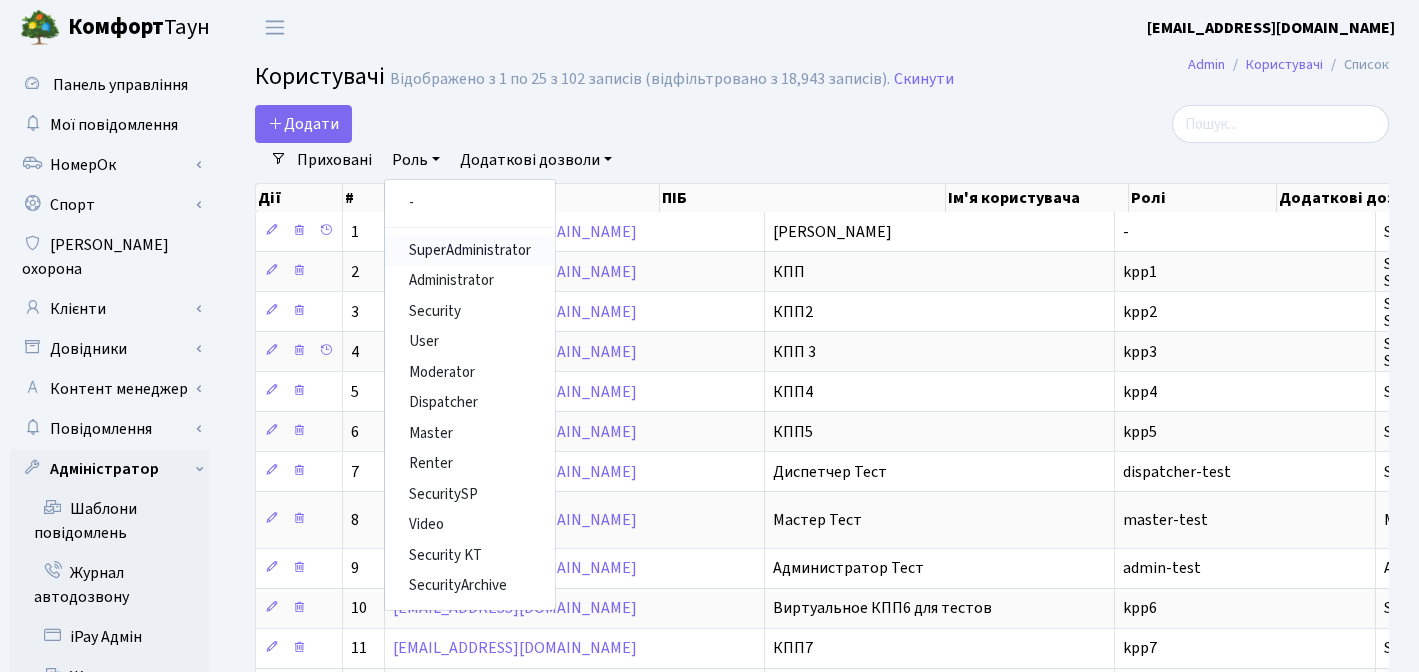 click on "SuperAdministrator" at bounding box center [470, 251] 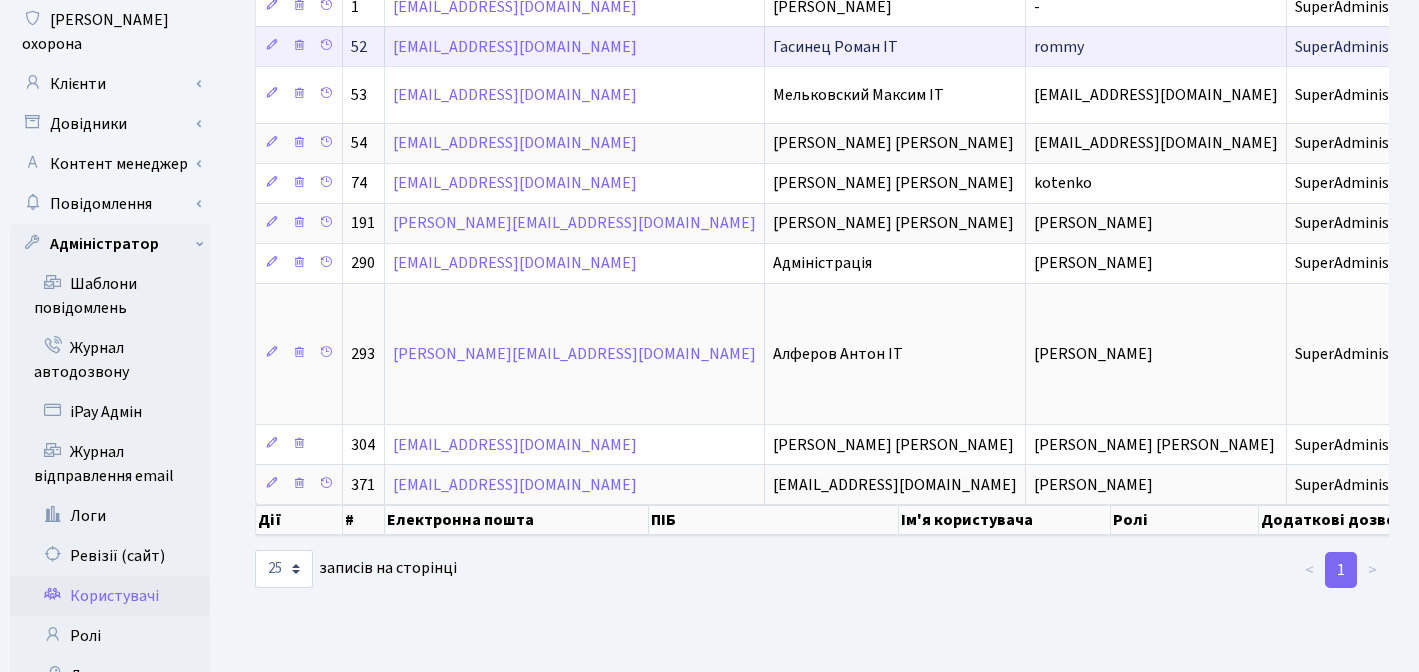 scroll, scrollTop: 325, scrollLeft: 0, axis: vertical 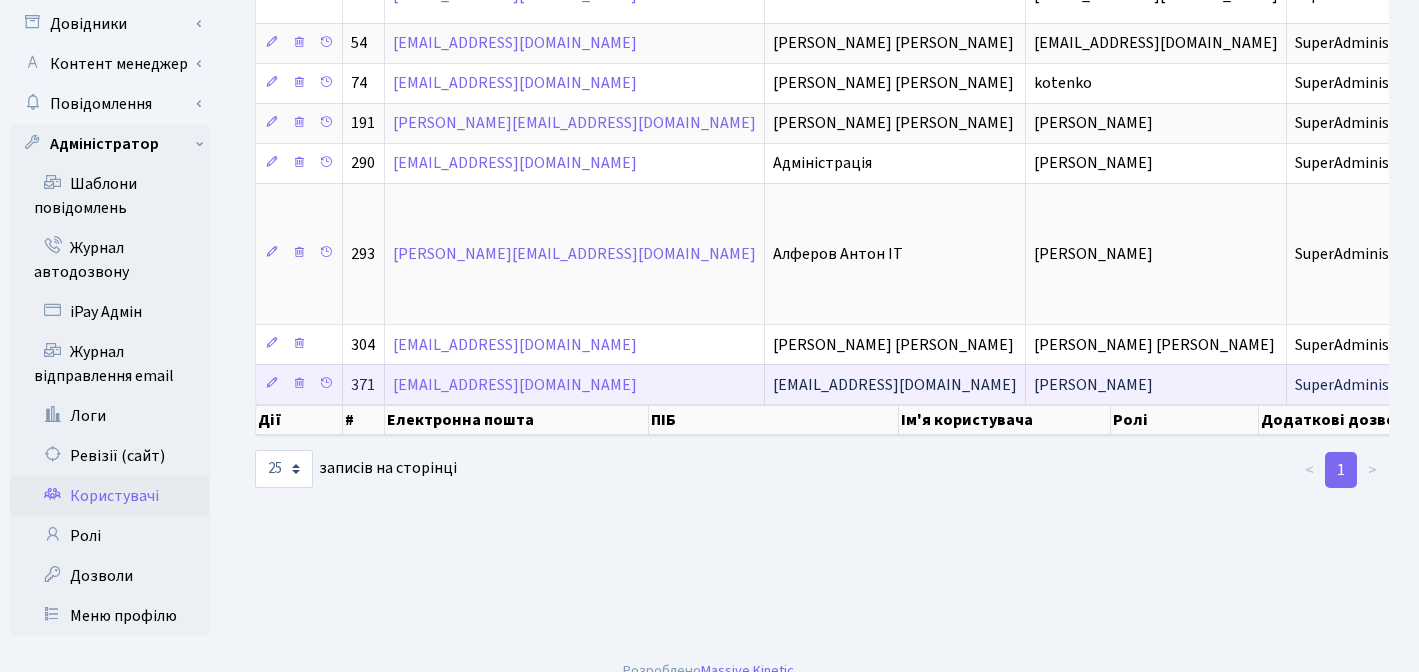 click on "SuperAdministrator" at bounding box center [1363, 385] 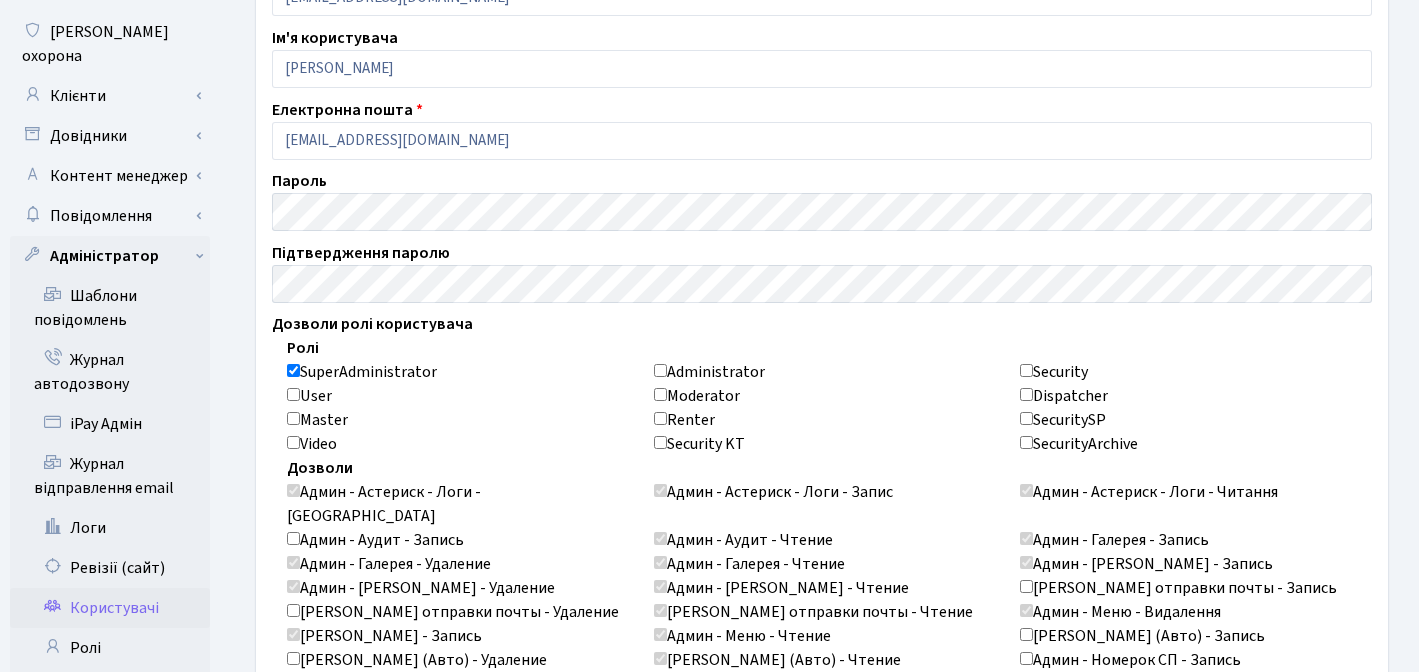 scroll, scrollTop: 266, scrollLeft: 0, axis: vertical 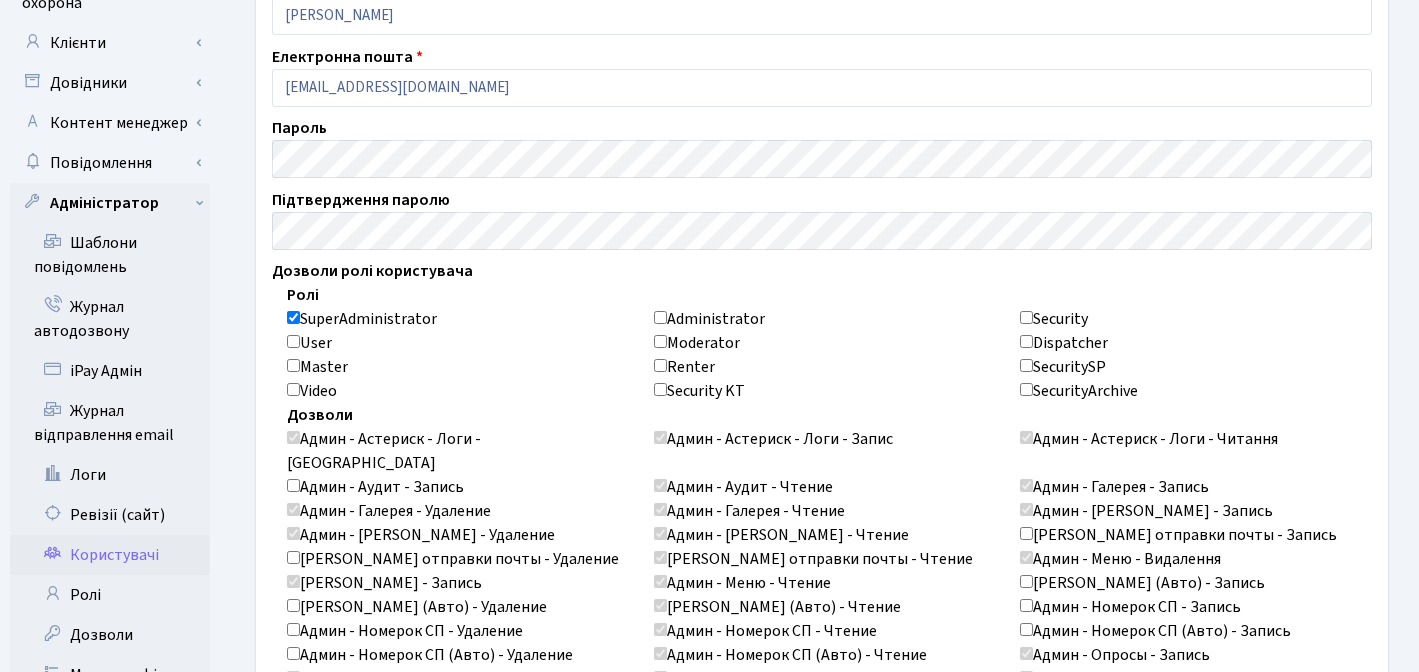 click on "SuperAdministrator" at bounding box center [293, 317] 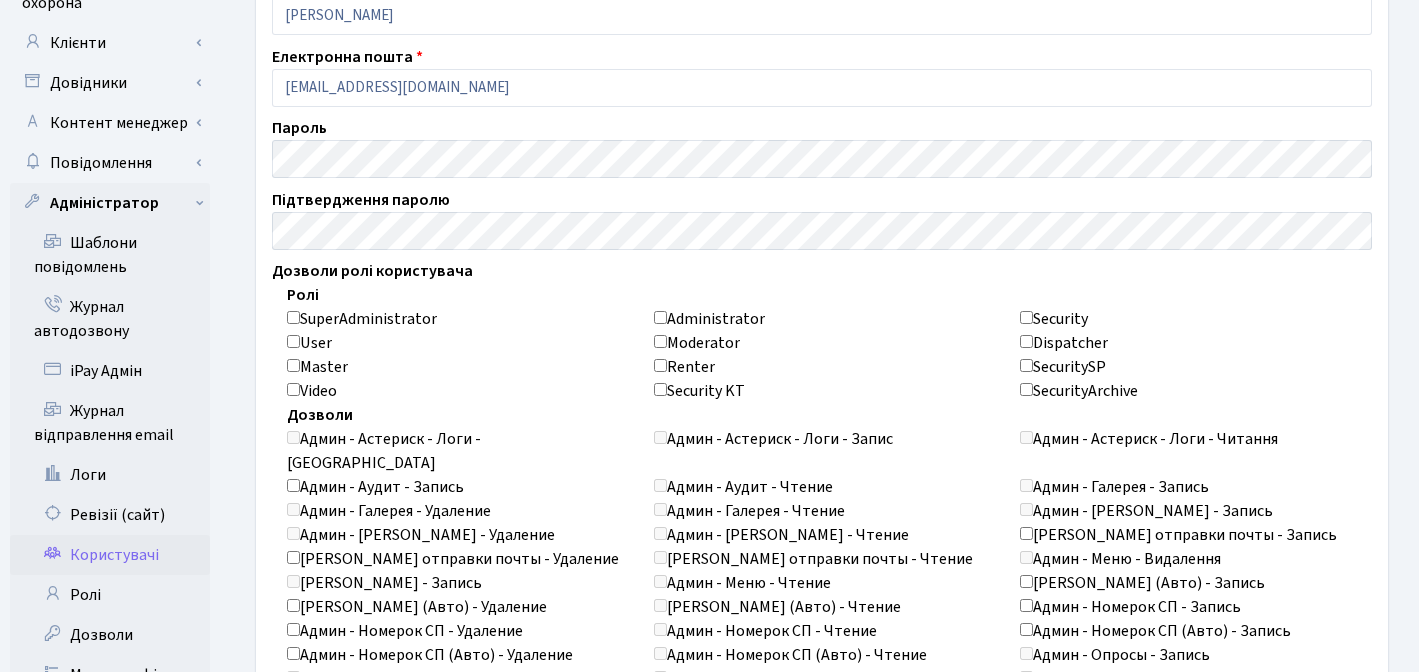 checkbox on "false" 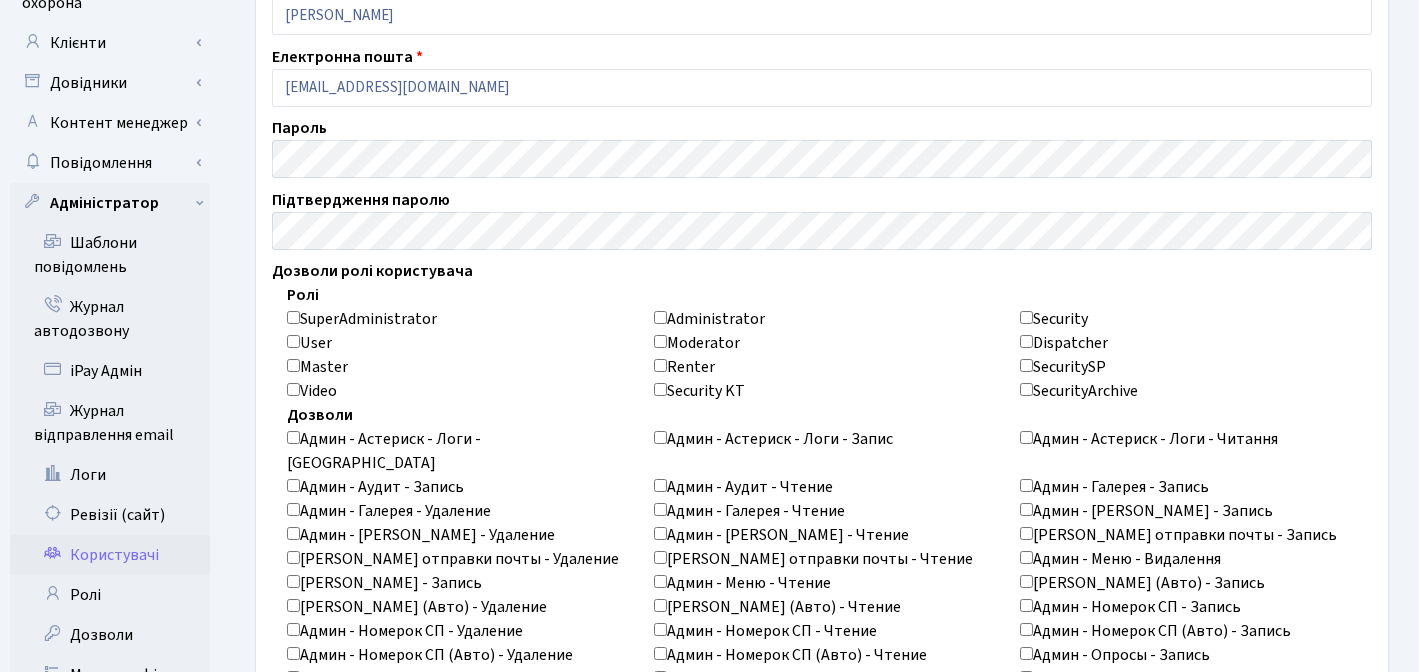 click on "Administrator" at bounding box center (660, 317) 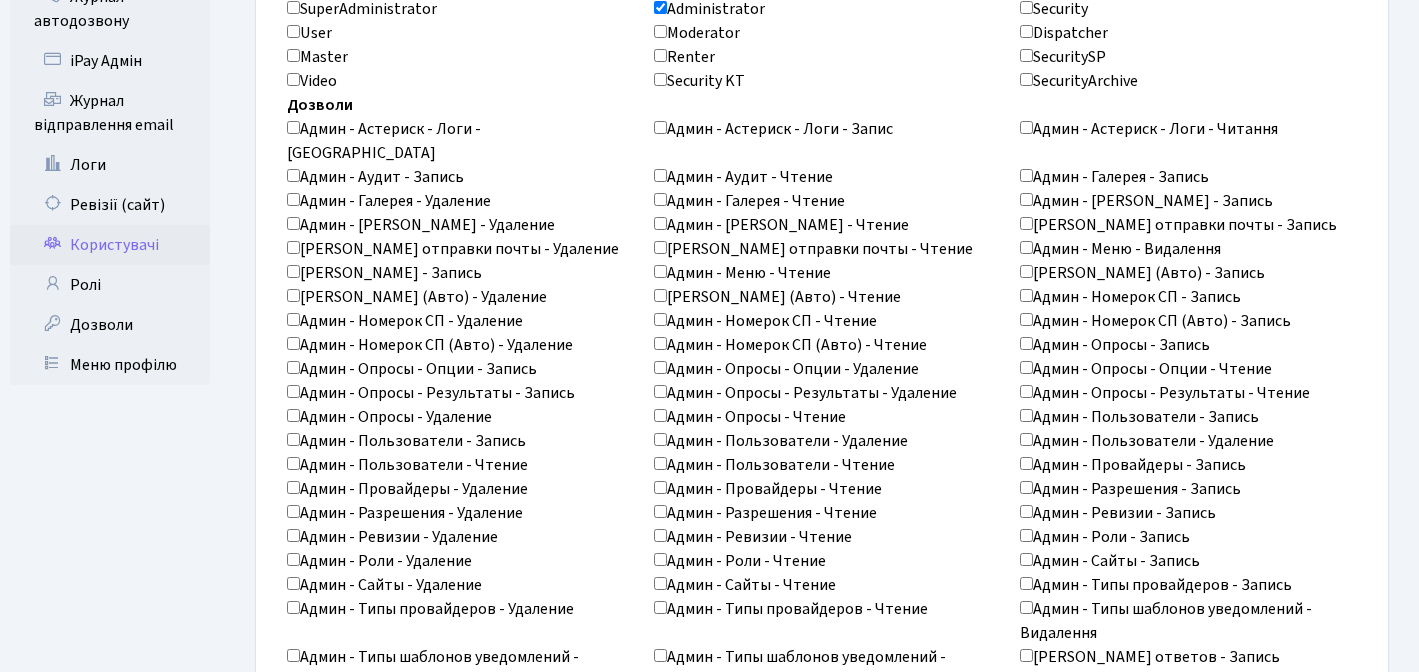scroll, scrollTop: 577, scrollLeft: 0, axis: vertical 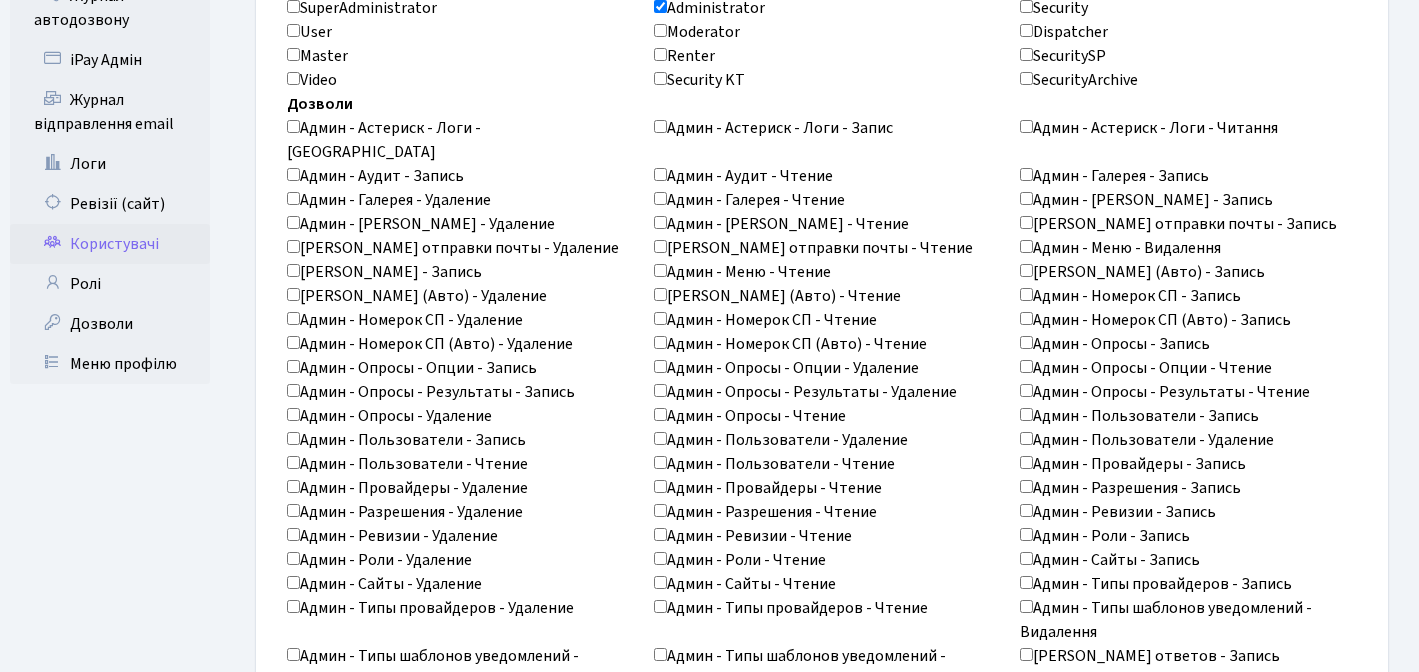 click on "Админ - Галерея - Удаление" at bounding box center [293, 198] 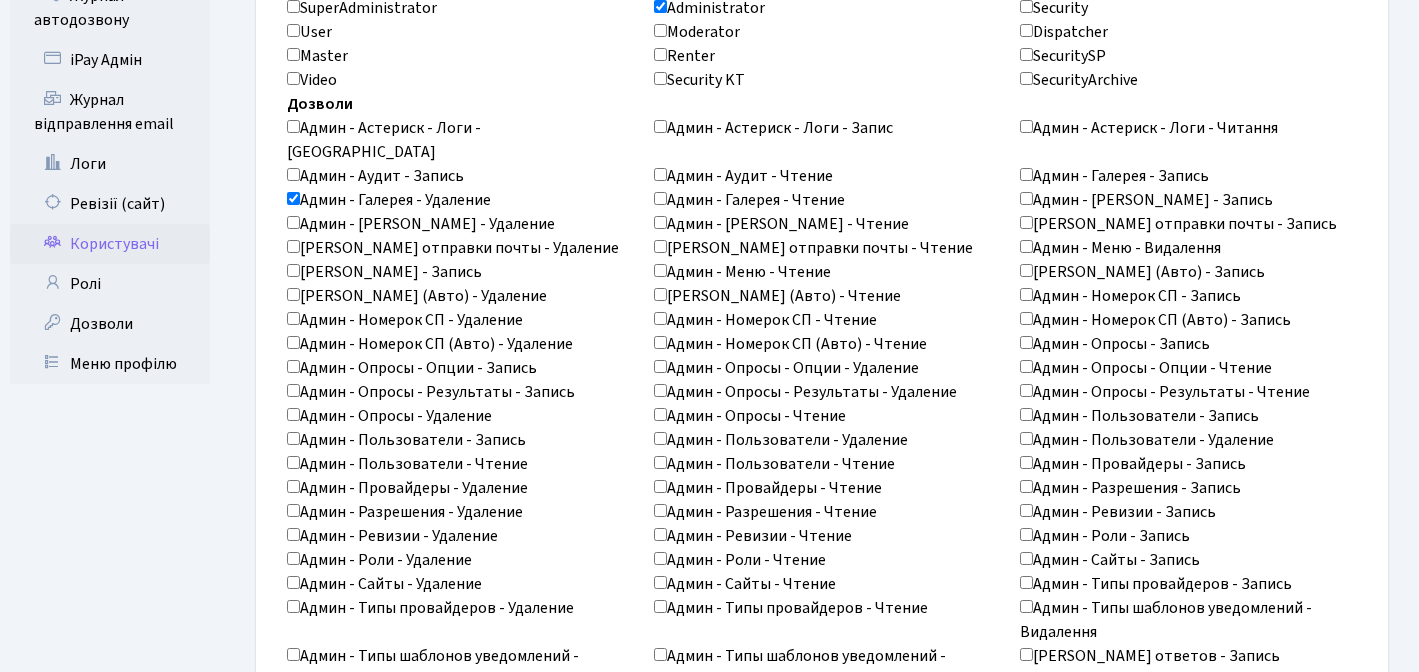 click on "Админ - Галерея - Чтение" at bounding box center [660, 198] 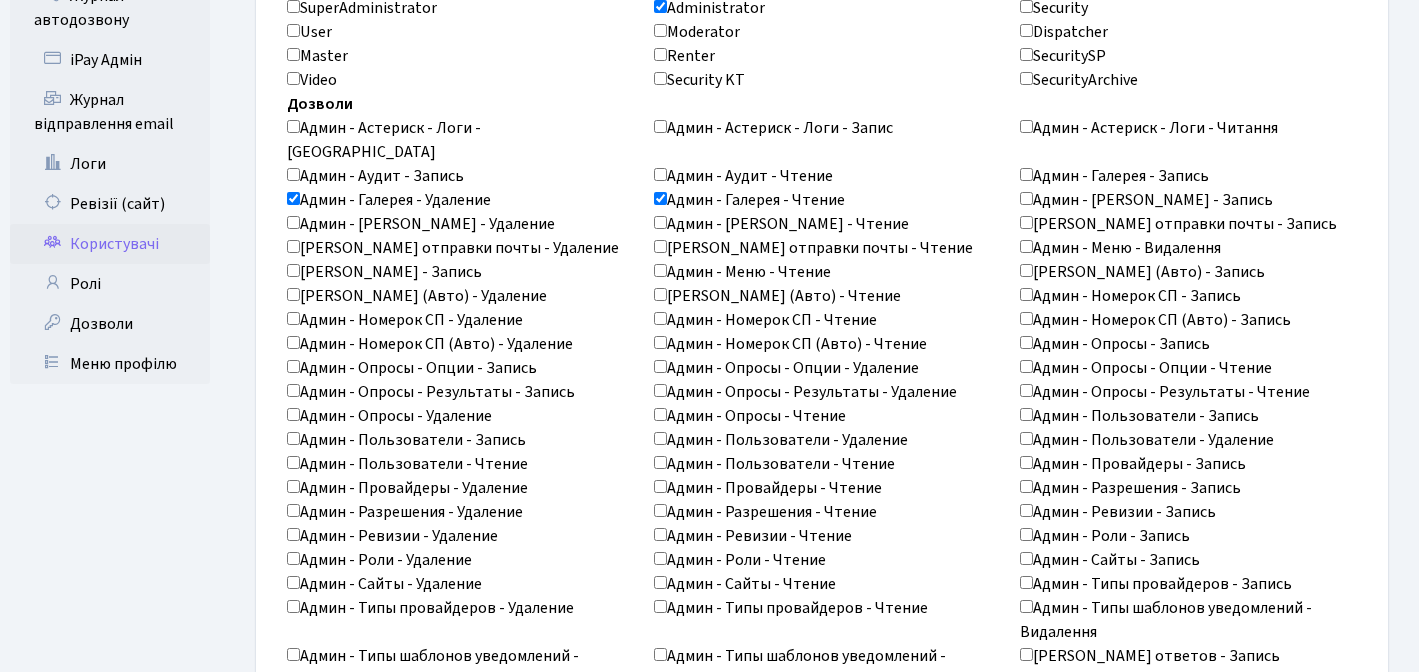 click on "Админ - Галерея - Удаление" at bounding box center [293, 198] 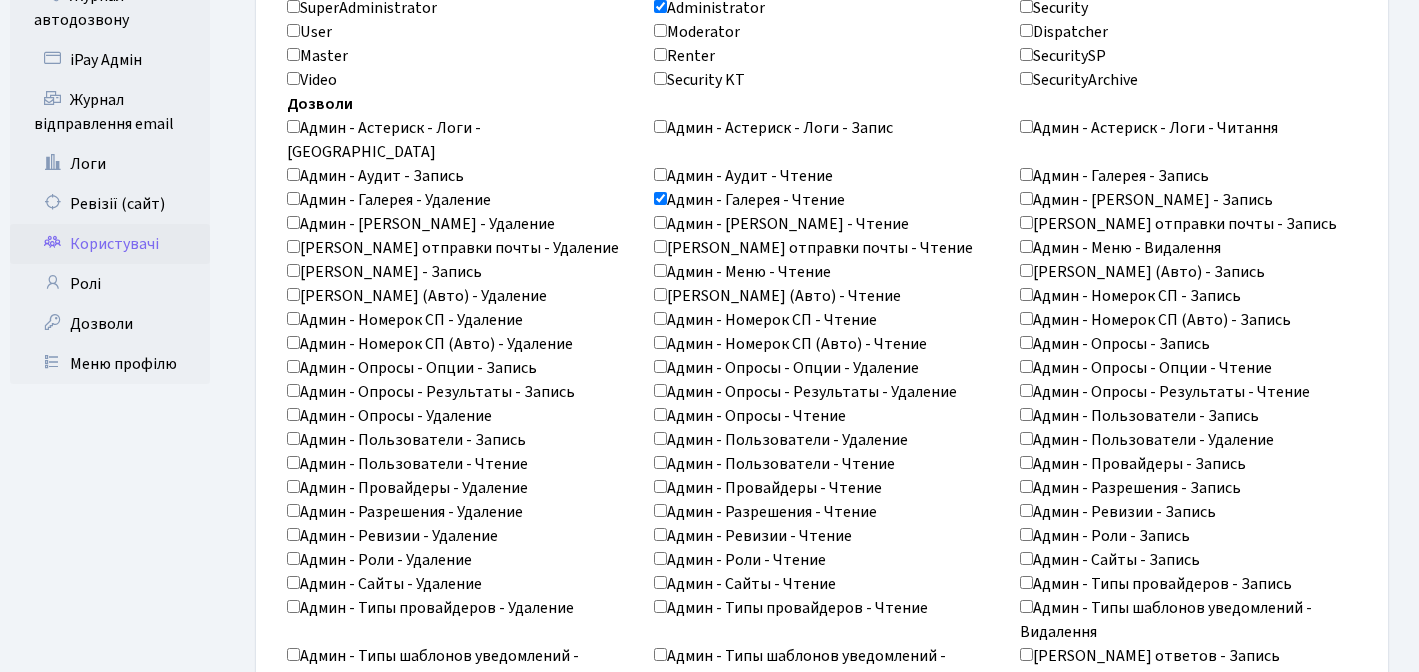 click on "Админ - Лог Номерка - Запись" at bounding box center (1026, 198) 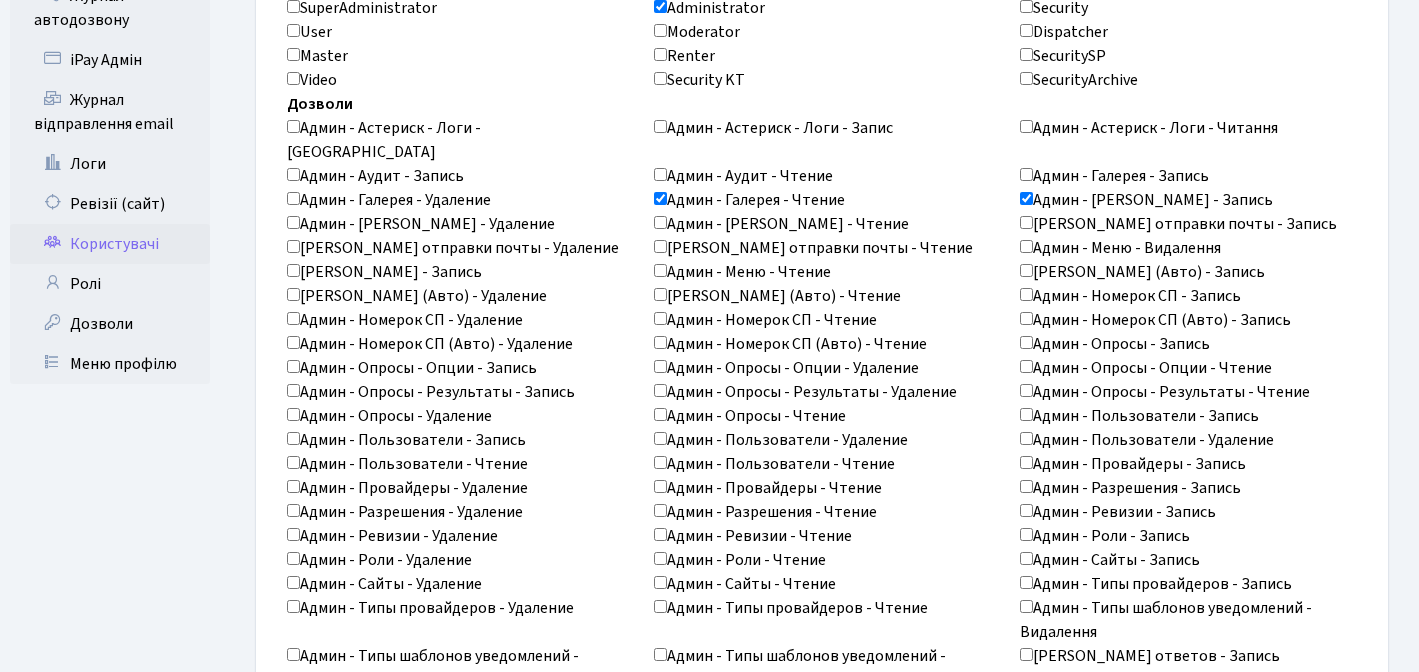 click on "Админ - Лог Номерка - Запись" at bounding box center (1026, 198) 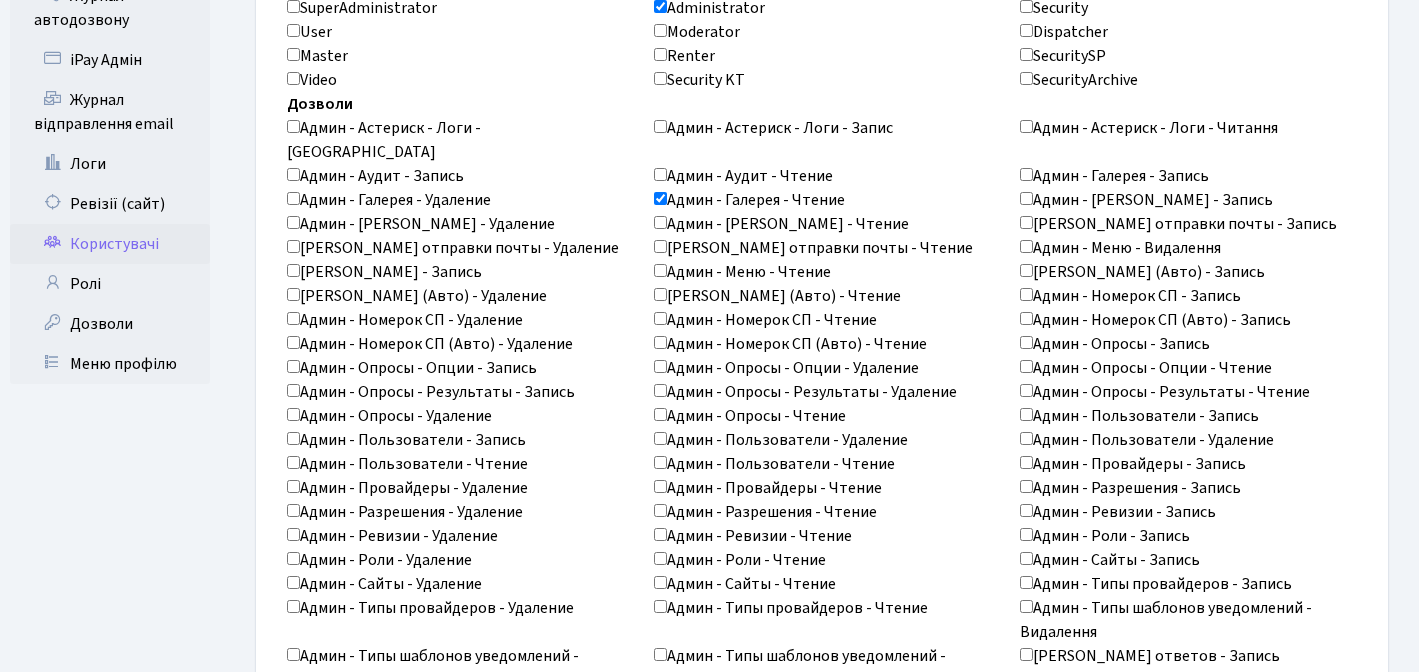 click on "Админ - Лог Номерка - Чтение" at bounding box center [660, 222] 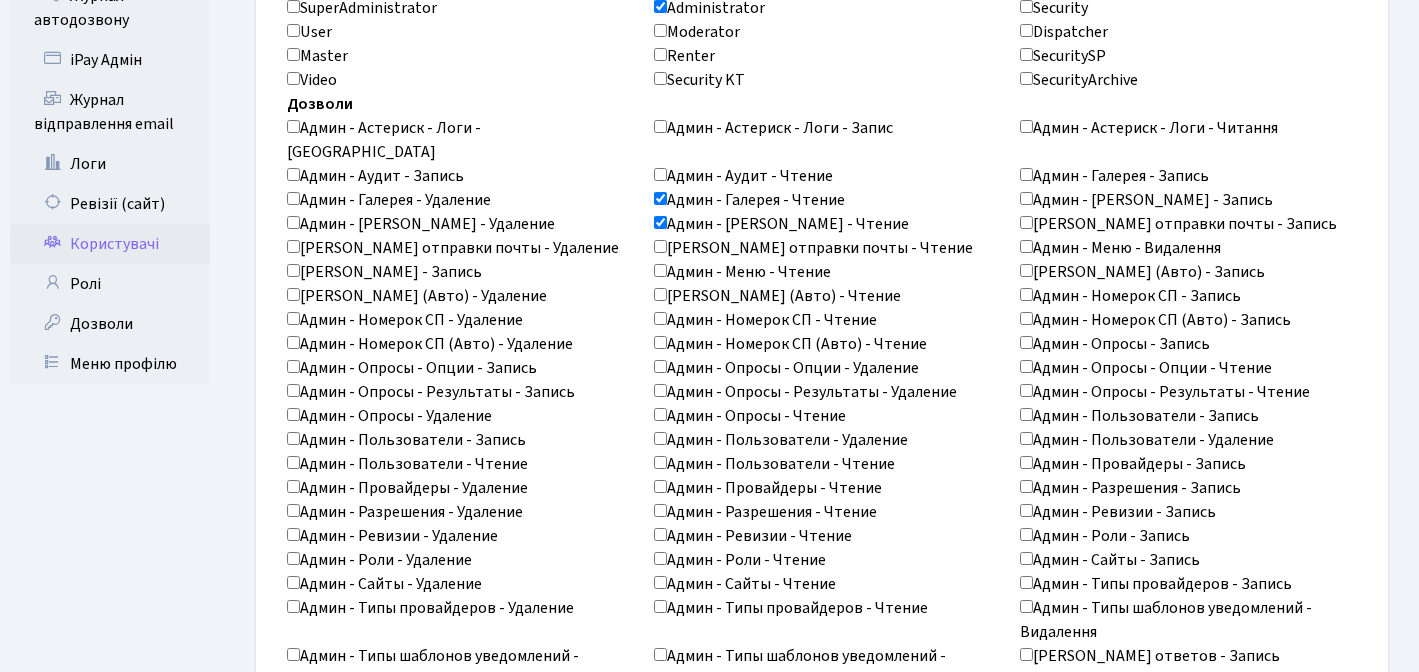 click on "Админ - Лог отправки почты - Чтение" at bounding box center (660, 246) 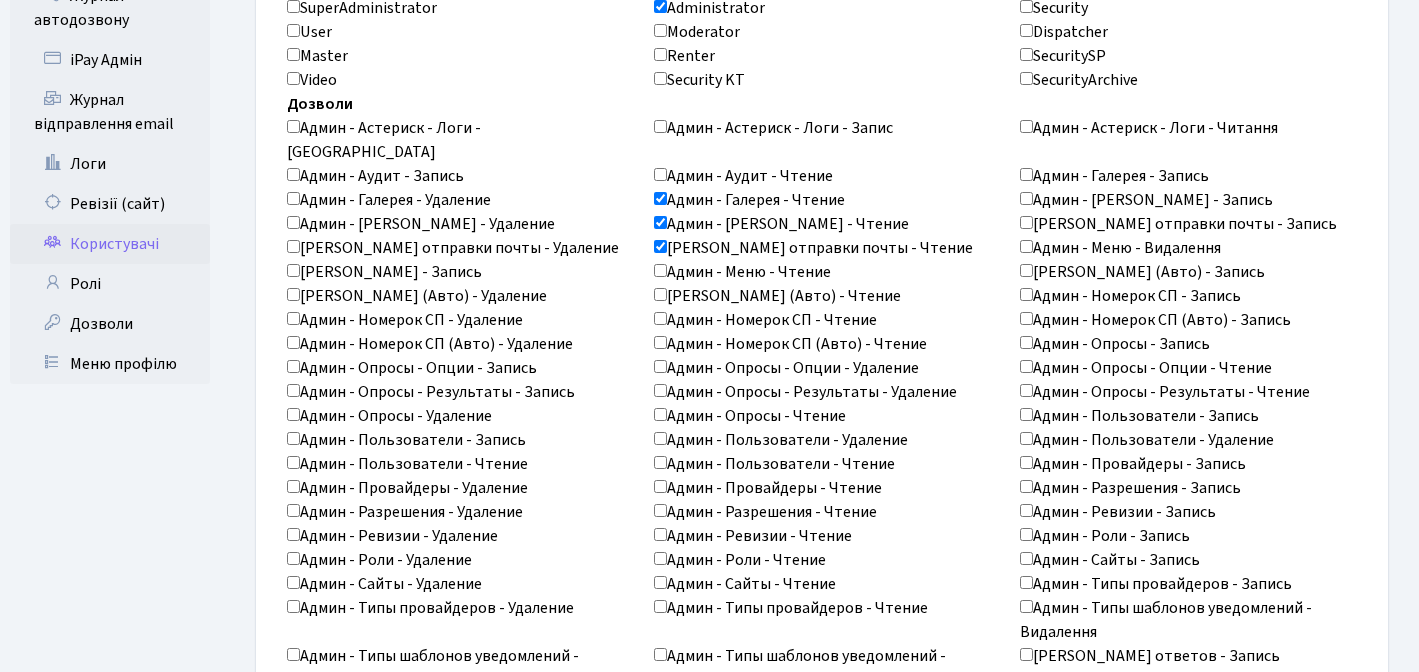 click on "Админ - Меню - Чтение" at bounding box center (660, 270) 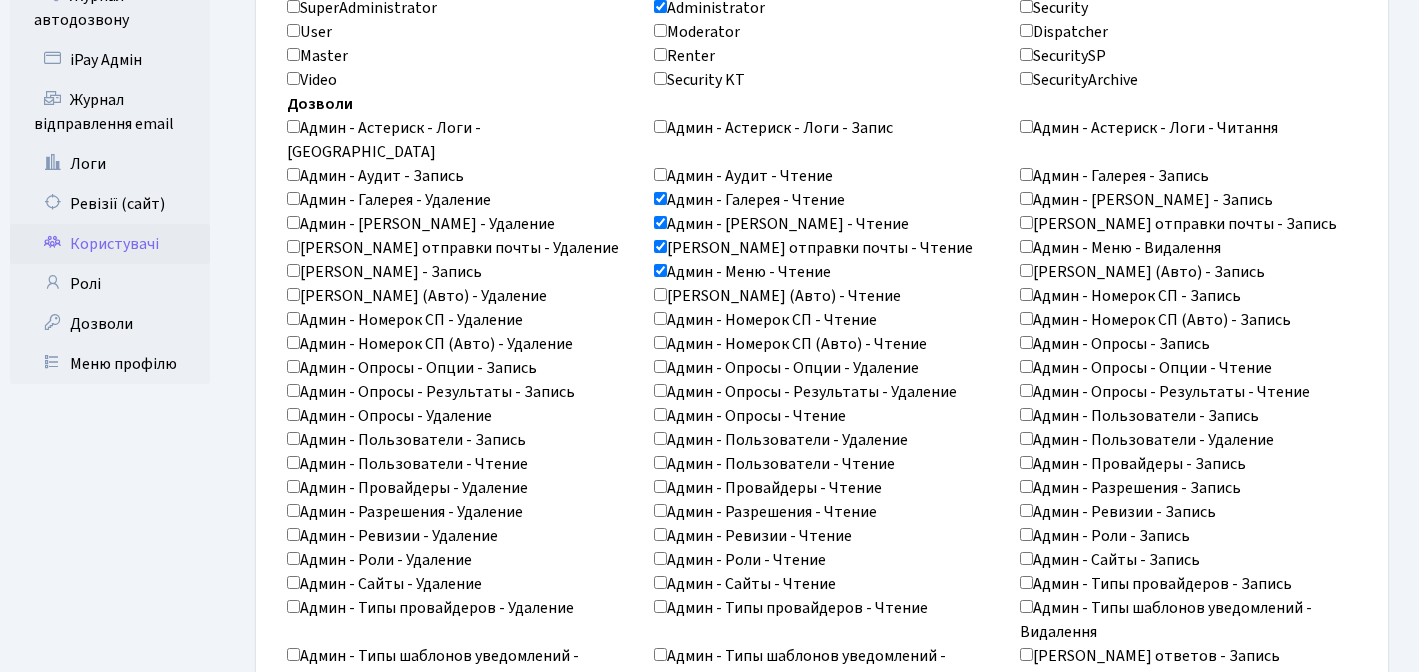 click on "Админ - Номерок (Авто) - Чтение" at bounding box center [777, 296] 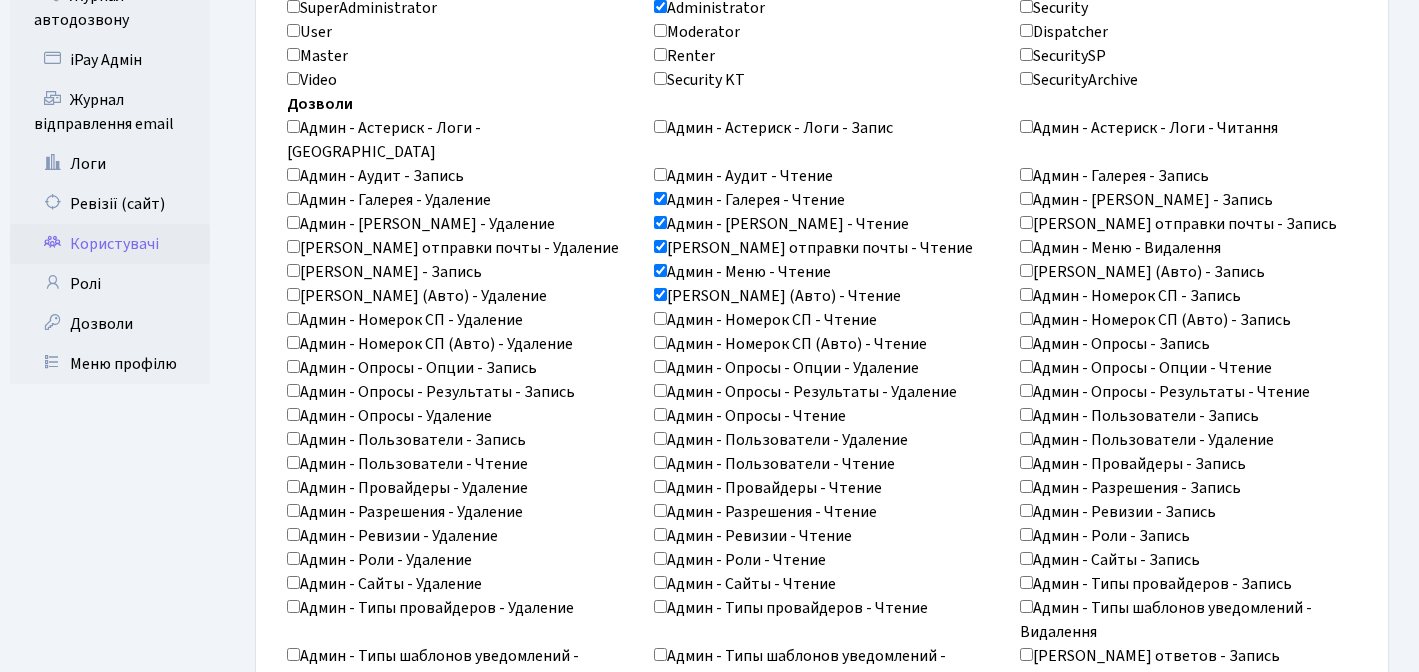 click on "Админ - Номерок СП - Чтение" at bounding box center [660, 318] 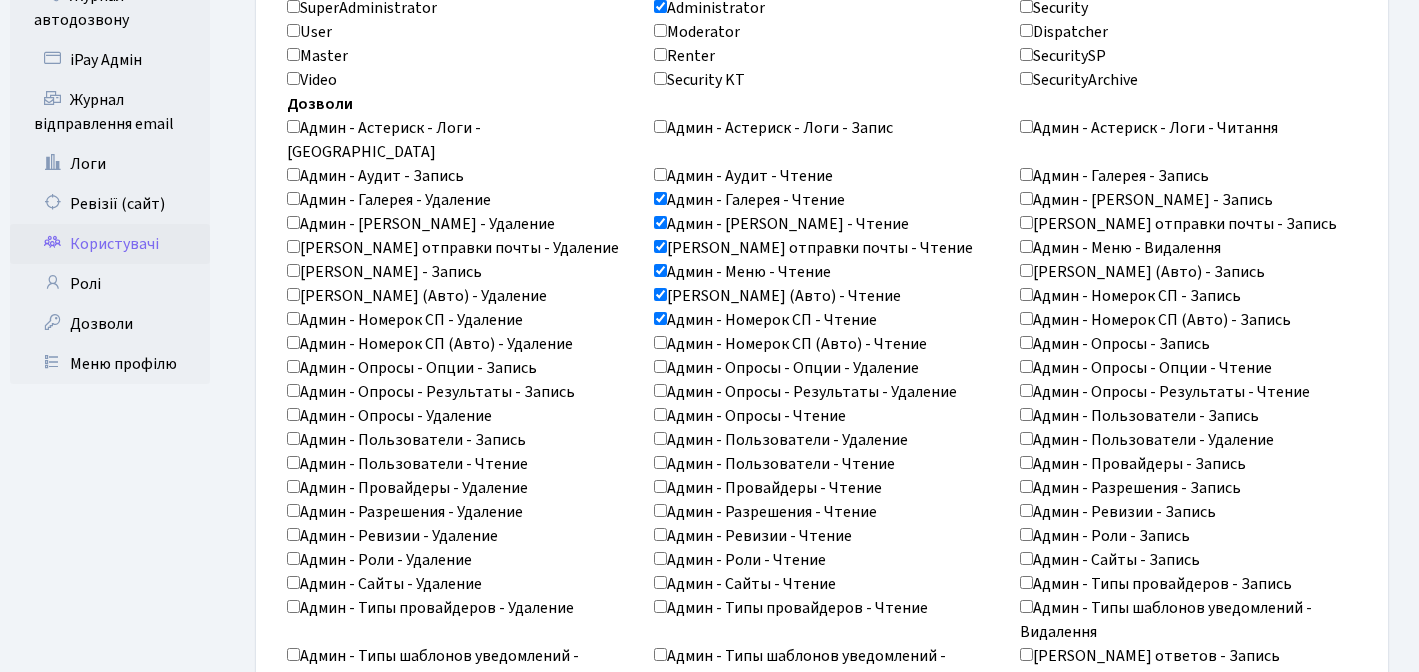 click on "Админ - Номерок СП (Авто) - Чтение" at bounding box center (660, 342) 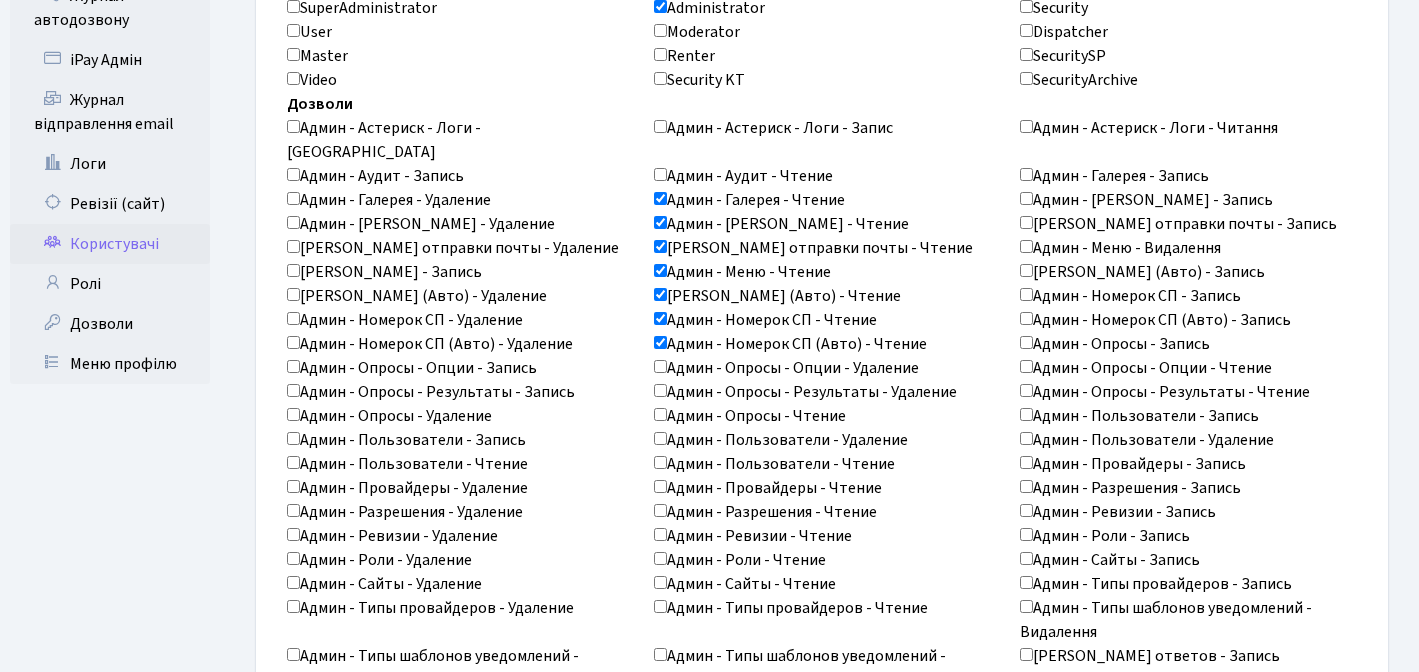 click on "Админ - Опросы - Опции - Чтение" at bounding box center (1026, 366) 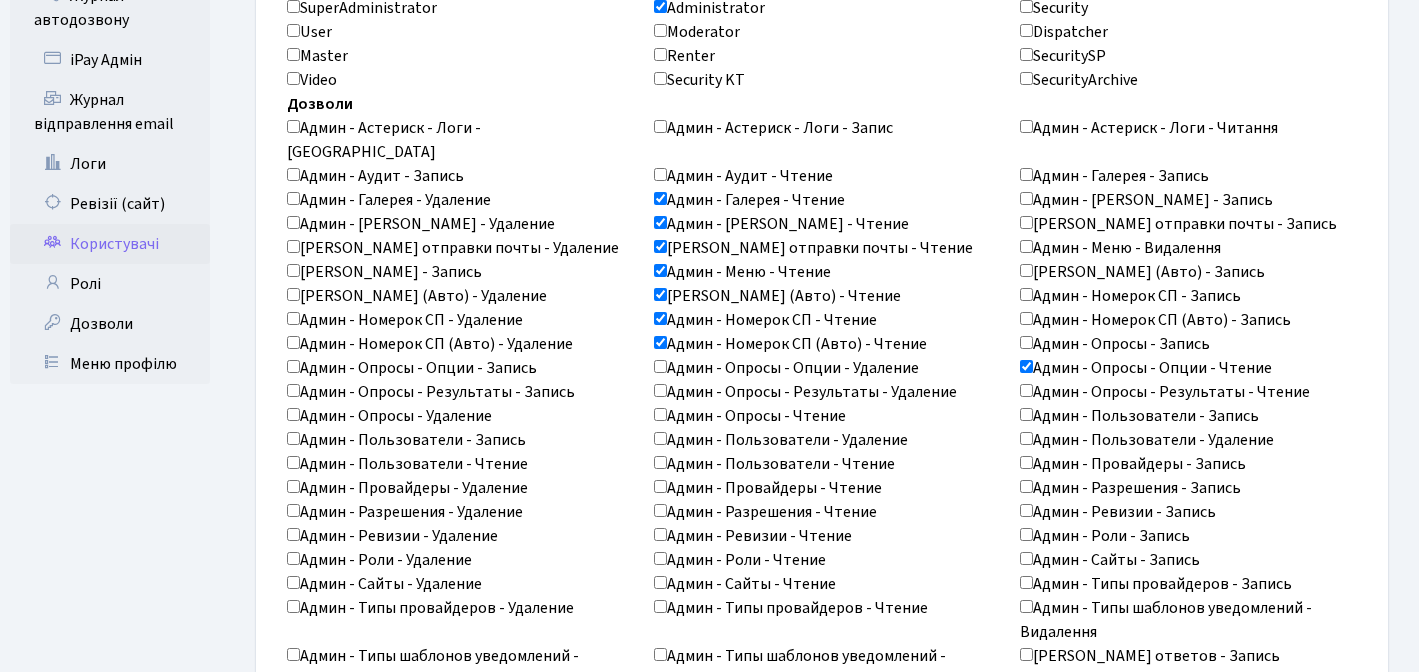 click on "Админ - Опросы - Результаты - Чтение" at bounding box center (1026, 390) 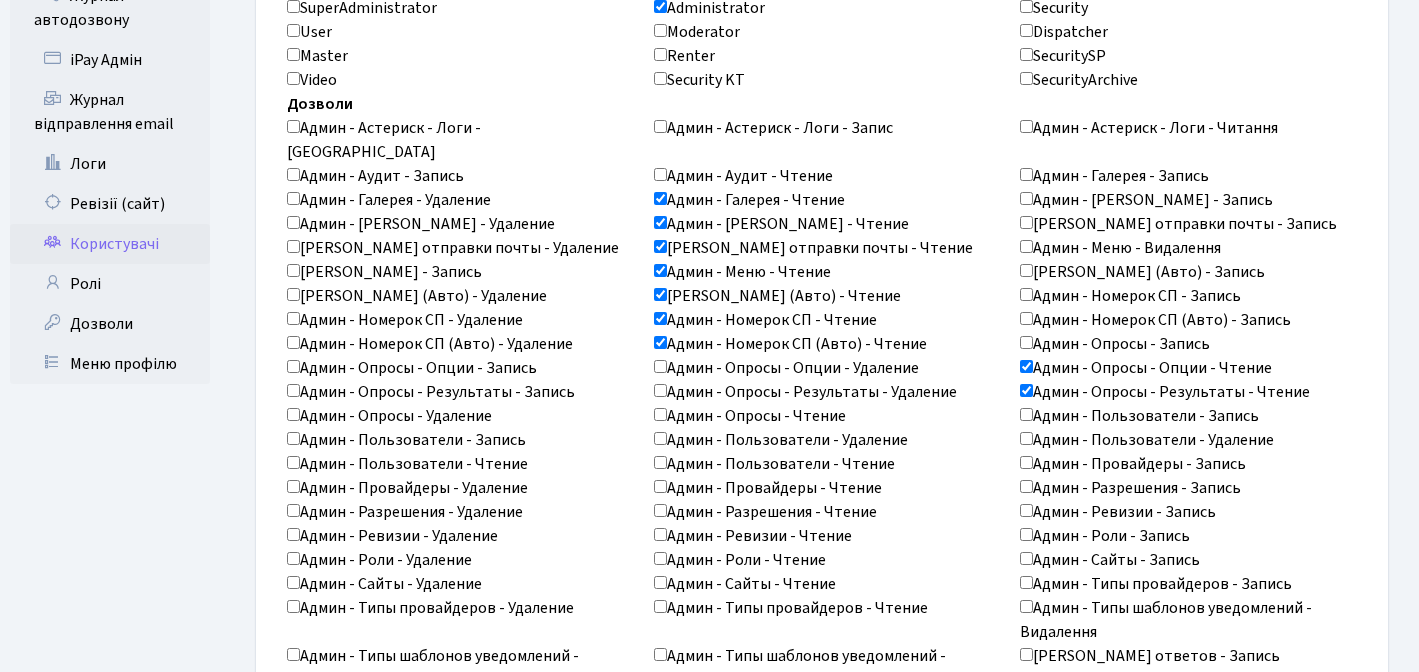 click on "Админ - Опросы - Чтение" at bounding box center (660, 414) 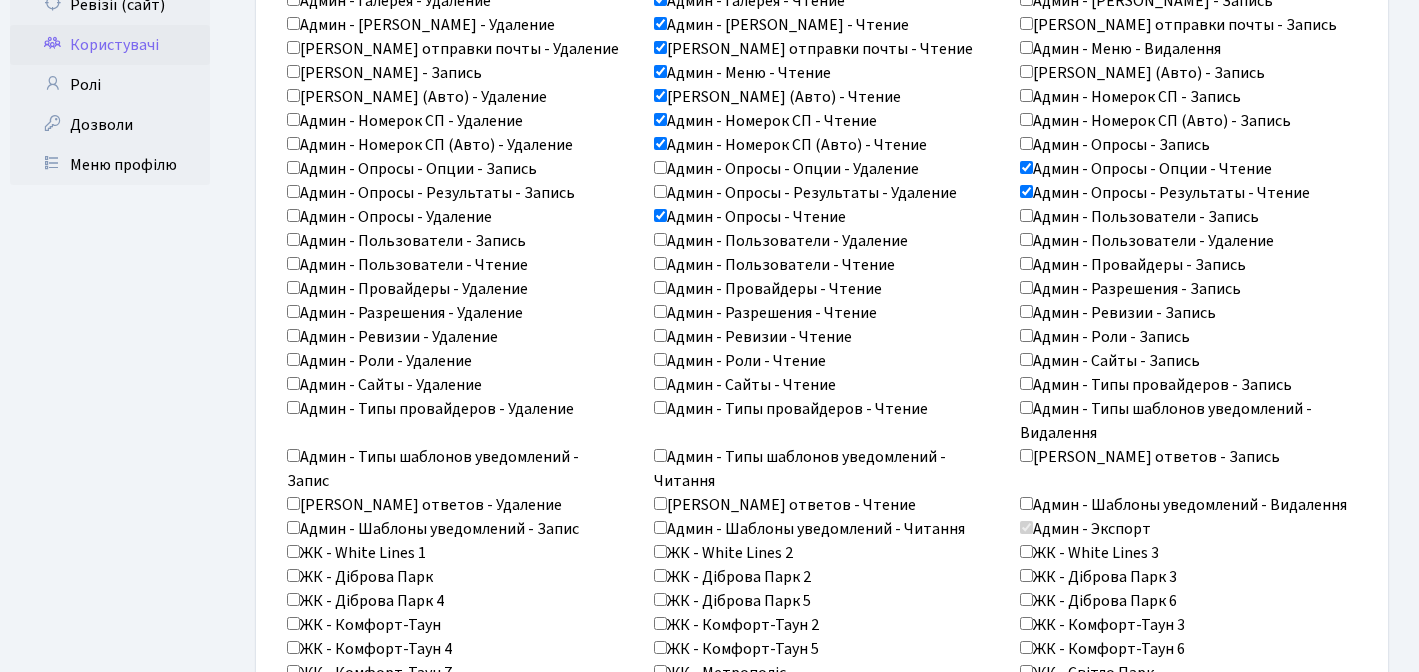 scroll, scrollTop: 875, scrollLeft: 0, axis: vertical 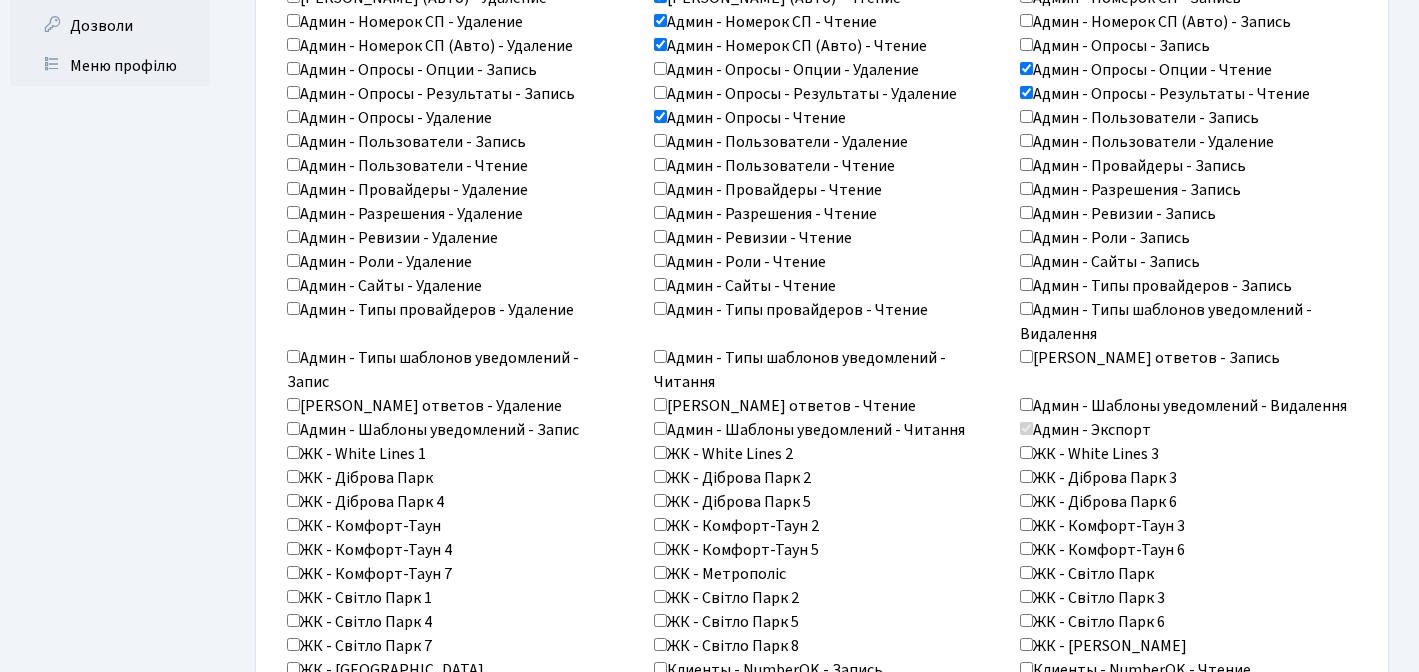 click on "Админ - Пользователи - Чтение" at bounding box center [293, 164] 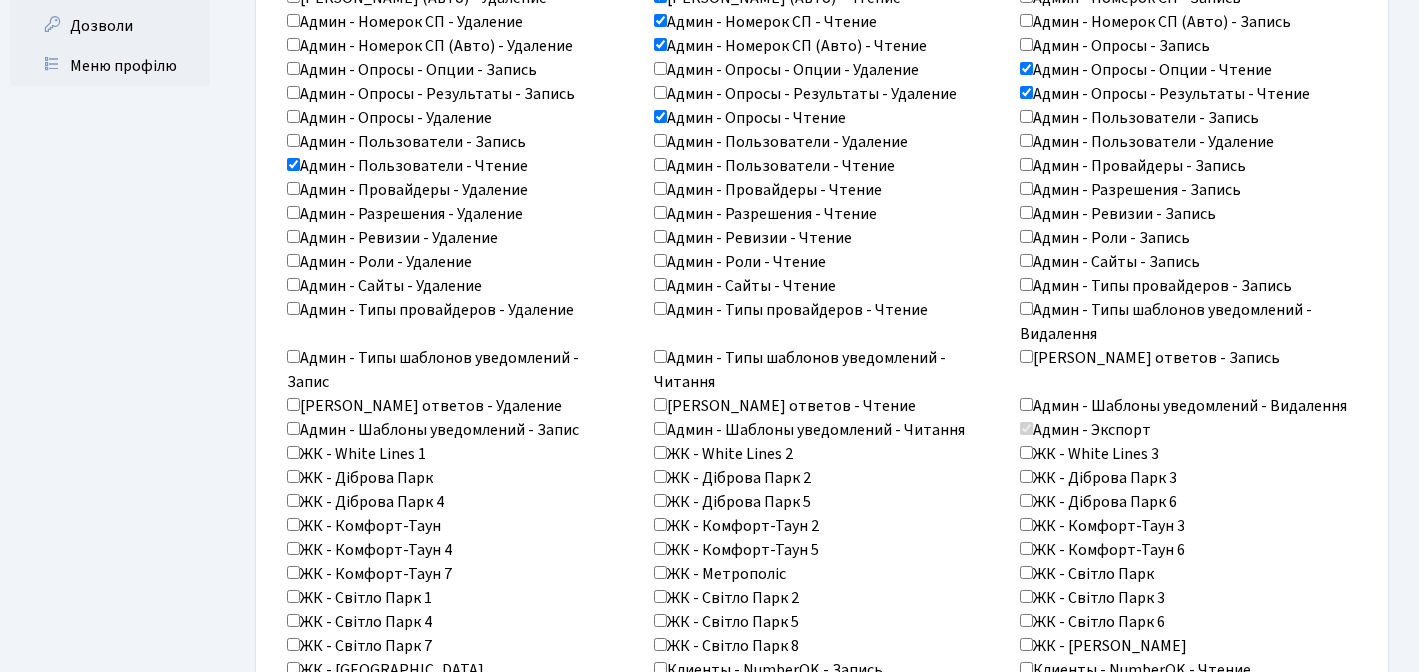 click on "Админ - Пользователи - Чтение" at bounding box center (660, 164) 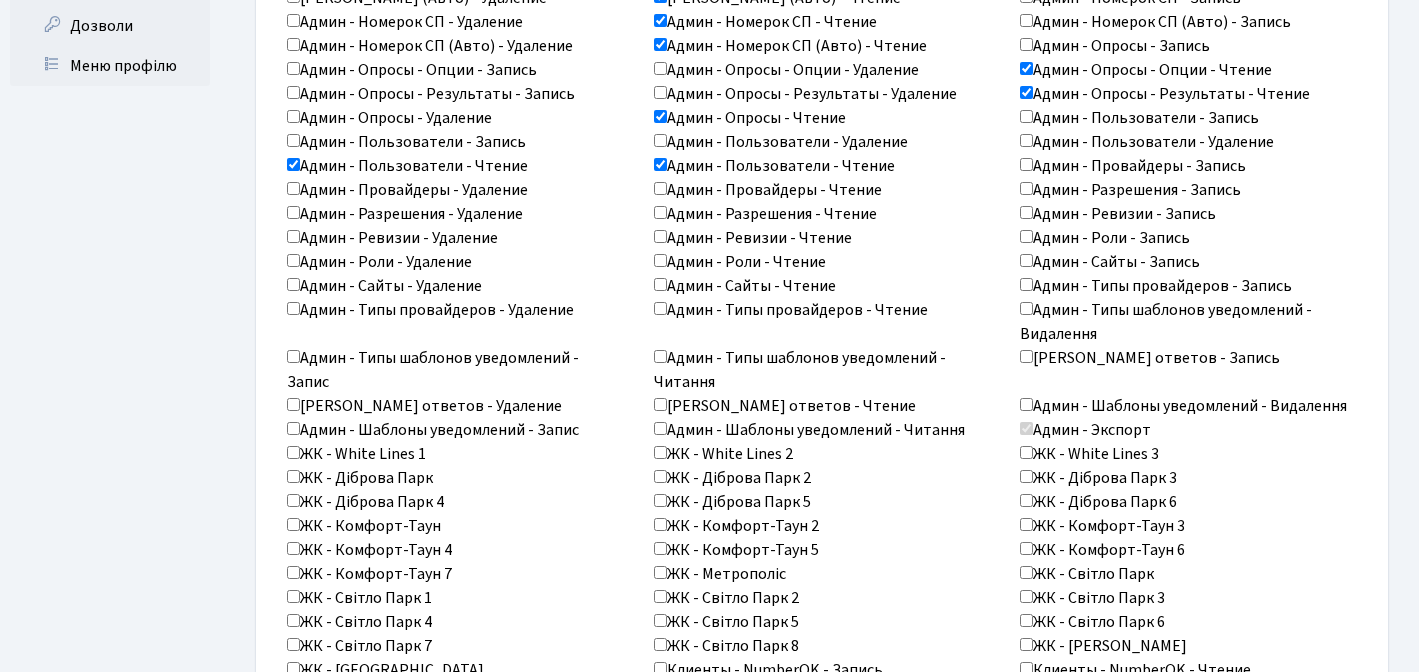 click on "Админ - Провайдеры - Чтение" at bounding box center (660, 188) 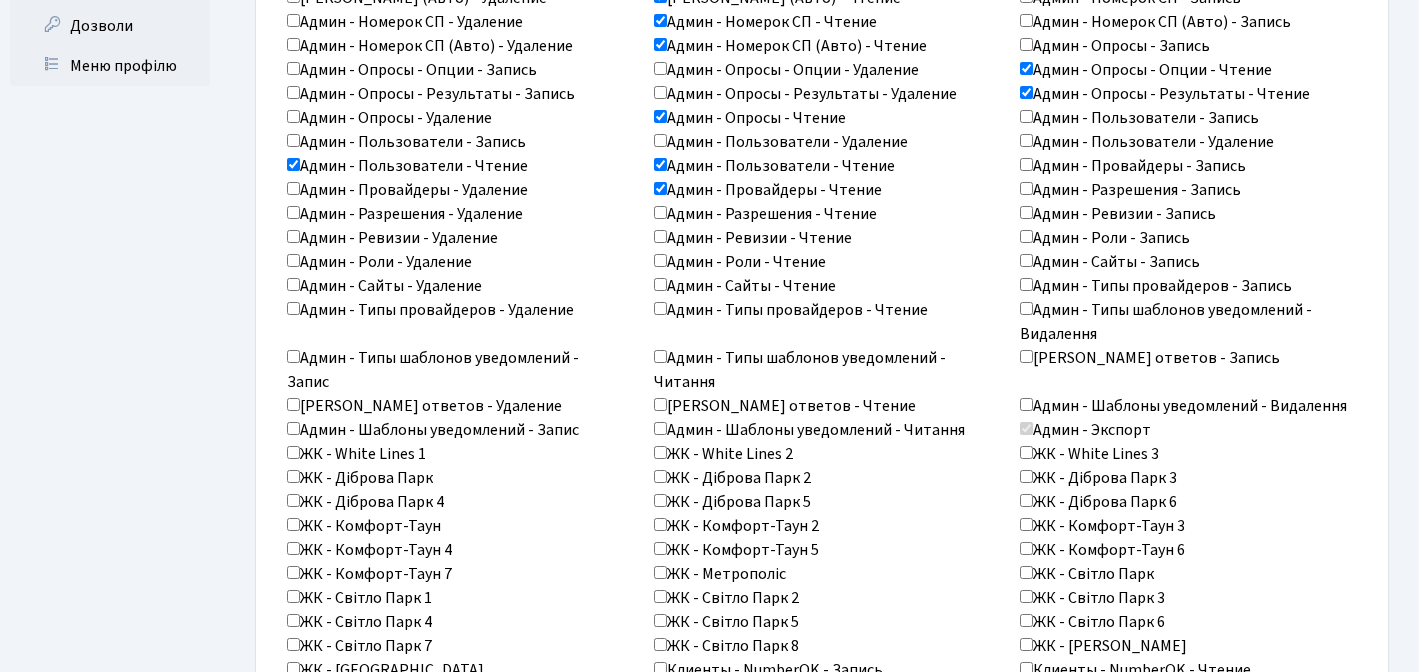 click on "Админ - Разрешения - Чтение" at bounding box center [660, 212] 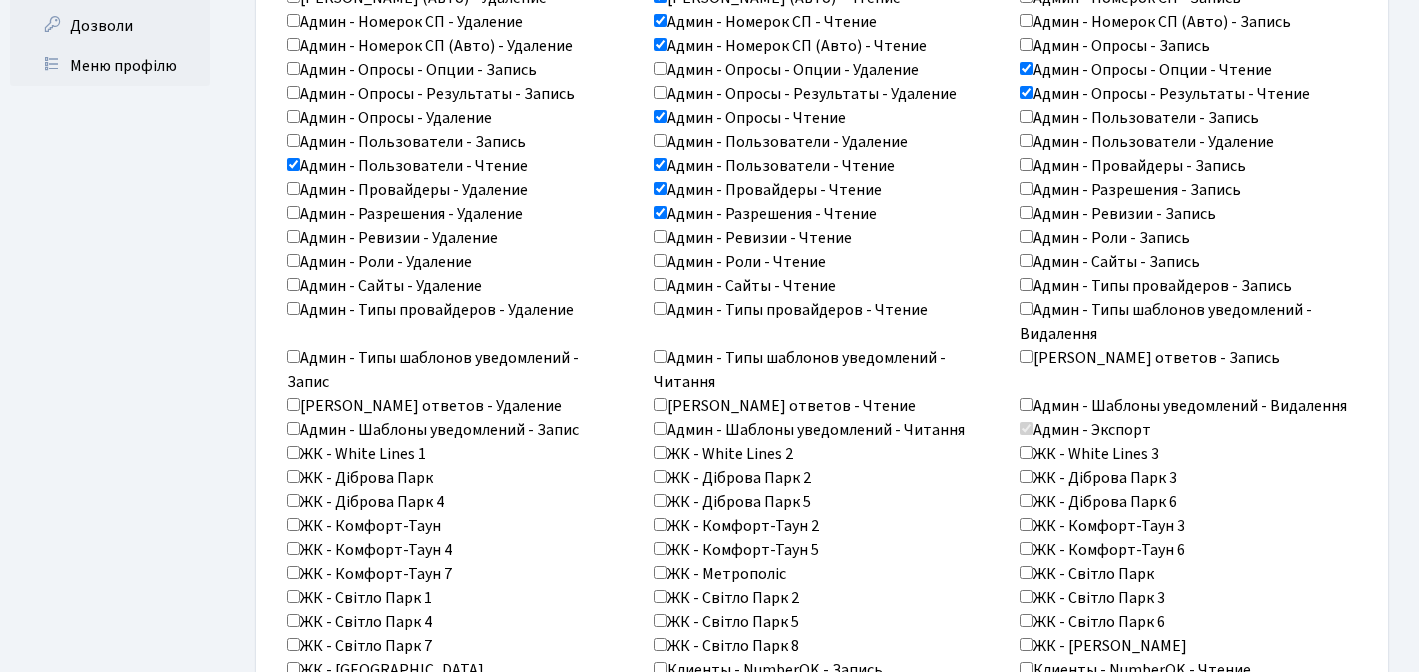 click on "Админ - Ревизии - Чтение" at bounding box center (660, 236) 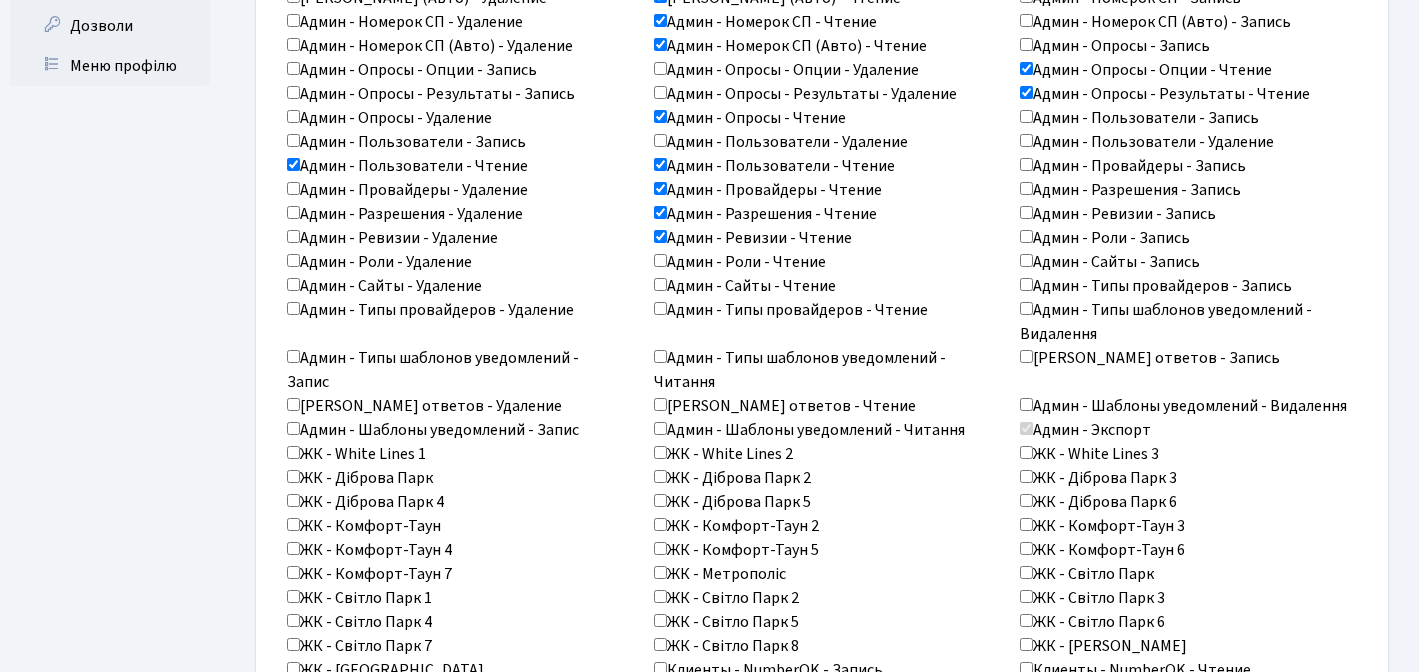 click on "Админ - Роли - Чтение" at bounding box center (660, 260) 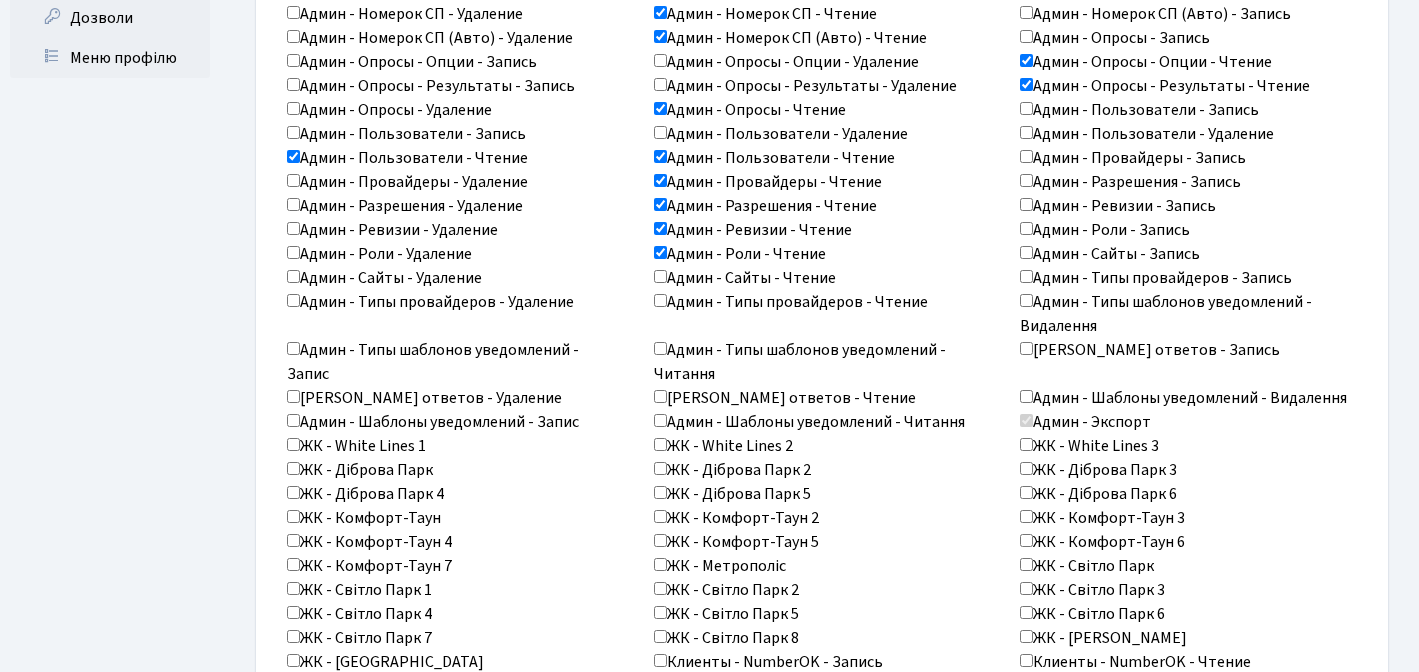 scroll, scrollTop: 887, scrollLeft: 0, axis: vertical 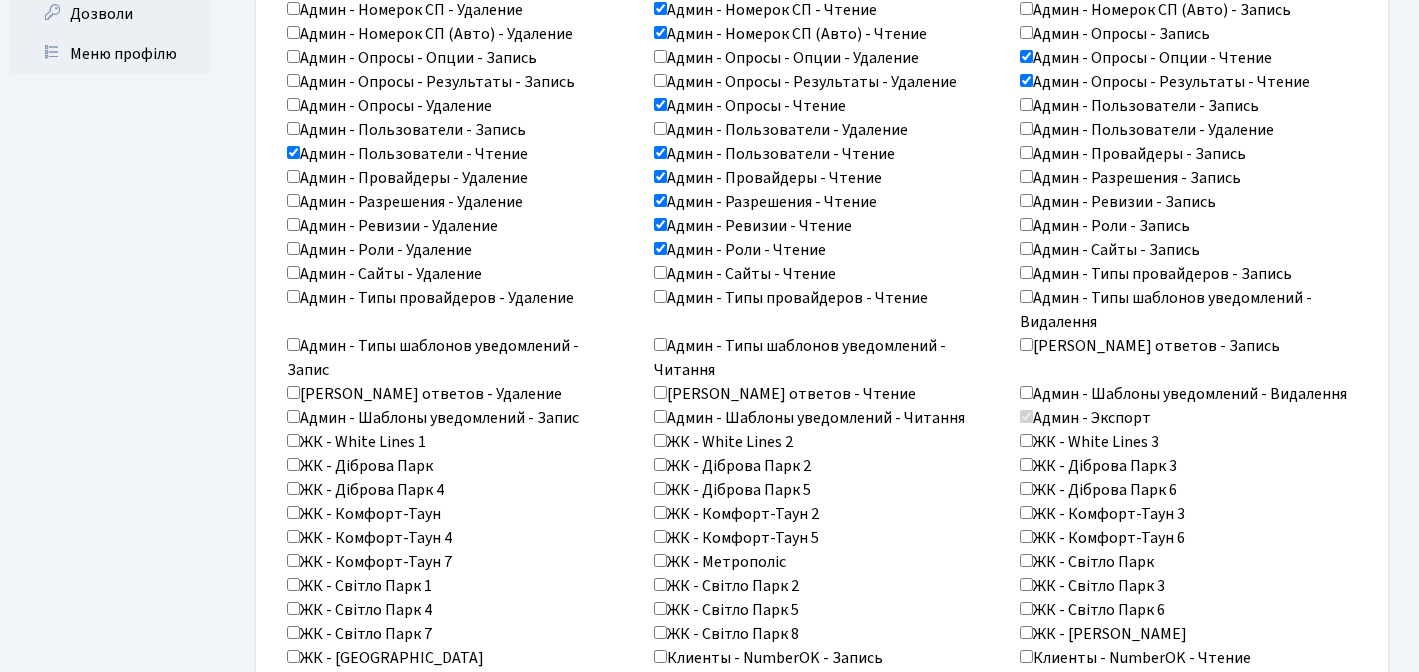 click on "Админ - Сайты - Чтение" at bounding box center [660, 272] 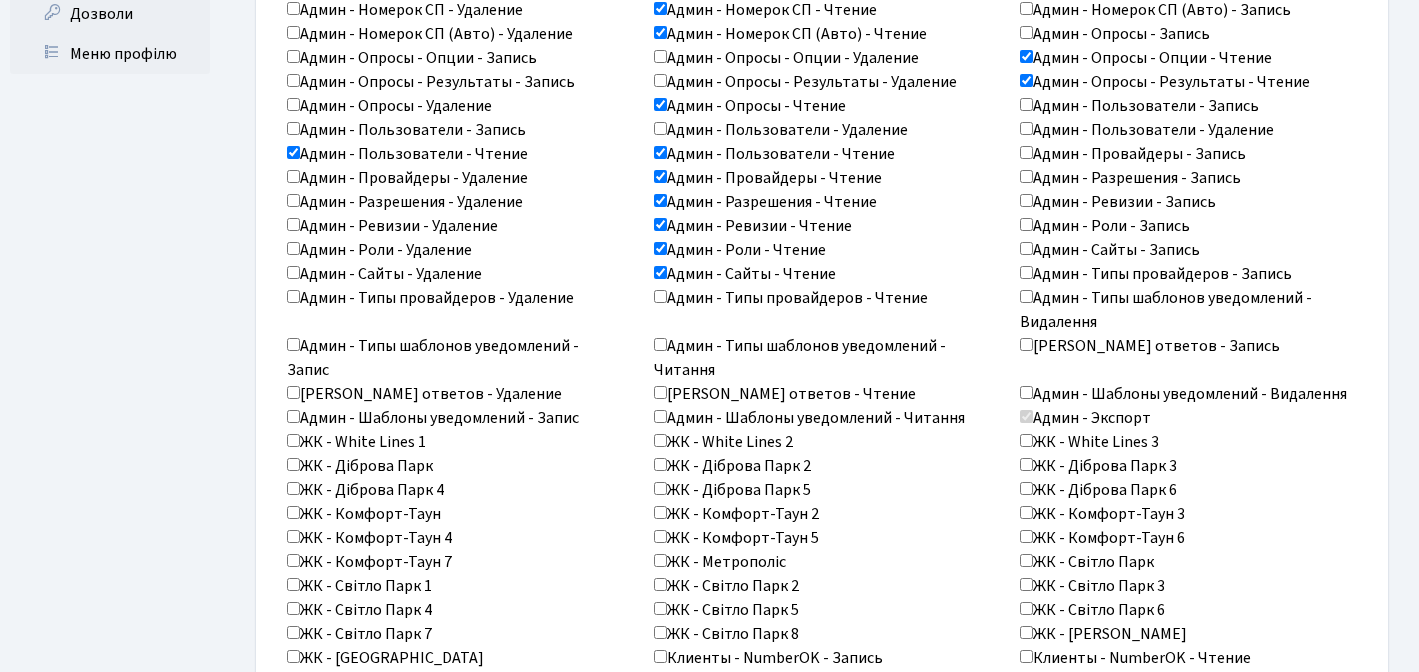 click on "Админ - Типы провайдеров - Чтение" at bounding box center (660, 296) 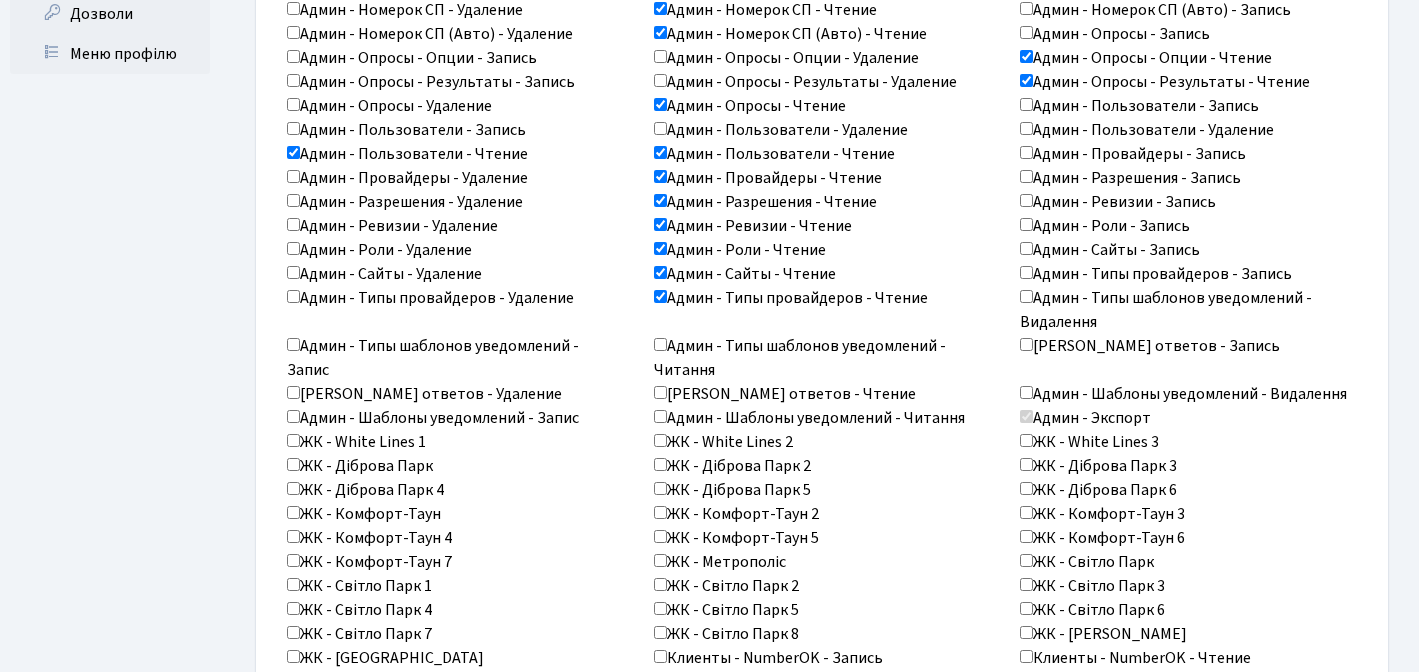 click on "Админ - Типы шаблонов уведомлений - Читання" at bounding box center (660, 344) 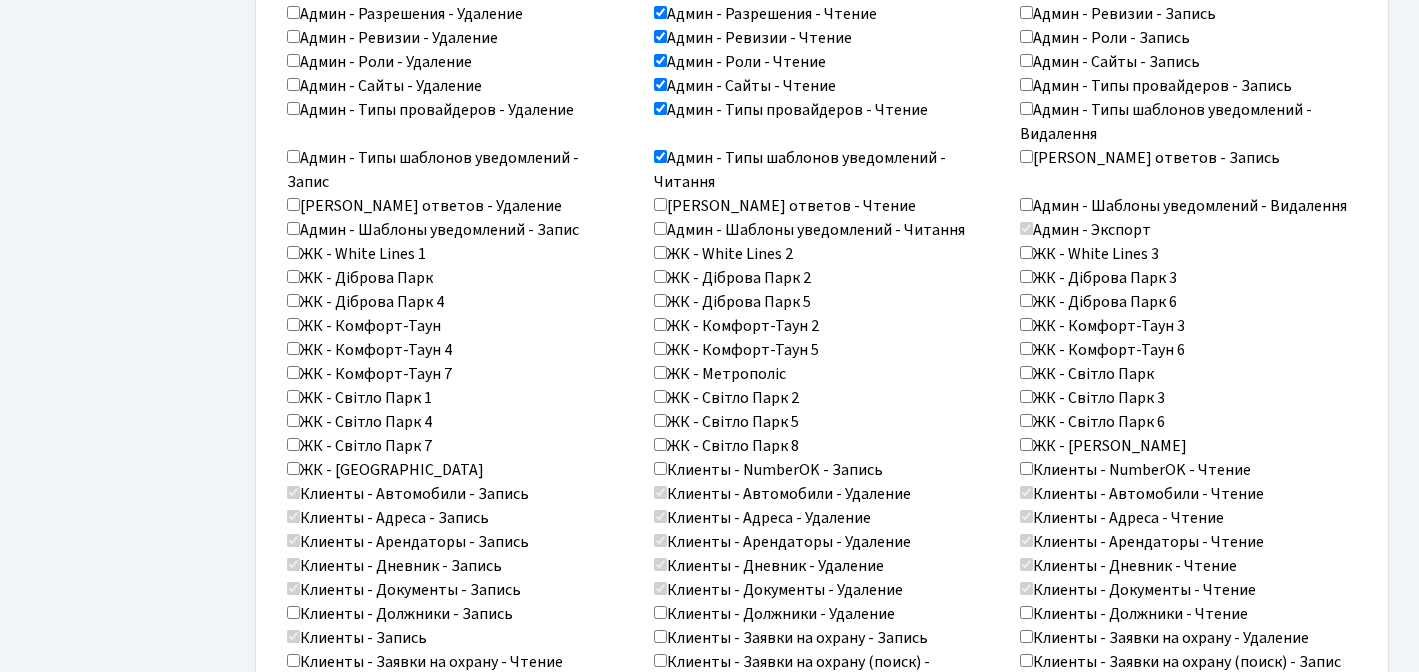 scroll, scrollTop: 1076, scrollLeft: 0, axis: vertical 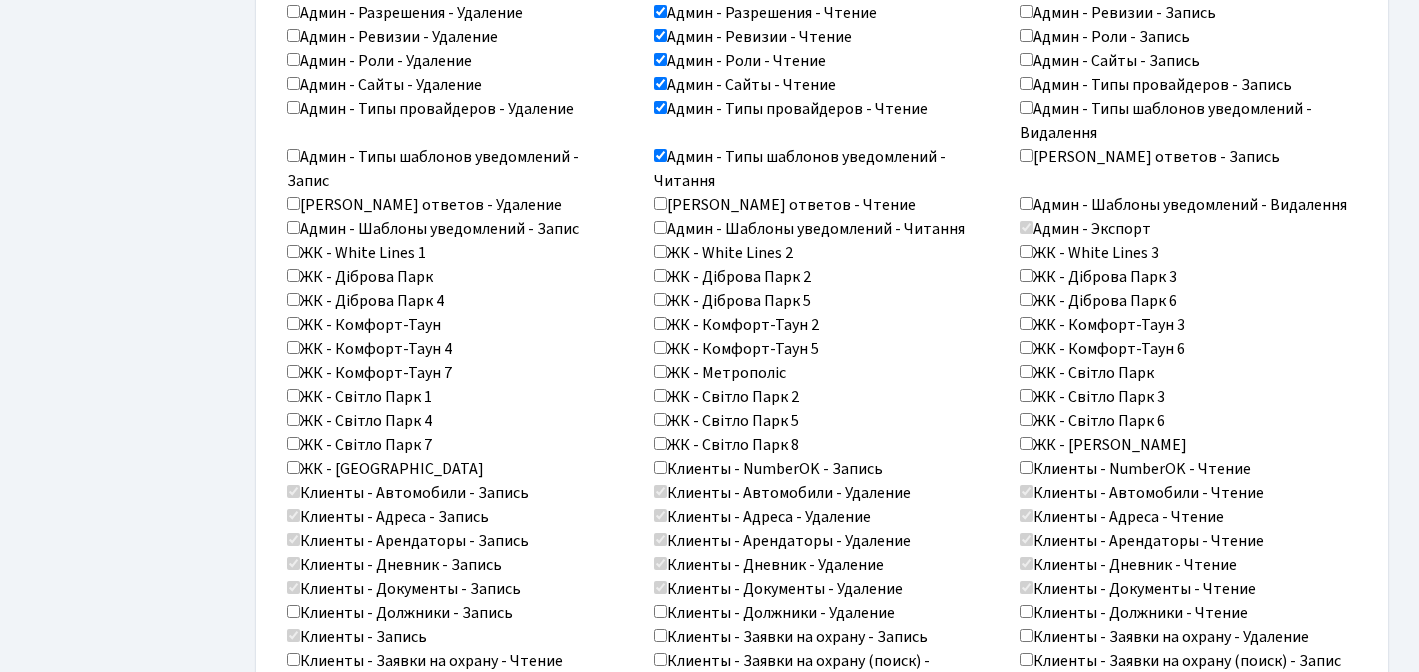 click on "Админ - Шаблоны ответов - Чтение" at bounding box center [660, 203] 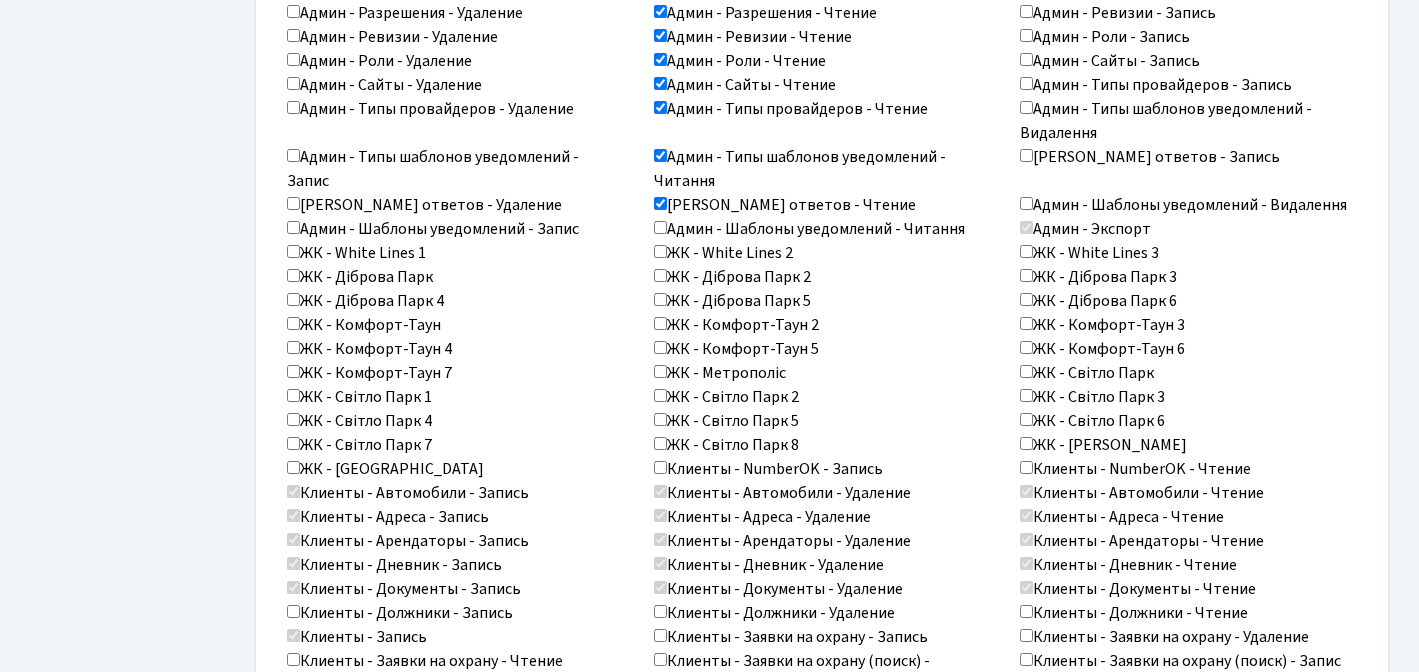 click on "Админ - Шаблоны уведомлений - Читання" at bounding box center [660, 227] 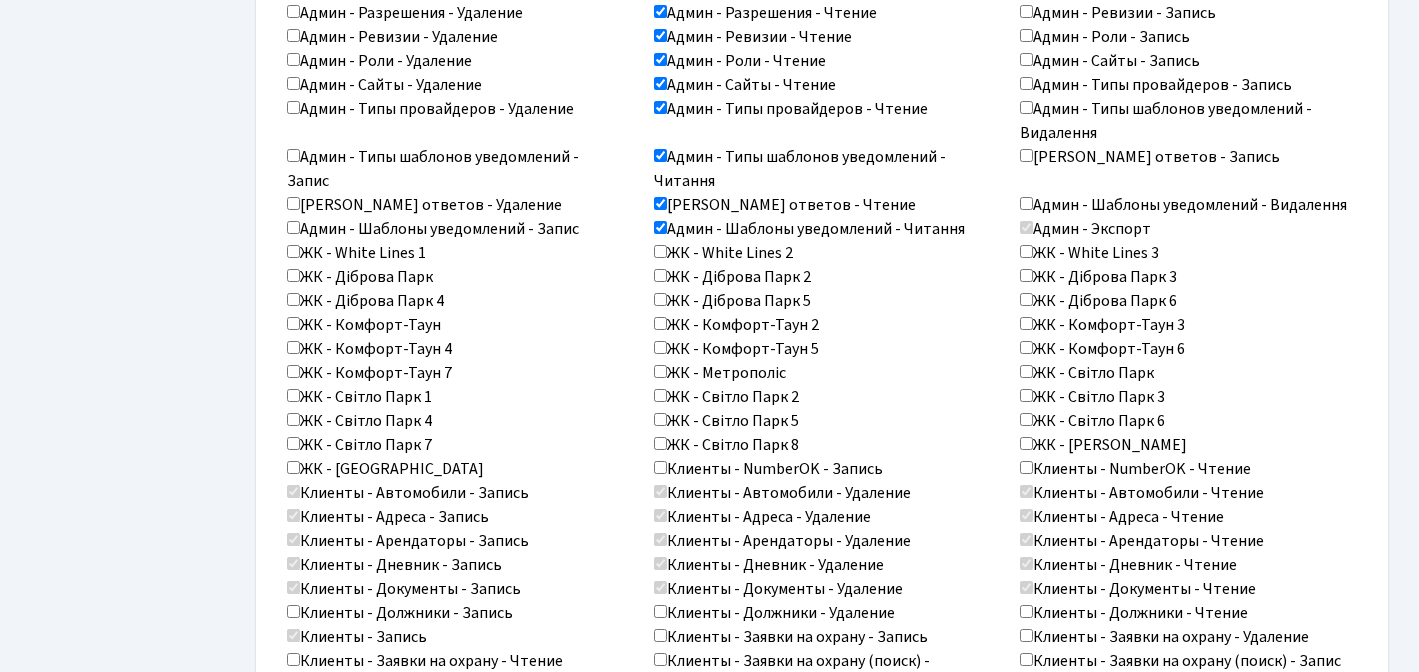 click on "ЖК - White Lines 1" at bounding box center (293, 251) 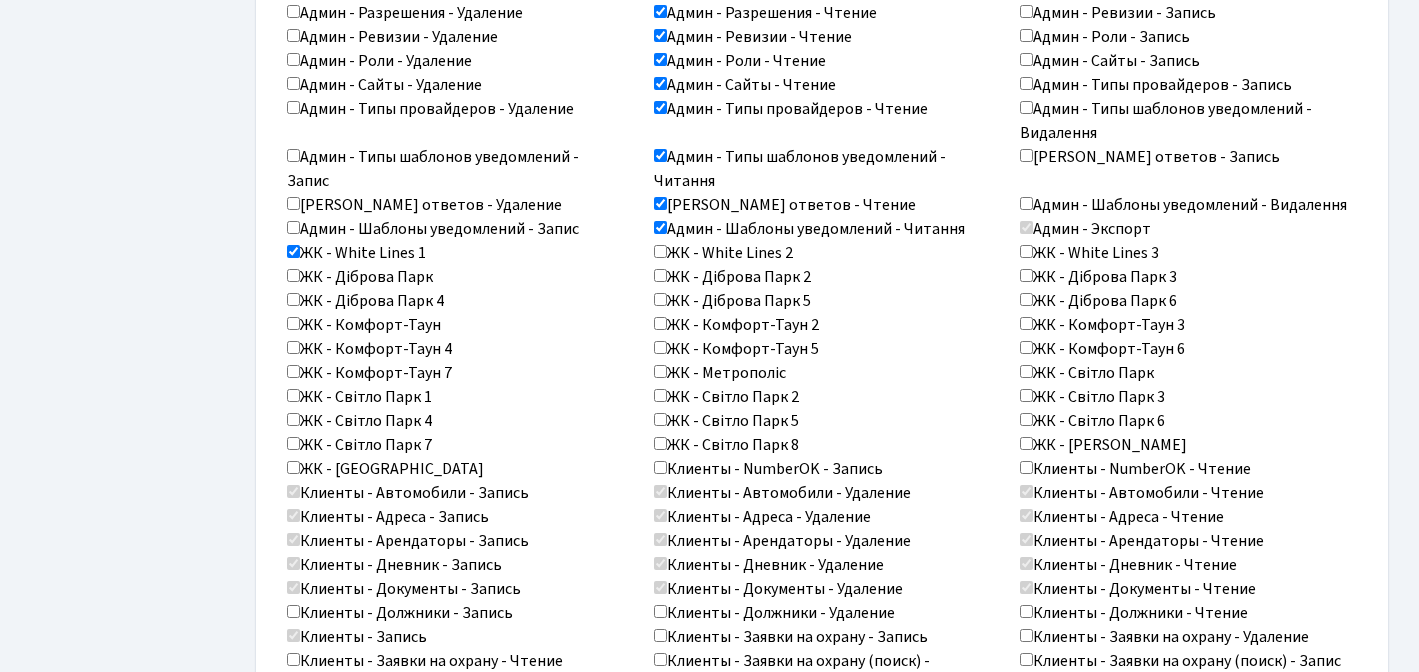 click on "ЖК - White Lines 2" at bounding box center (660, 251) 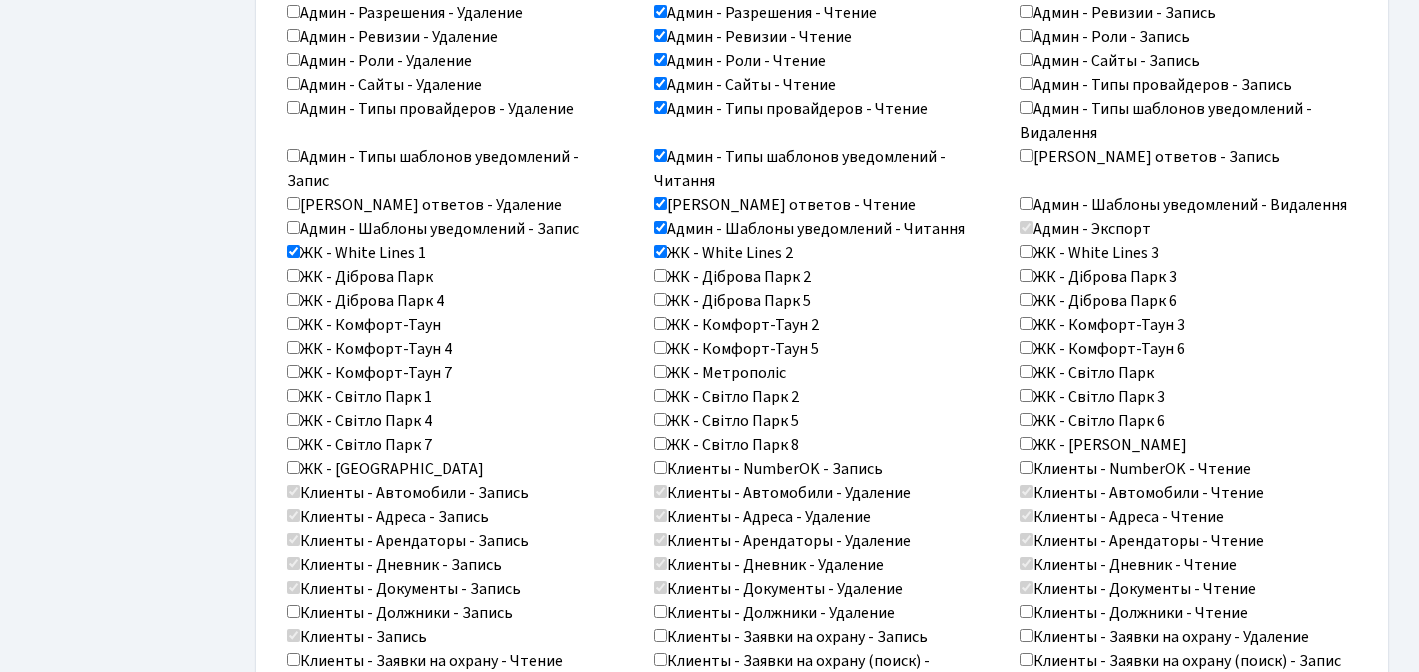 click on "ЖК - White Lines 3" at bounding box center (1026, 251) 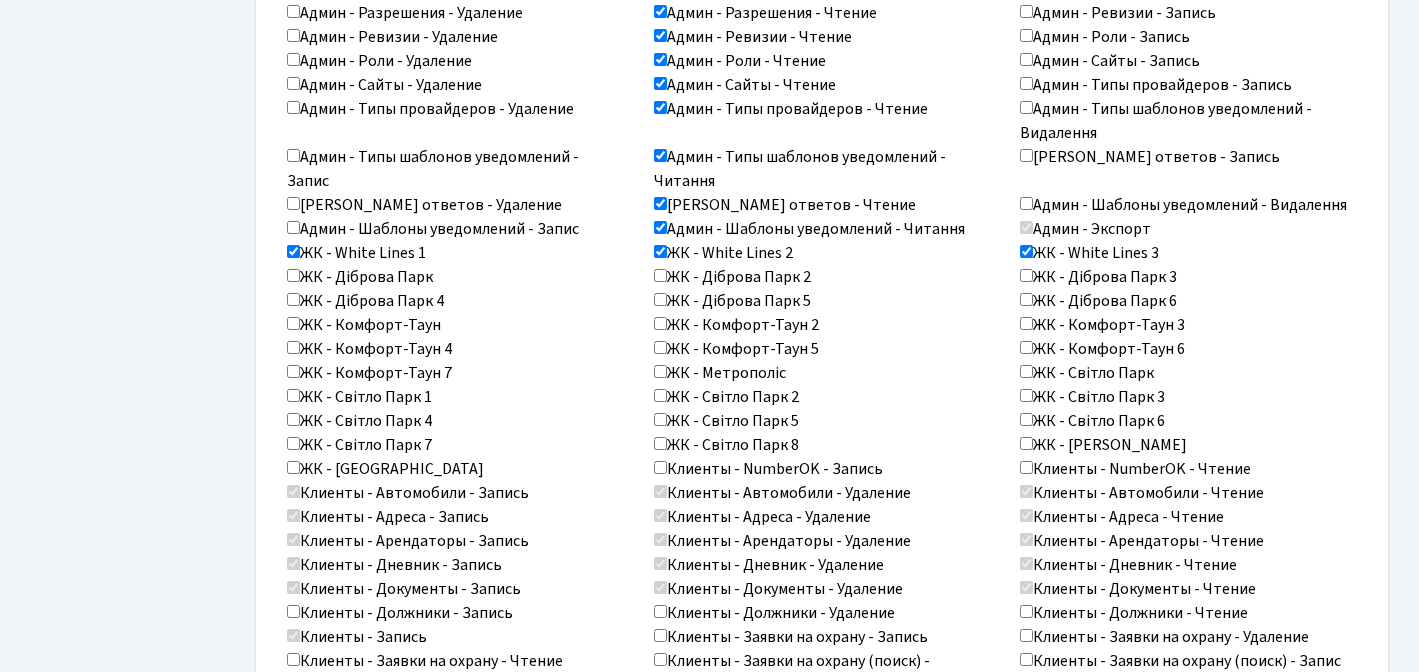 click on "ЖК - Діброва Парк" at bounding box center [293, 275] 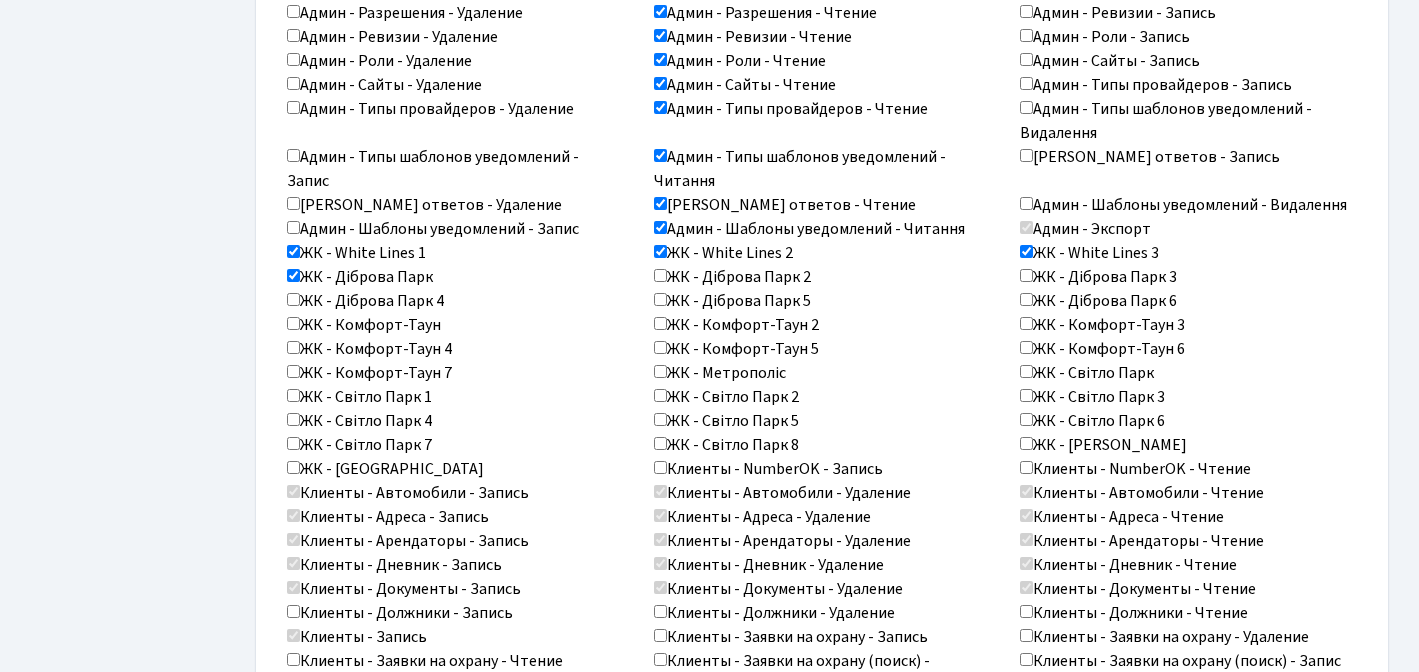 click on "ЖК - Діброва Парк 2" at bounding box center [660, 275] 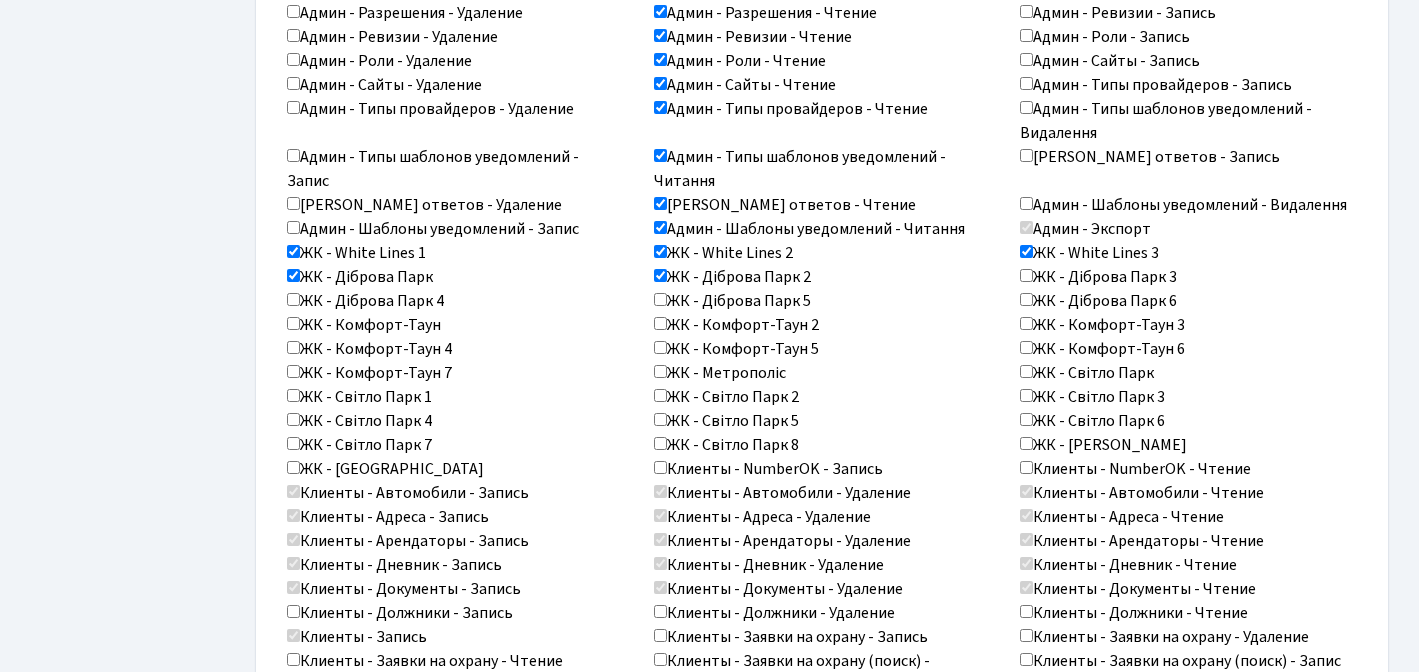 click on "ЖК - Діброва Парк 3" at bounding box center (1026, 275) 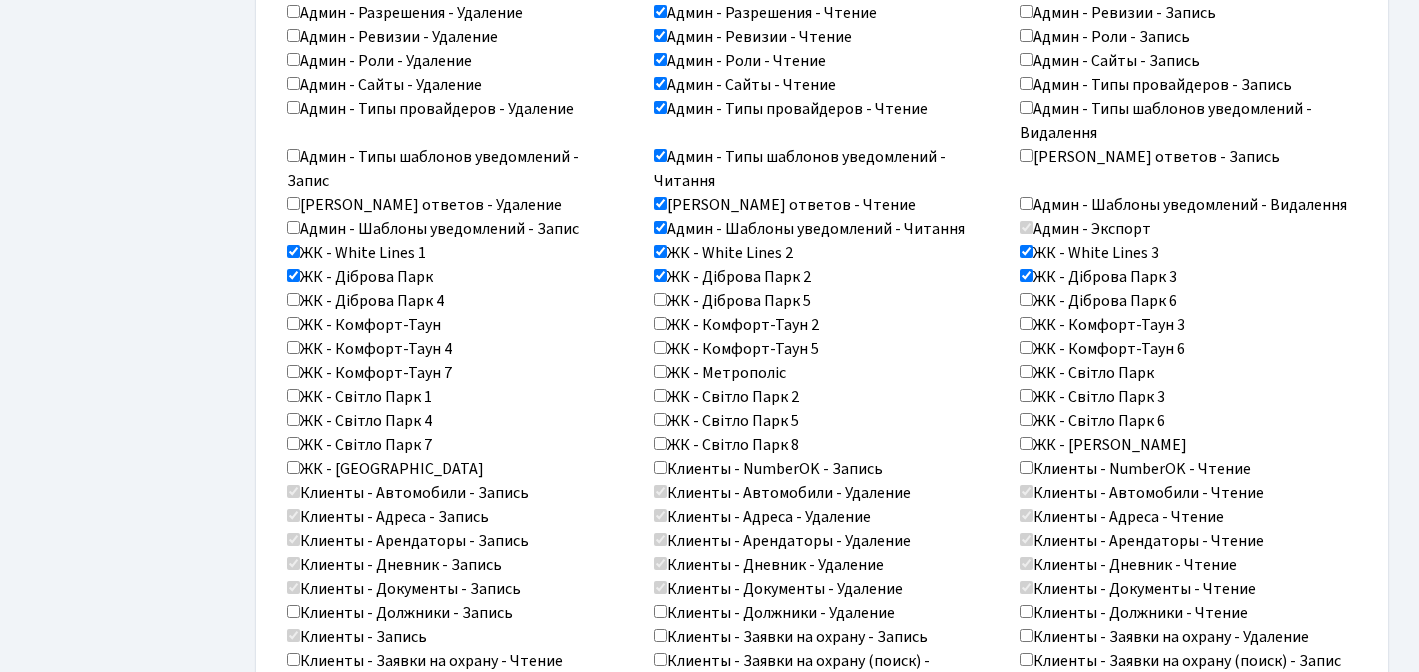 click on "ЖК - Діброва Парк 6" at bounding box center (1026, 299) 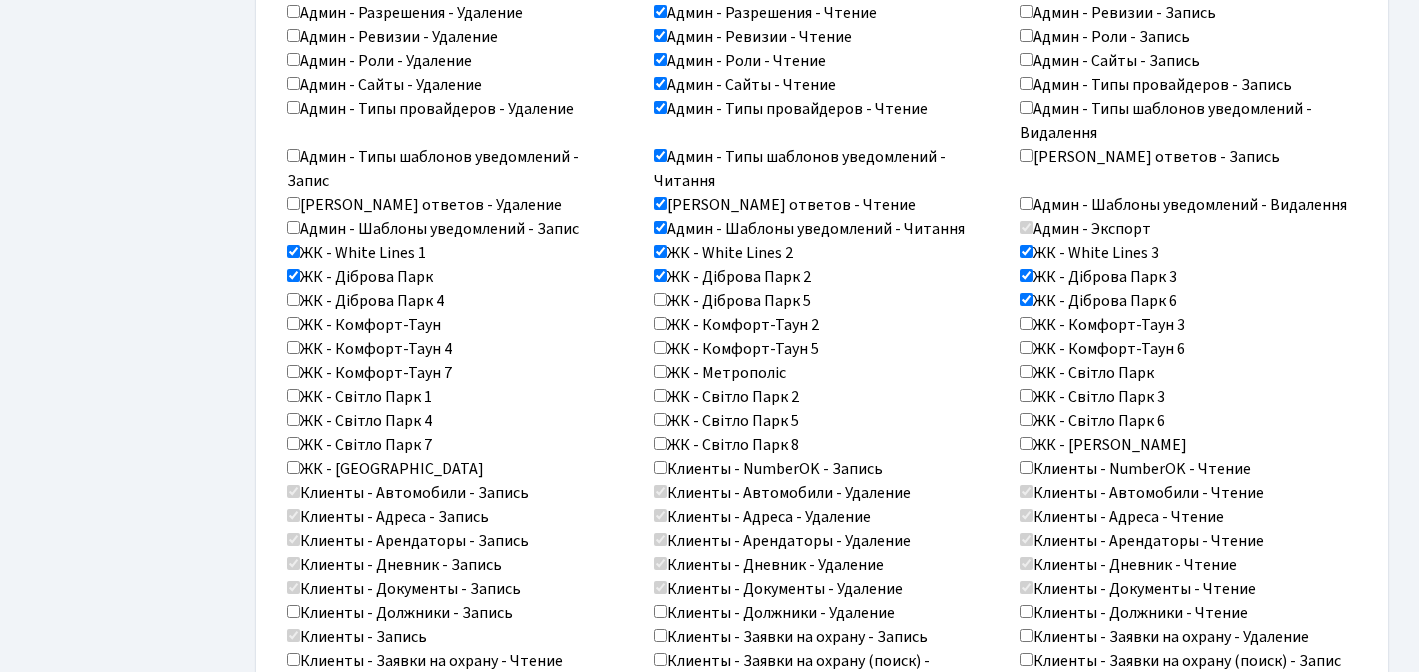 click on "ЖК - Діброва Парк 5" at bounding box center (660, 299) 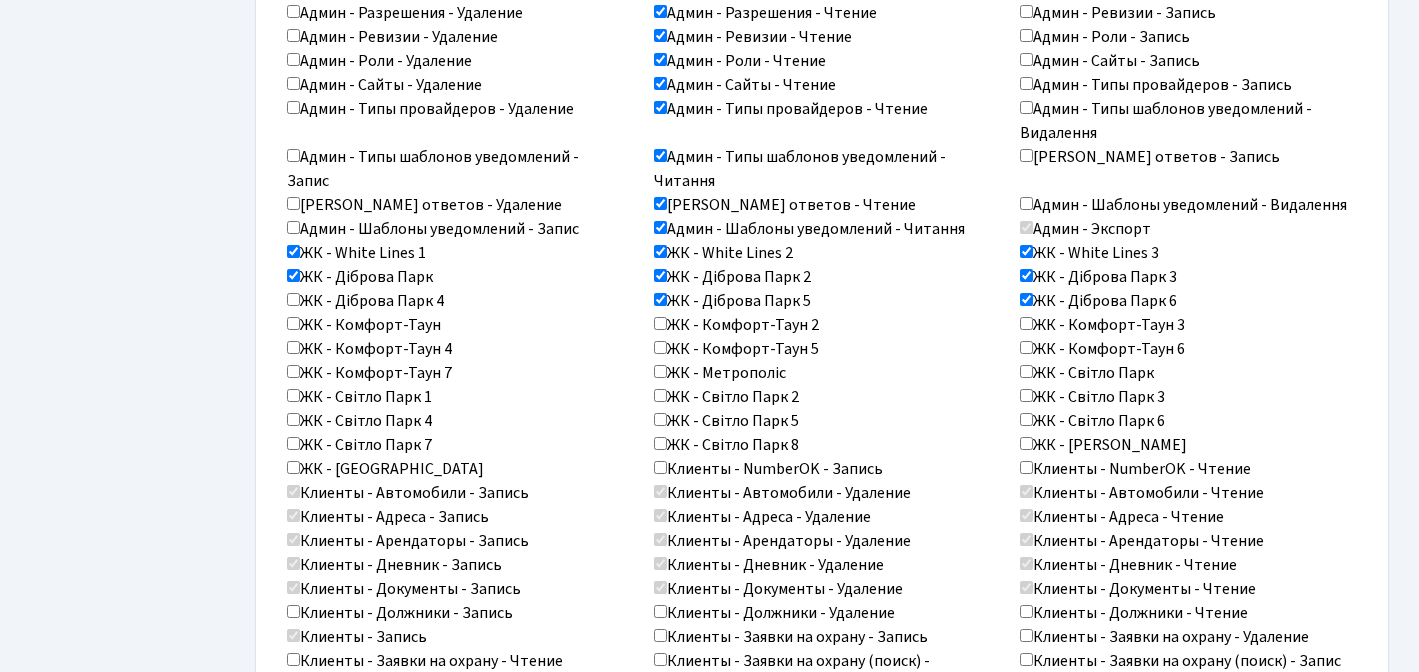 click on "ЖК - Діброва Парк 4" at bounding box center (293, 299) 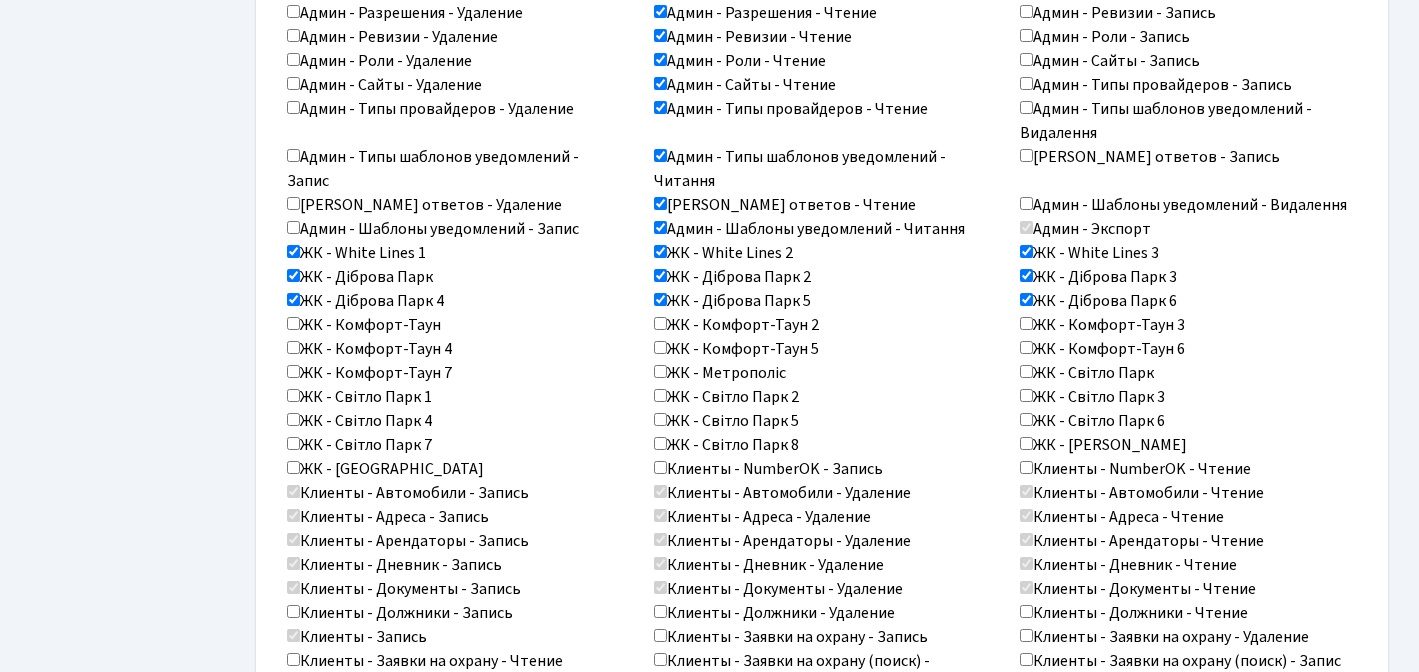click on "ЖК - Комфорт-Таун" at bounding box center (364, 325) 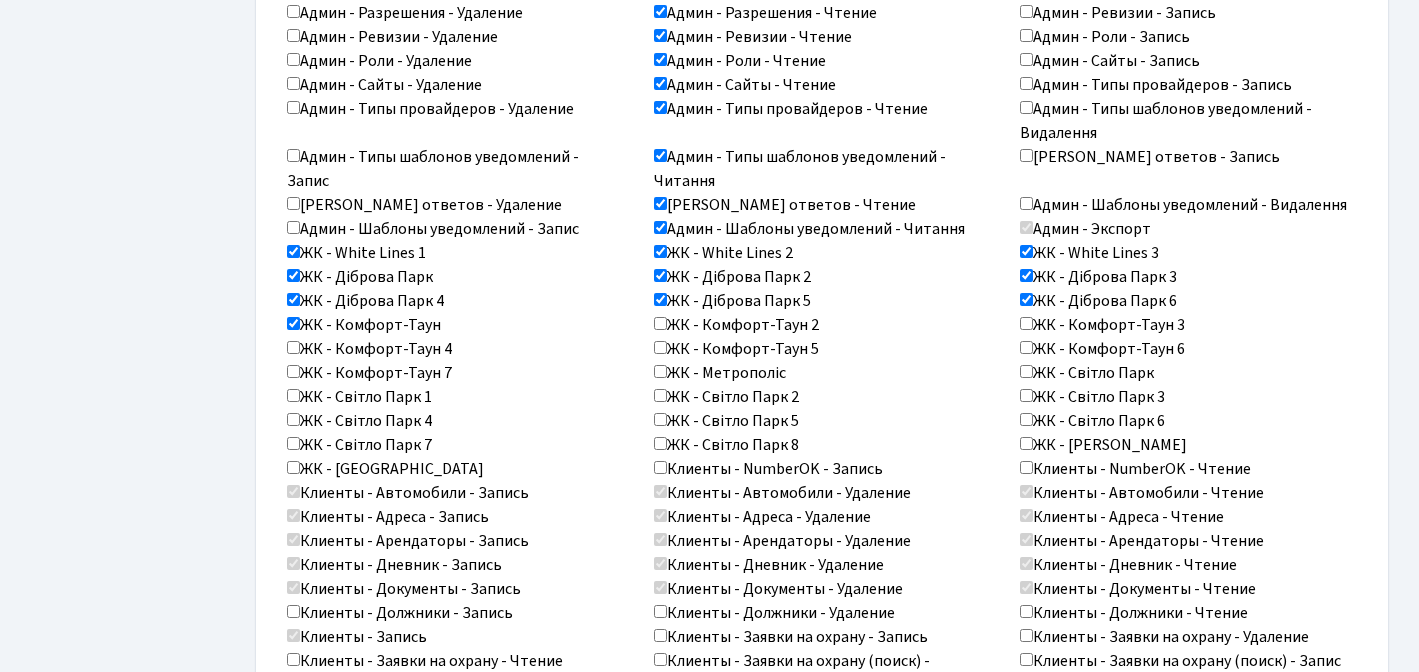 click on "ЖК - Комфорт-Таун 4" at bounding box center (293, 347) 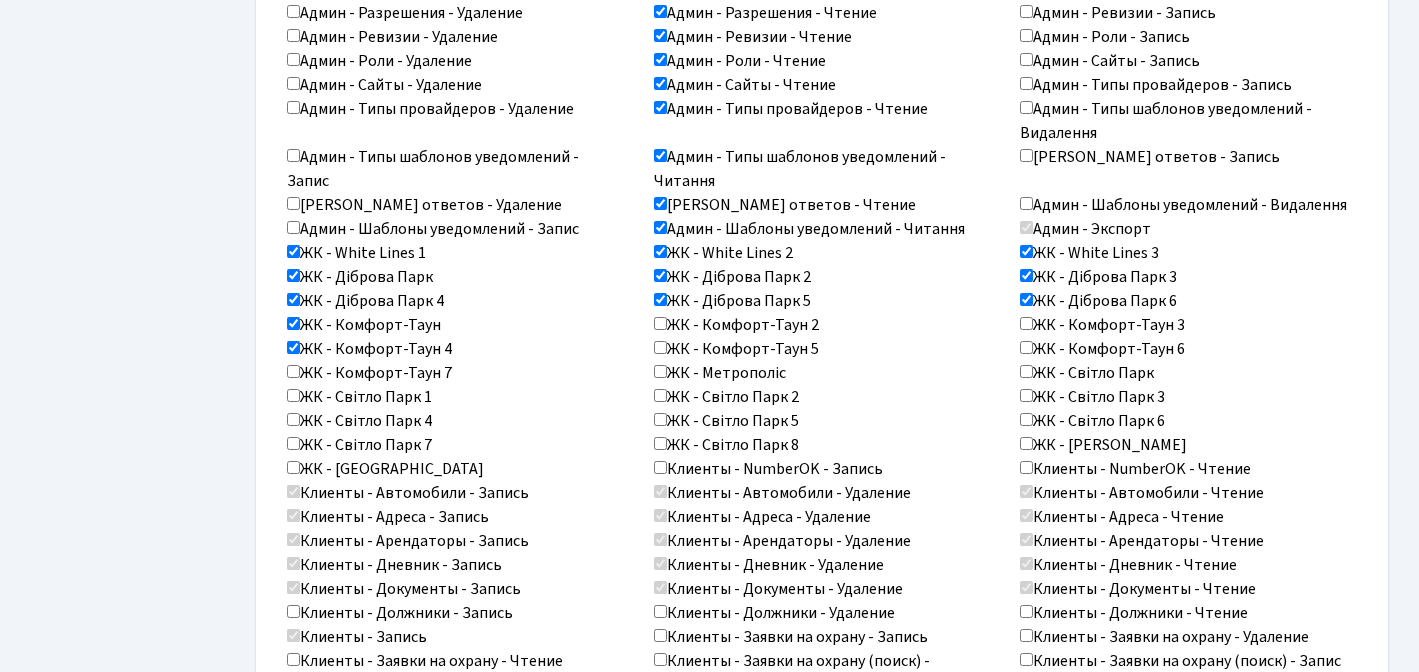 click on "ЖК - Комфорт-Таун 7" at bounding box center (293, 371) 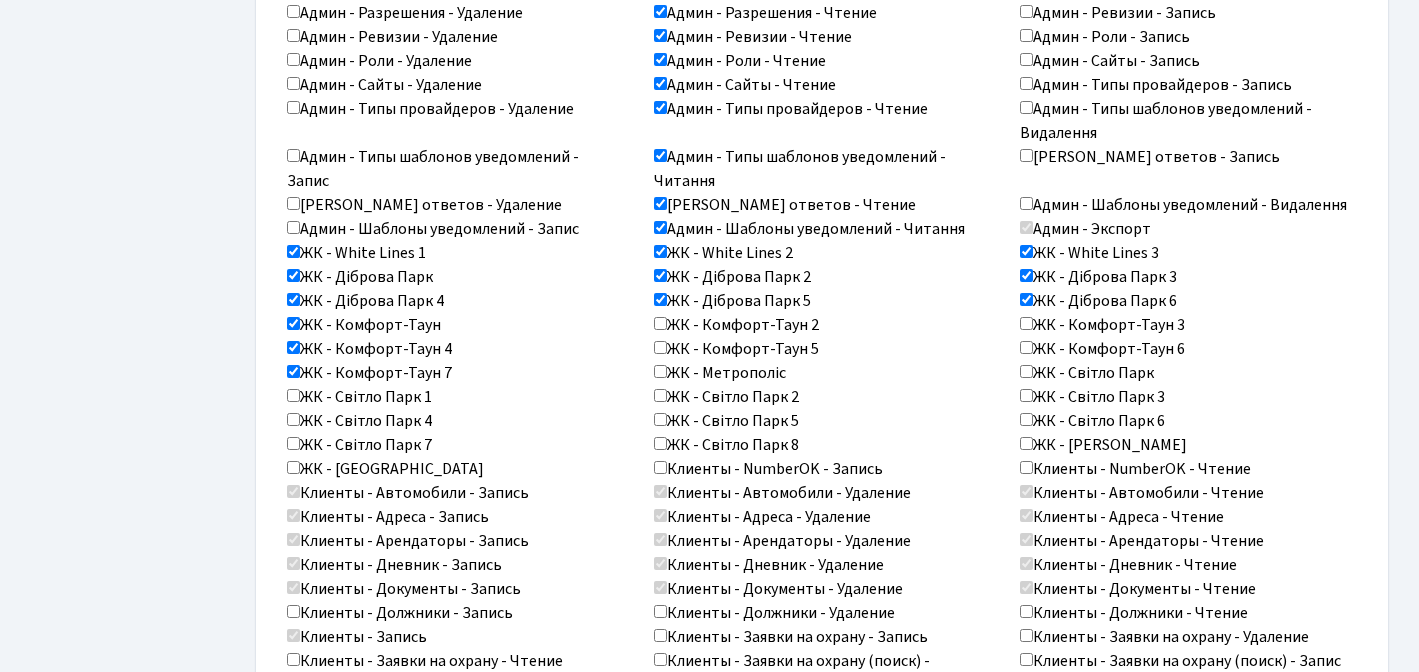 click on "ЖК - Комфорт-Таун 2" at bounding box center [660, 323] 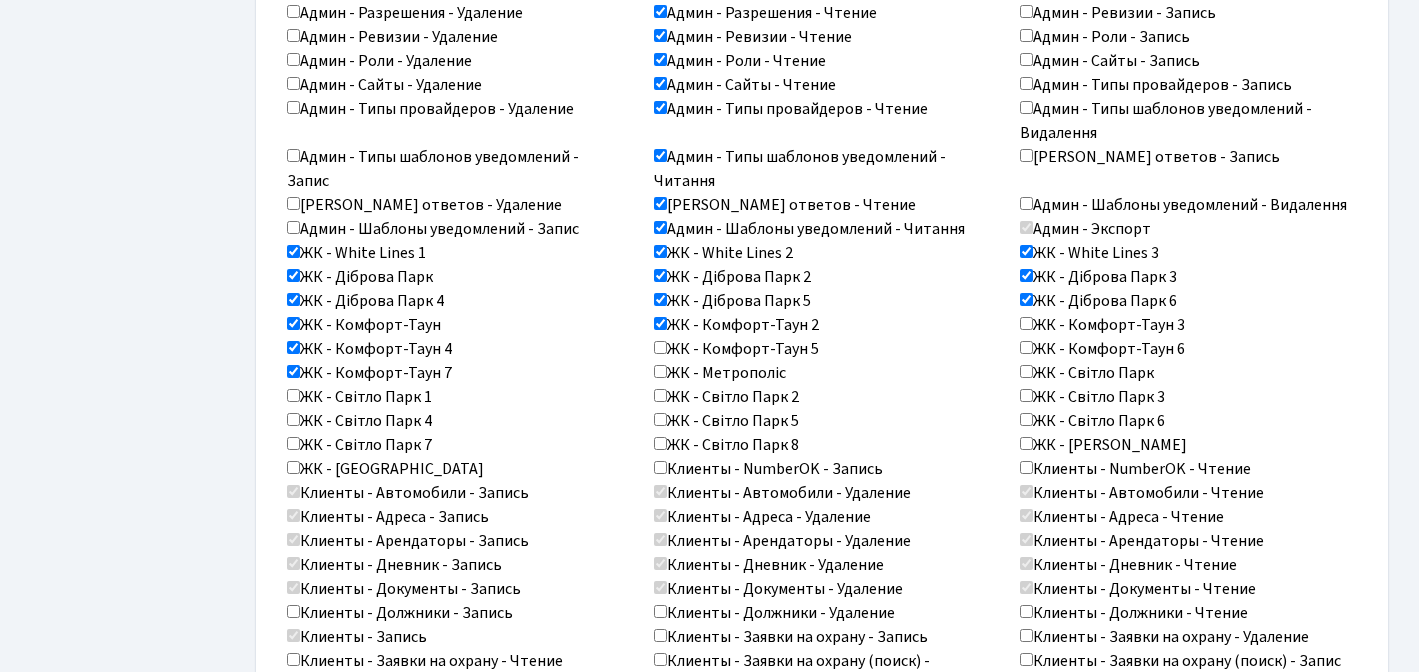 click on "ЖК - Комфорт-Таун 5" at bounding box center [660, 347] 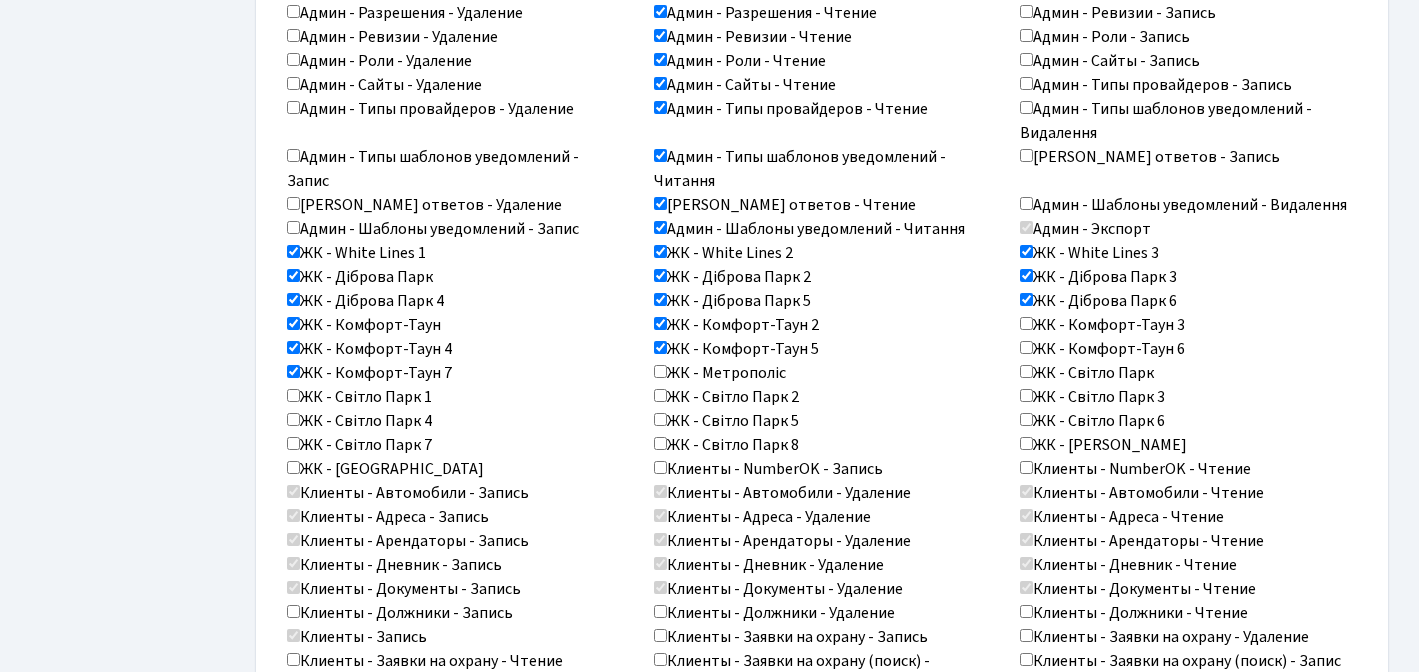 click on "ЖК - Комфорт-Таун 3" at bounding box center (1026, 323) 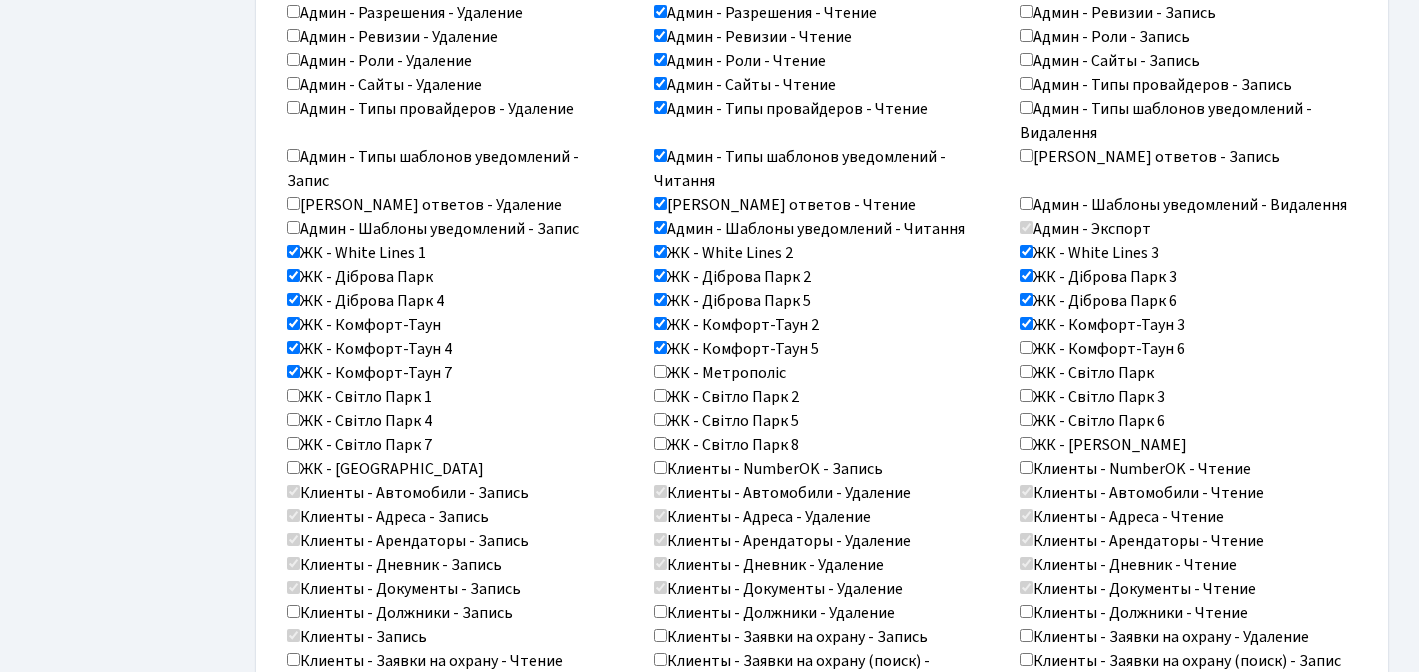 click on "ЖК - Комфорт-Таун 6" at bounding box center [1026, 347] 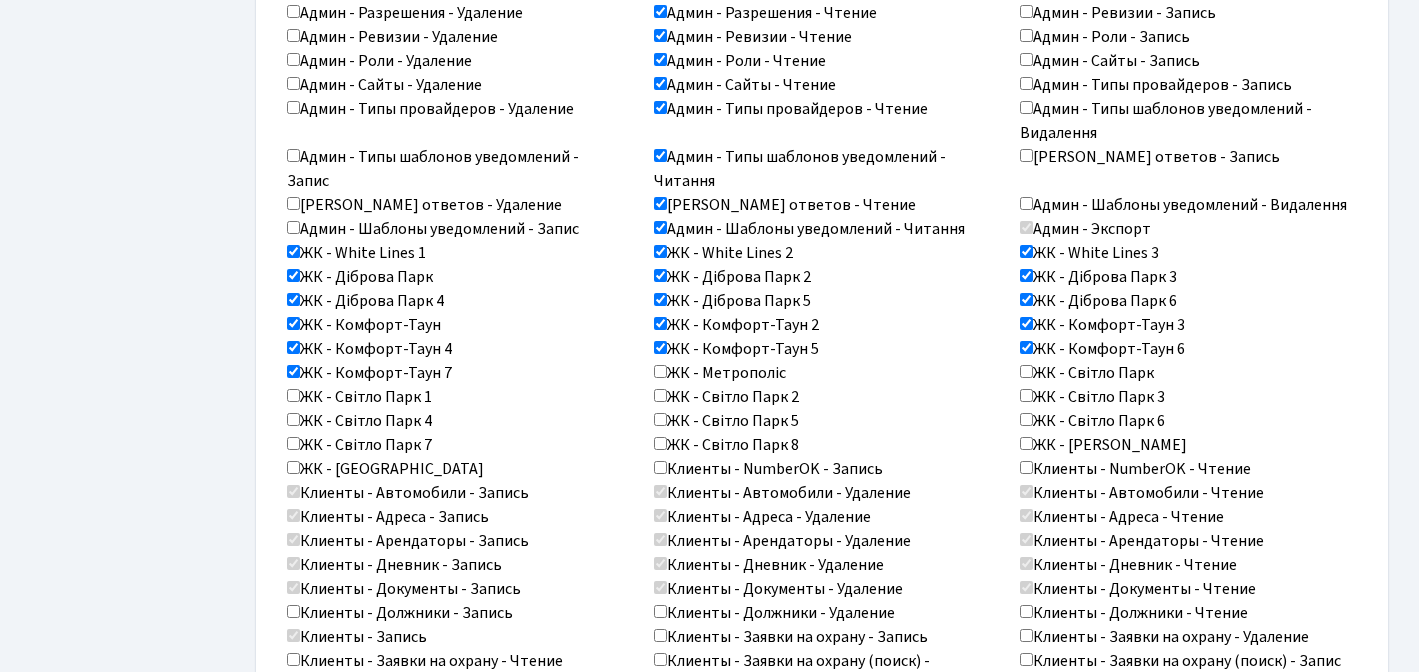 click on "ЖК - Світло Парк" at bounding box center [1026, 371] 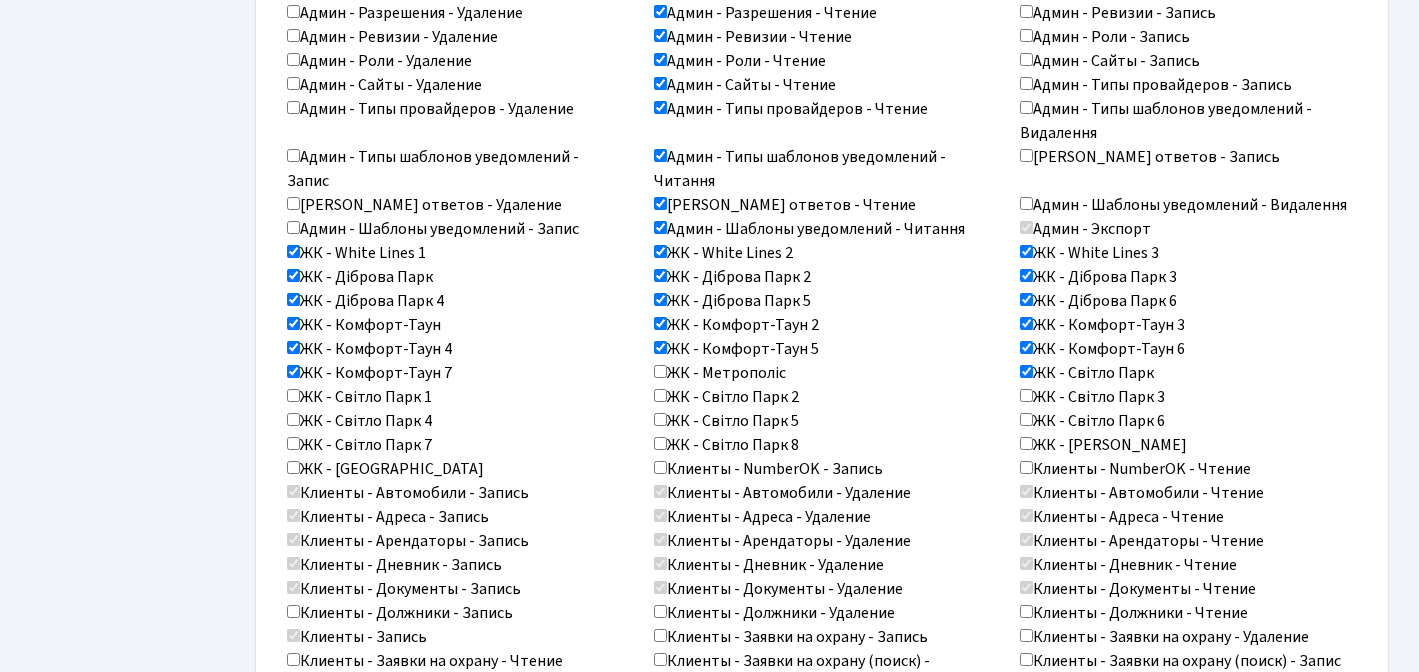 click on "ЖК - Світло Парк 3" at bounding box center [1026, 395] 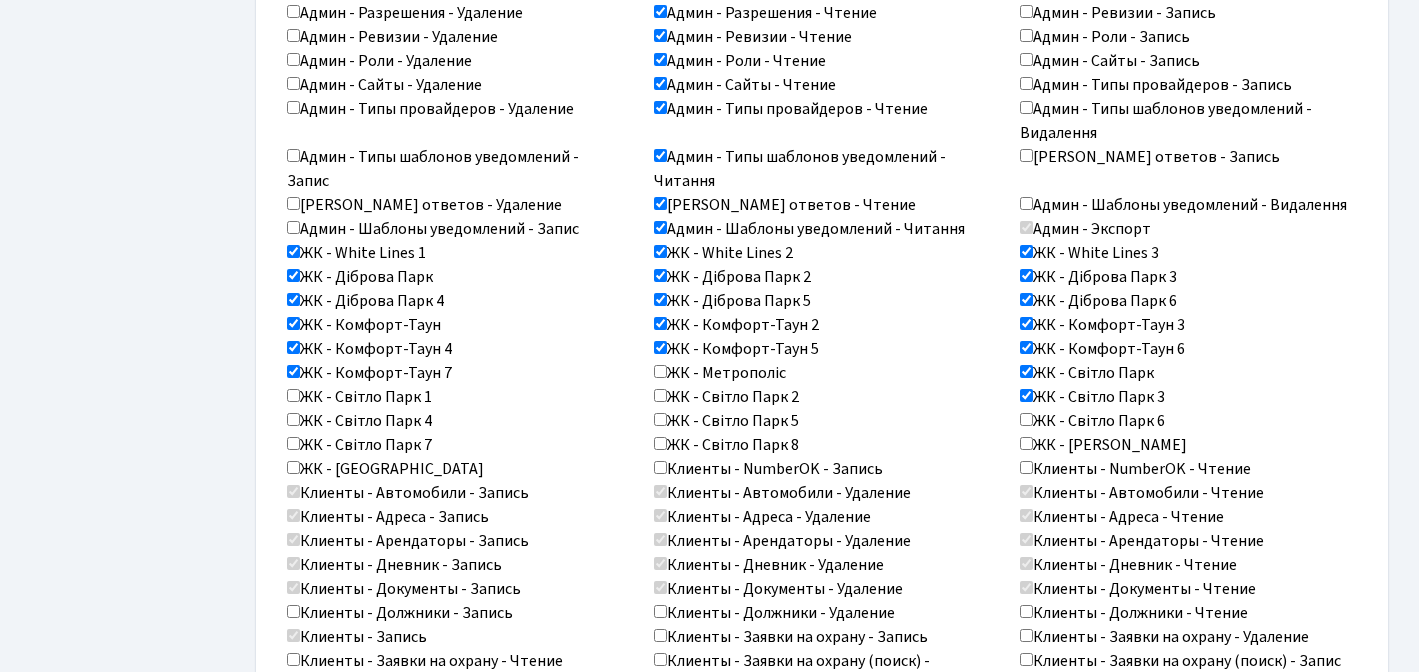 click on "ЖК - Світло Парк 6" at bounding box center (1026, 419) 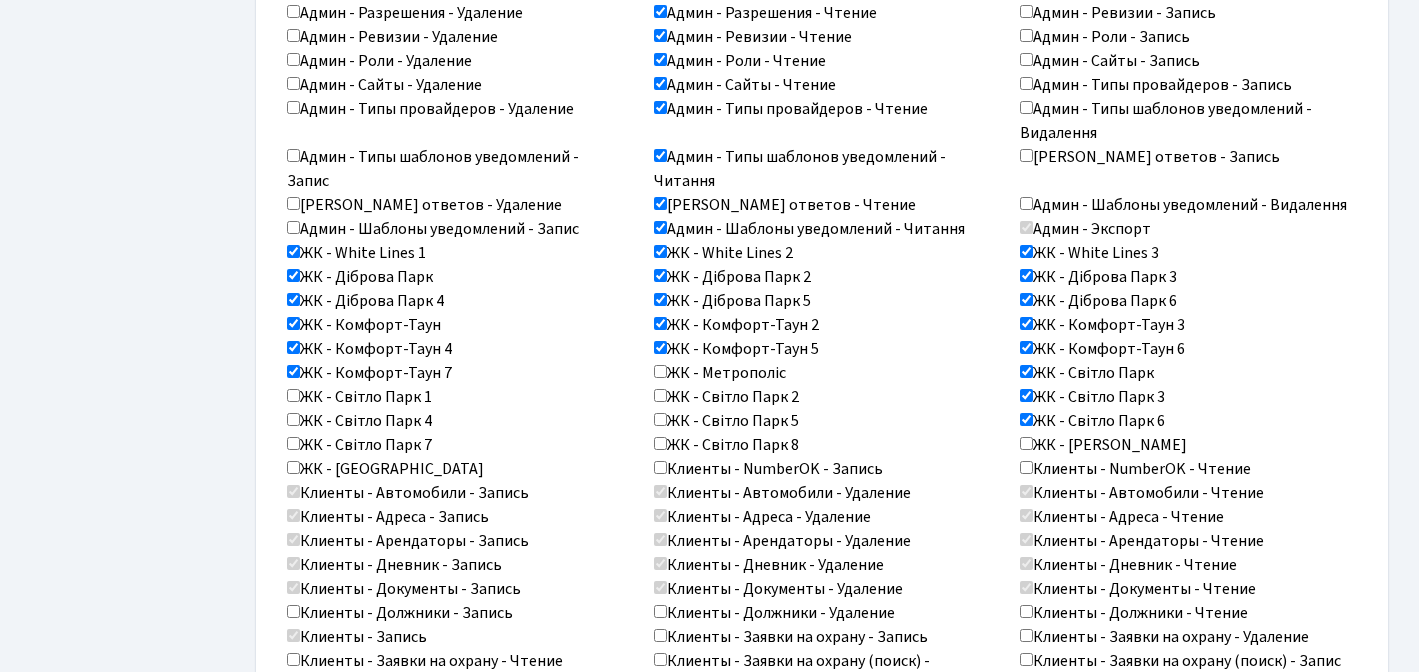 click on "ЖК - Світло Парк 8" at bounding box center [660, 443] 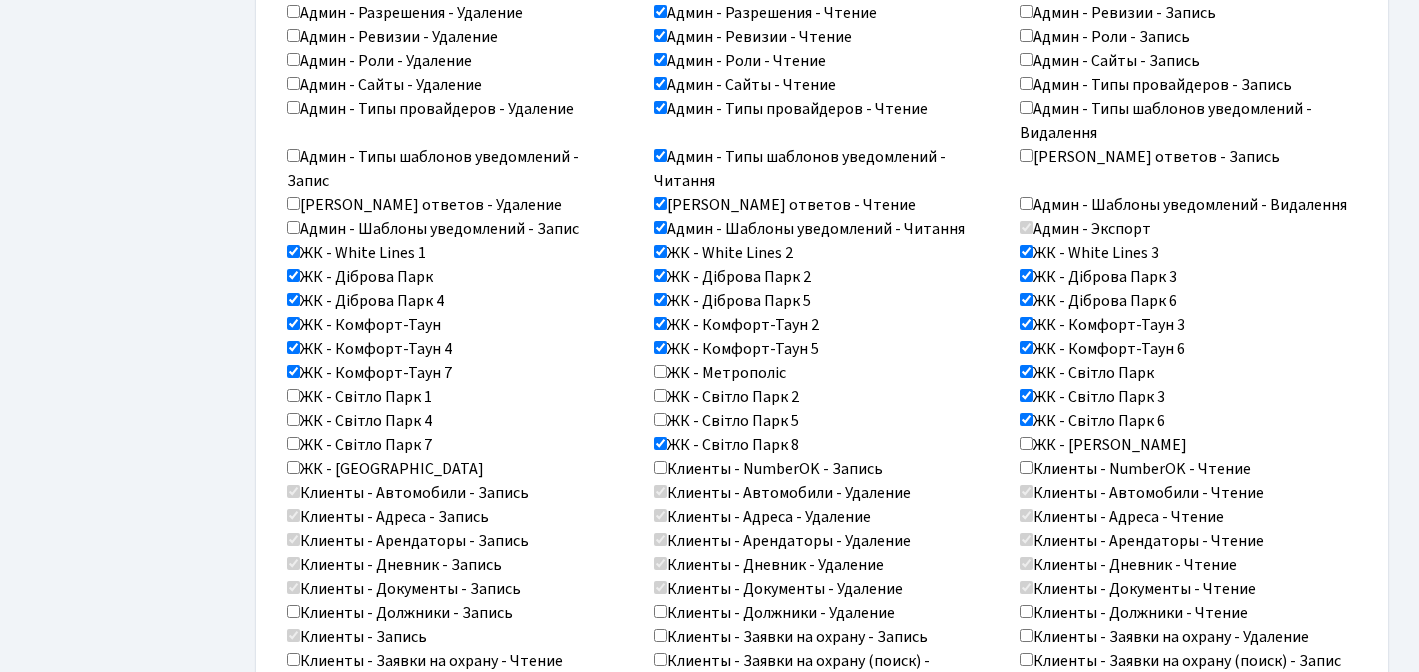 click on "ЖК - Світло Парк 5" at bounding box center (660, 419) 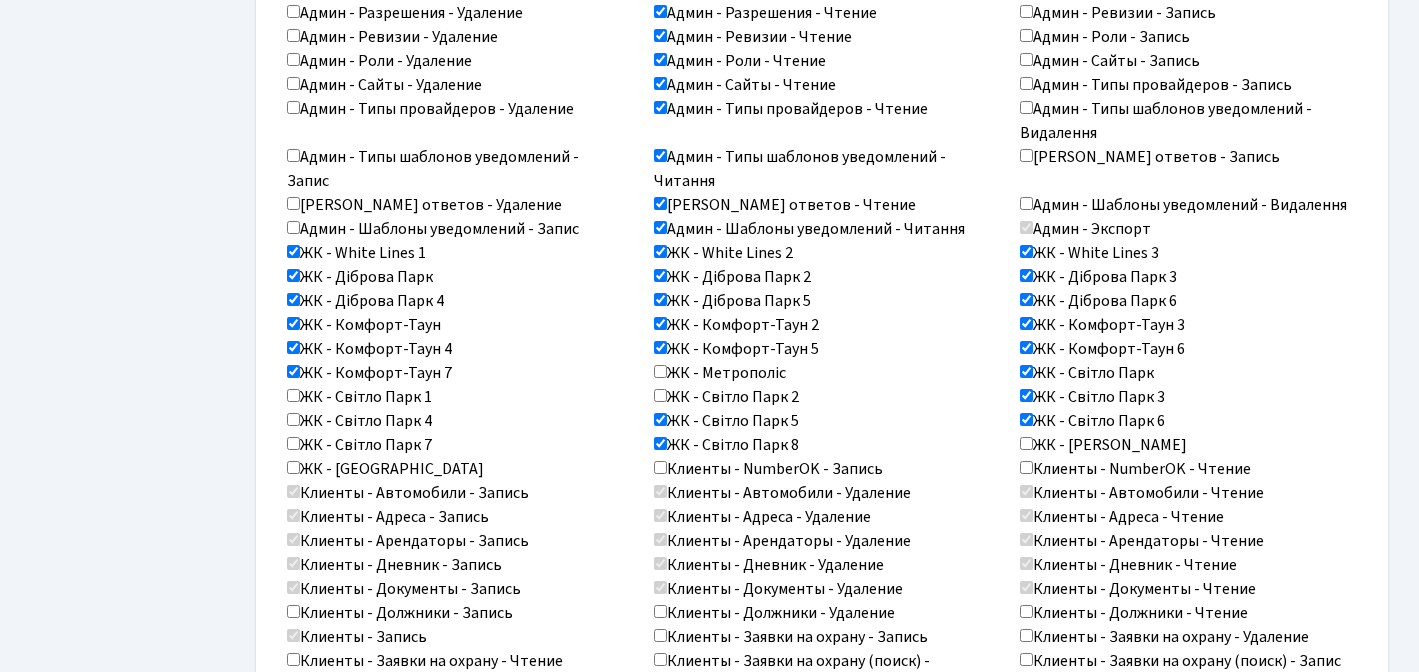 click on "ЖК - Світло Парк 2" at bounding box center (660, 395) 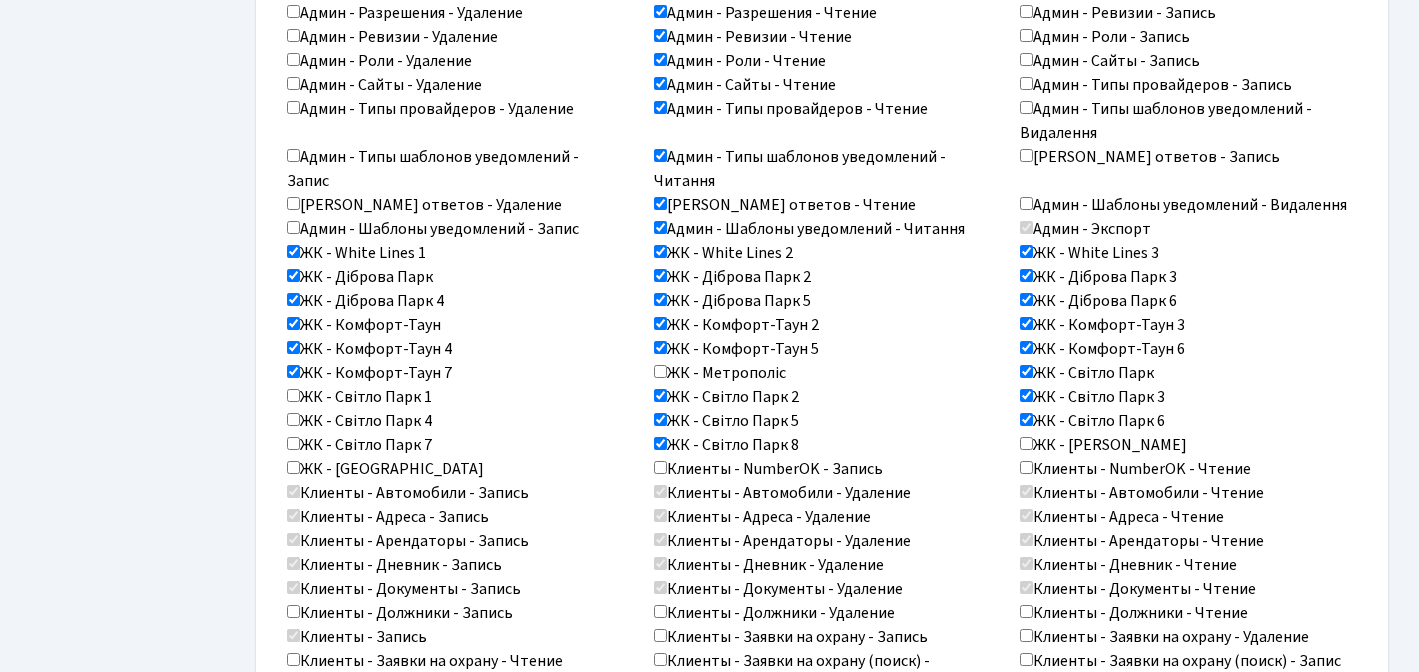 click on "ЖК - Метрополіс" at bounding box center [660, 371] 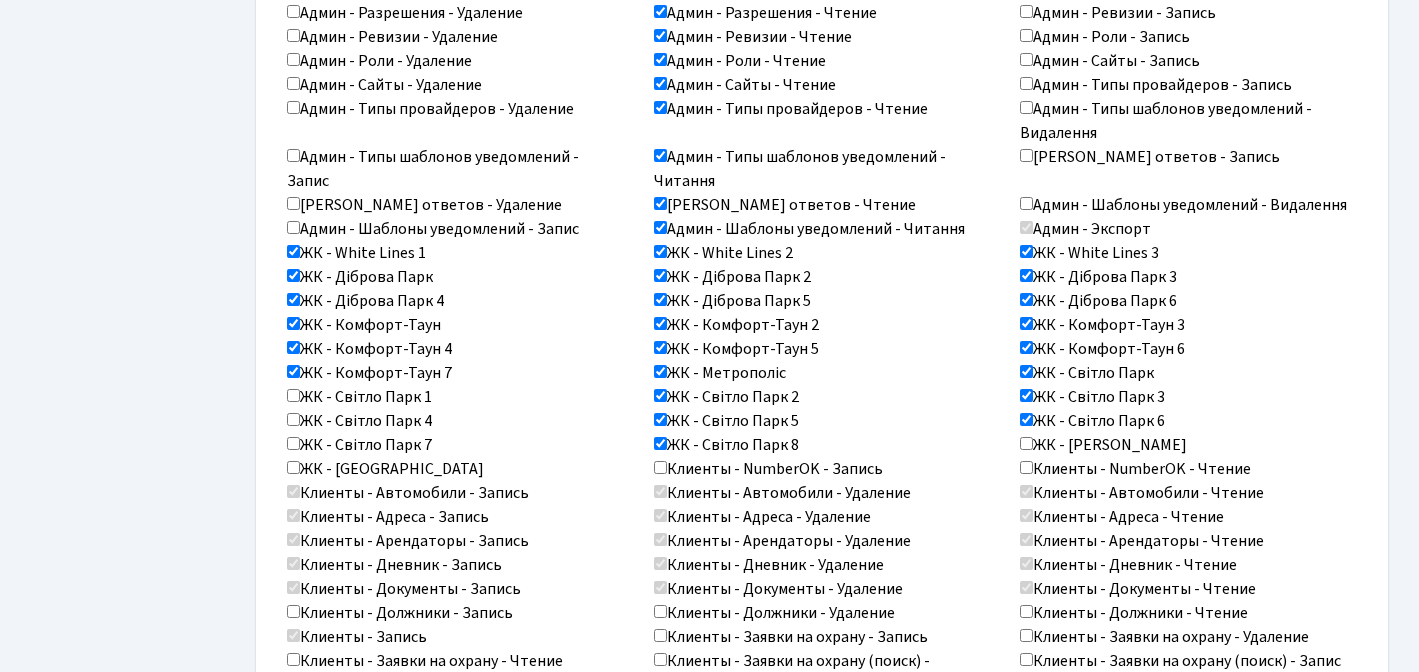click on "ЖК - Світло Парк 1" at bounding box center (293, 395) 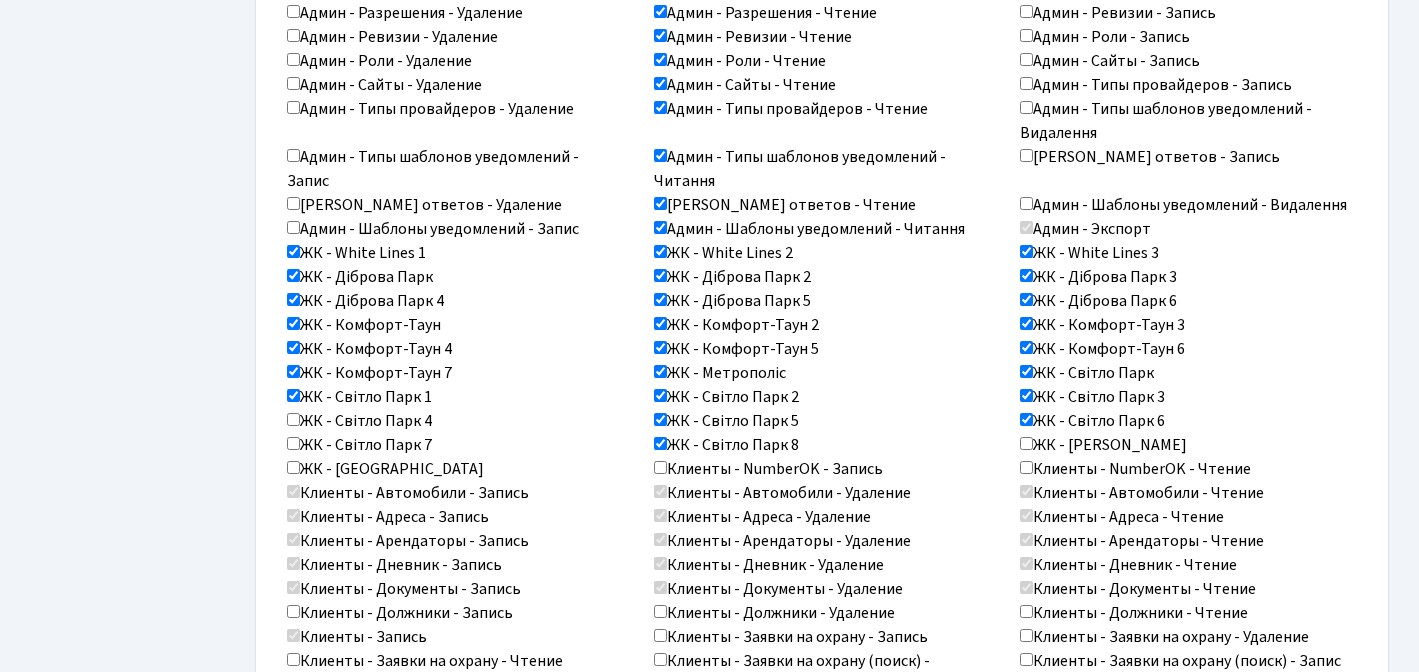 click on "ЖК - Світло Парк 4" at bounding box center [293, 419] 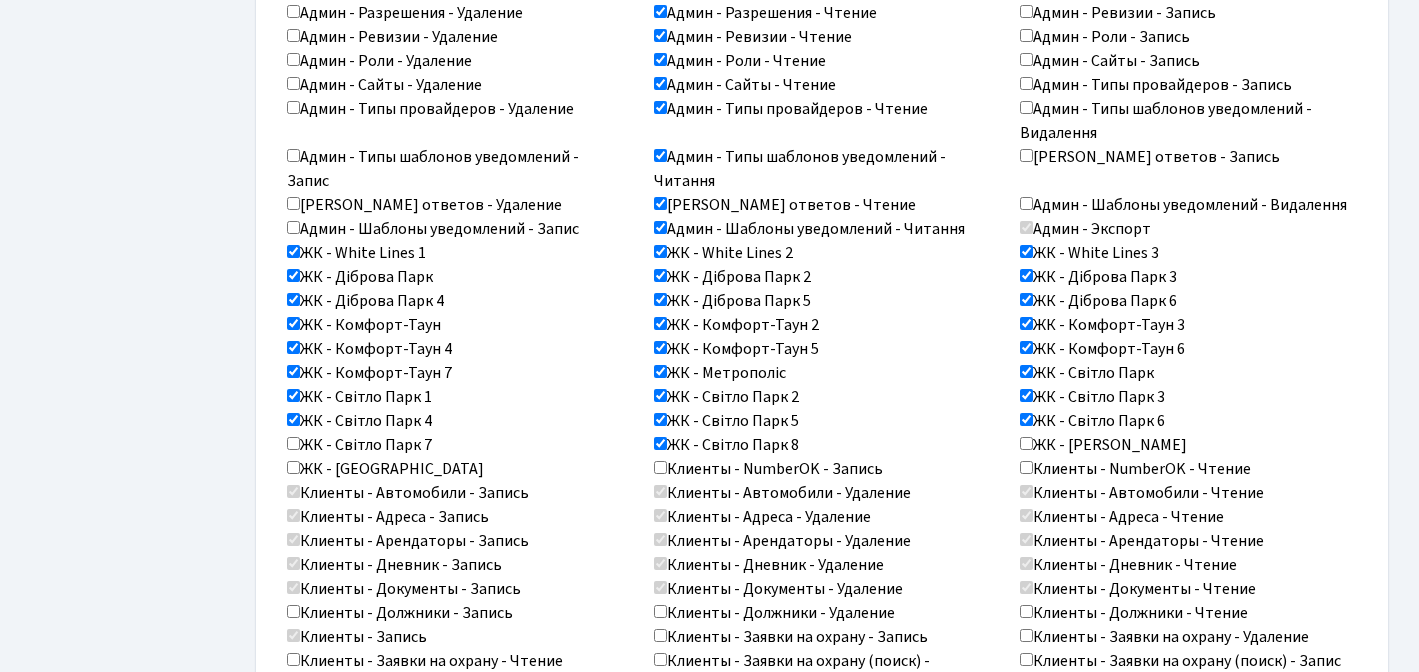 click on "ЖК - Світло Парк 7" at bounding box center (293, 443) 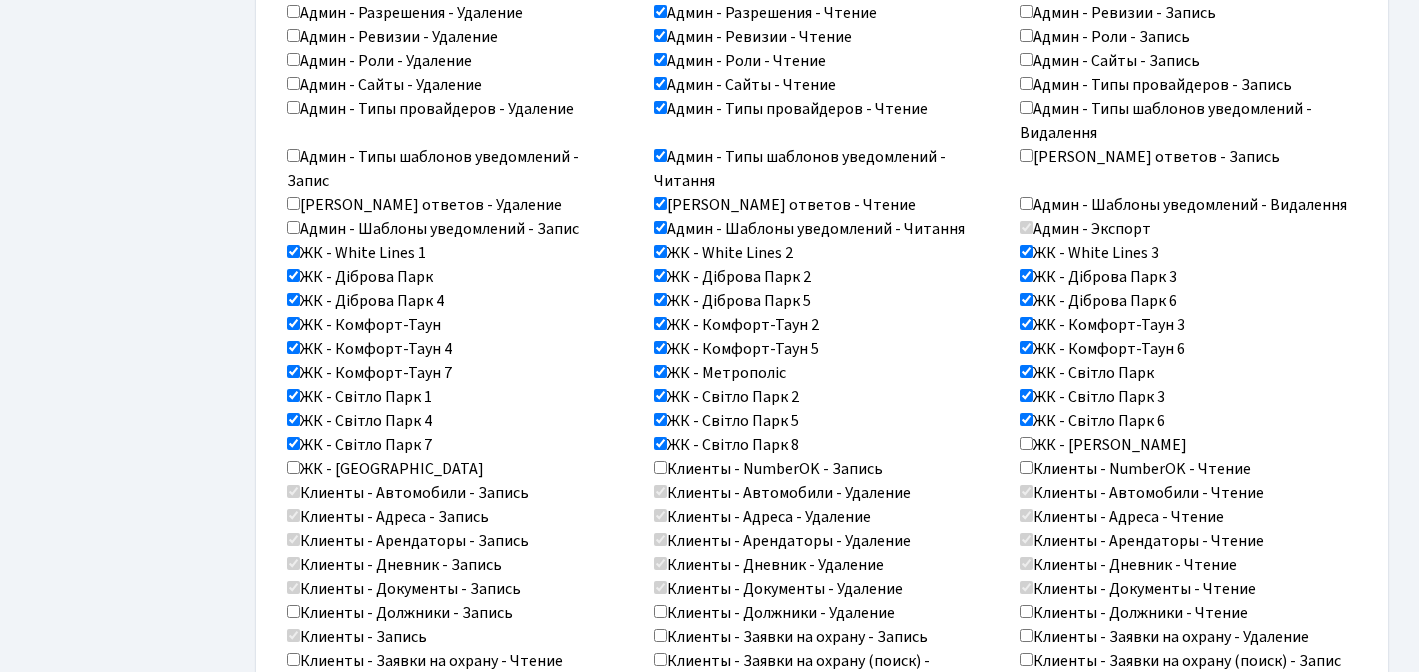 click on "ЖК - Централ Парк" at bounding box center (293, 467) 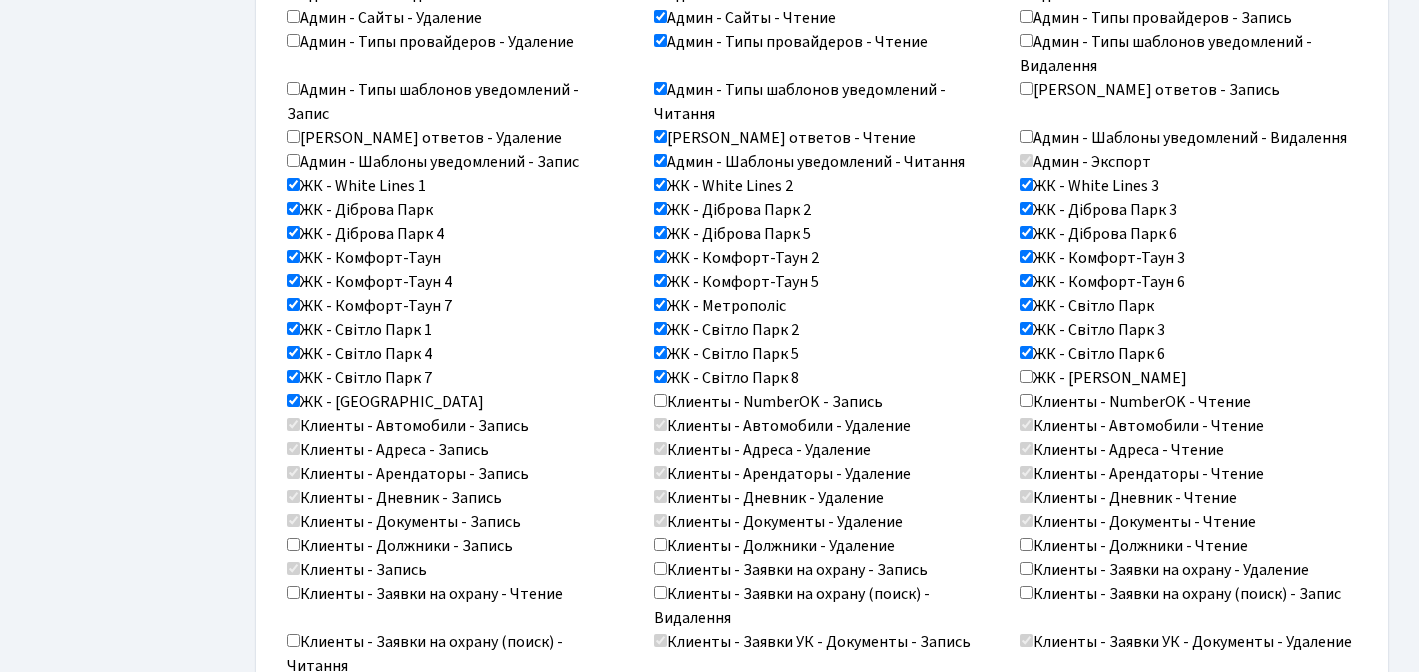 scroll, scrollTop: 1226, scrollLeft: 0, axis: vertical 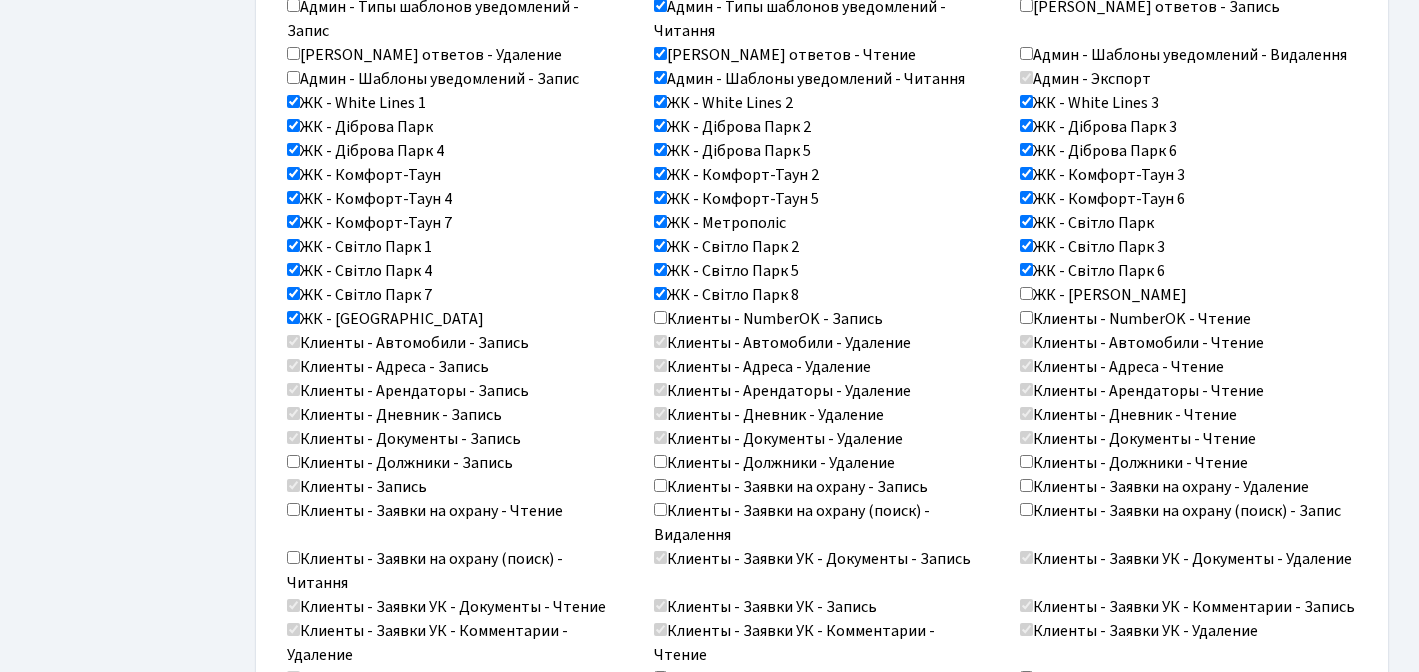 click on "ЖК - Тетрис Холл" at bounding box center (1026, 293) 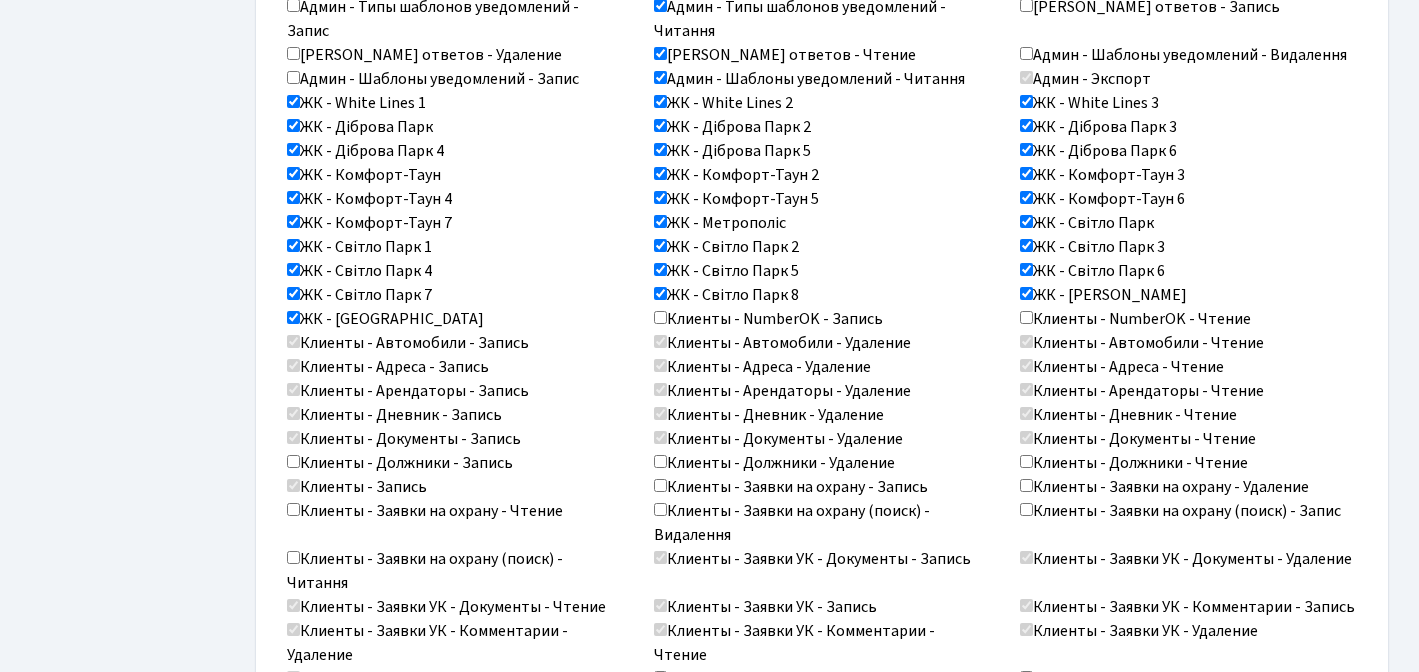 click on "Клиенты - NumberOK - Чтение" at bounding box center [1026, 317] 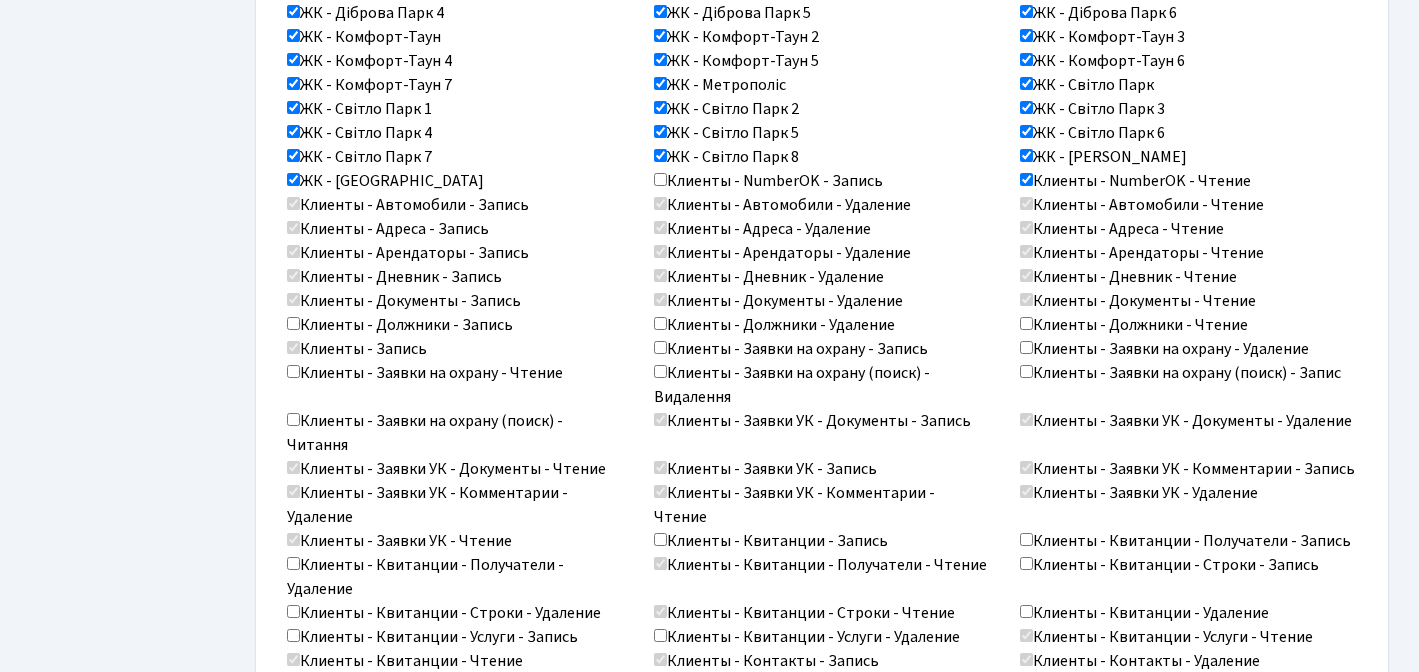scroll, scrollTop: 1373, scrollLeft: 0, axis: vertical 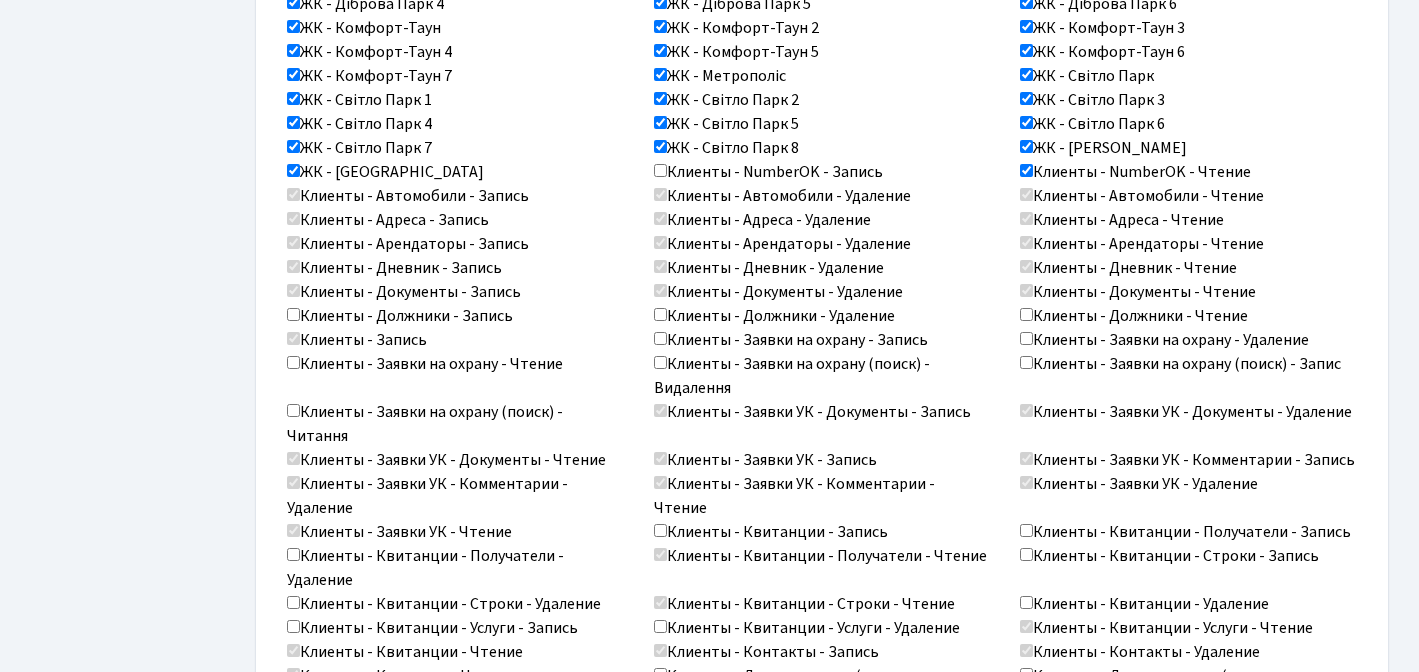 click on "Клиенты - Должники - Чтение" at bounding box center [1026, 314] 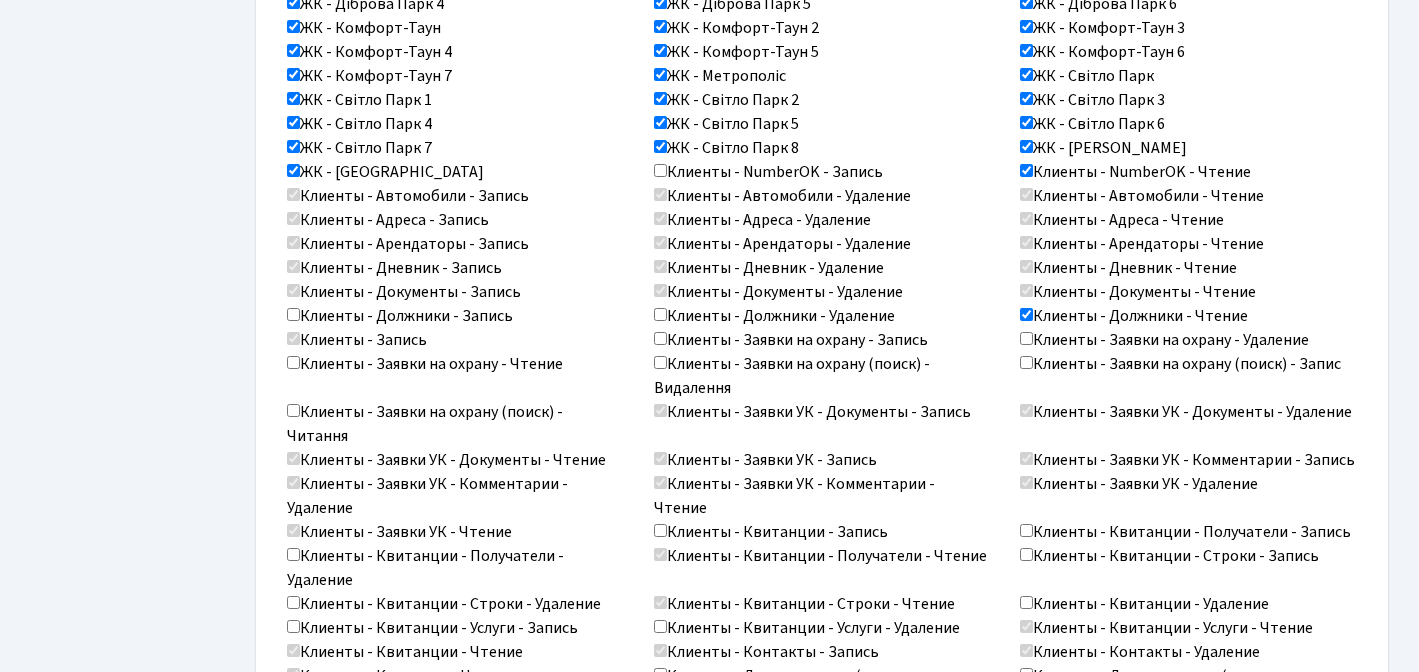 click on "Клиенты - Заявки на охрану - Чтение" at bounding box center [293, 362] 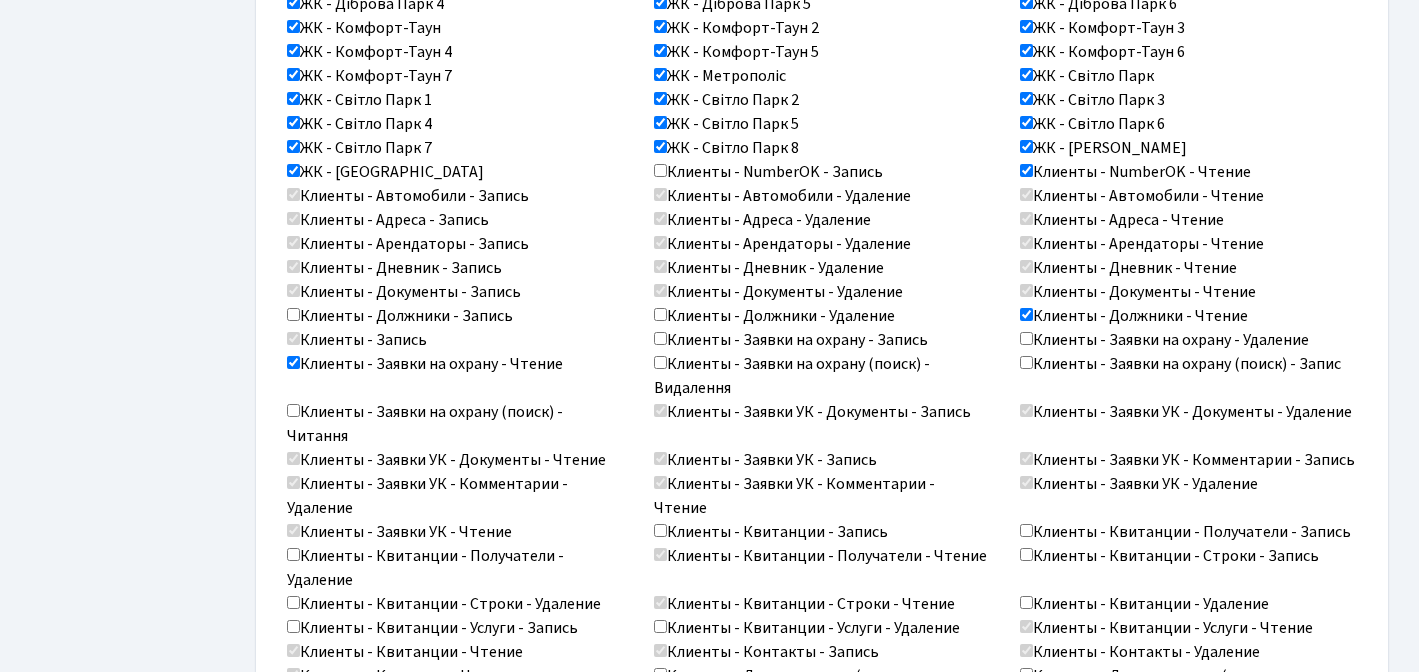 click on "Клиенты - Заявки на охрану (поиск) - Читання" at bounding box center (293, 410) 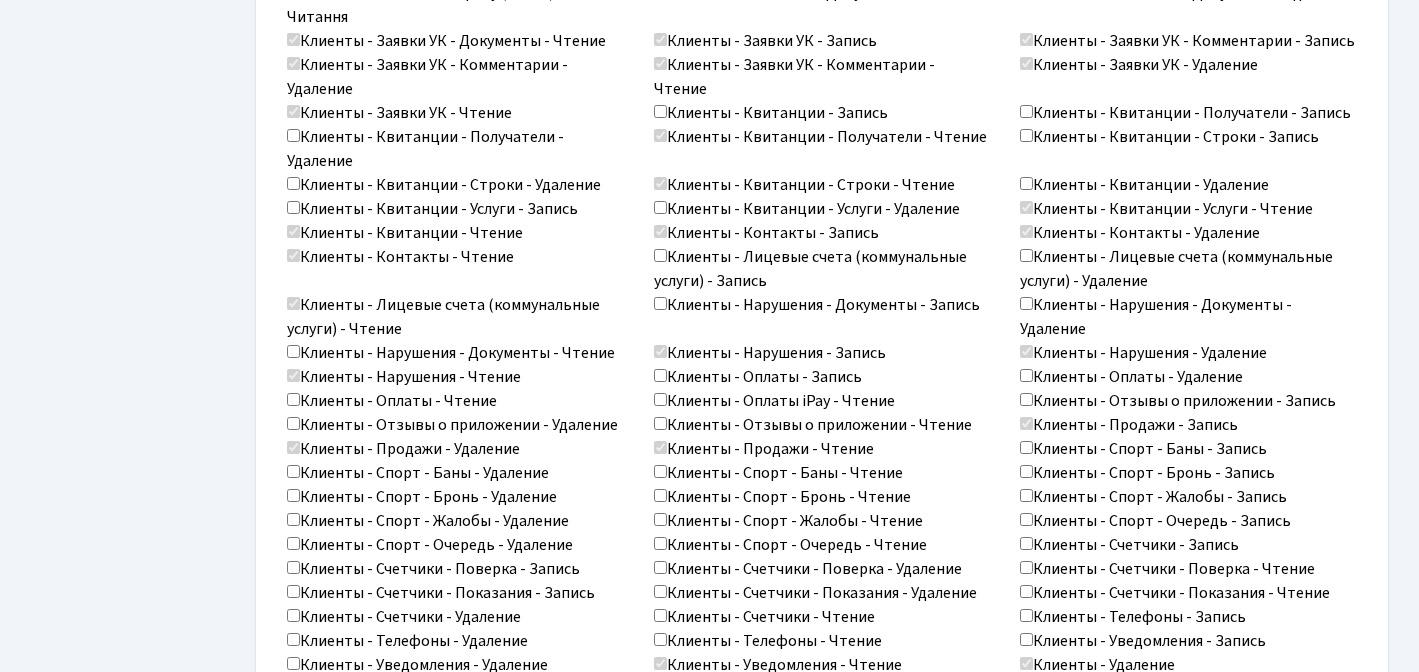scroll, scrollTop: 1803, scrollLeft: 0, axis: vertical 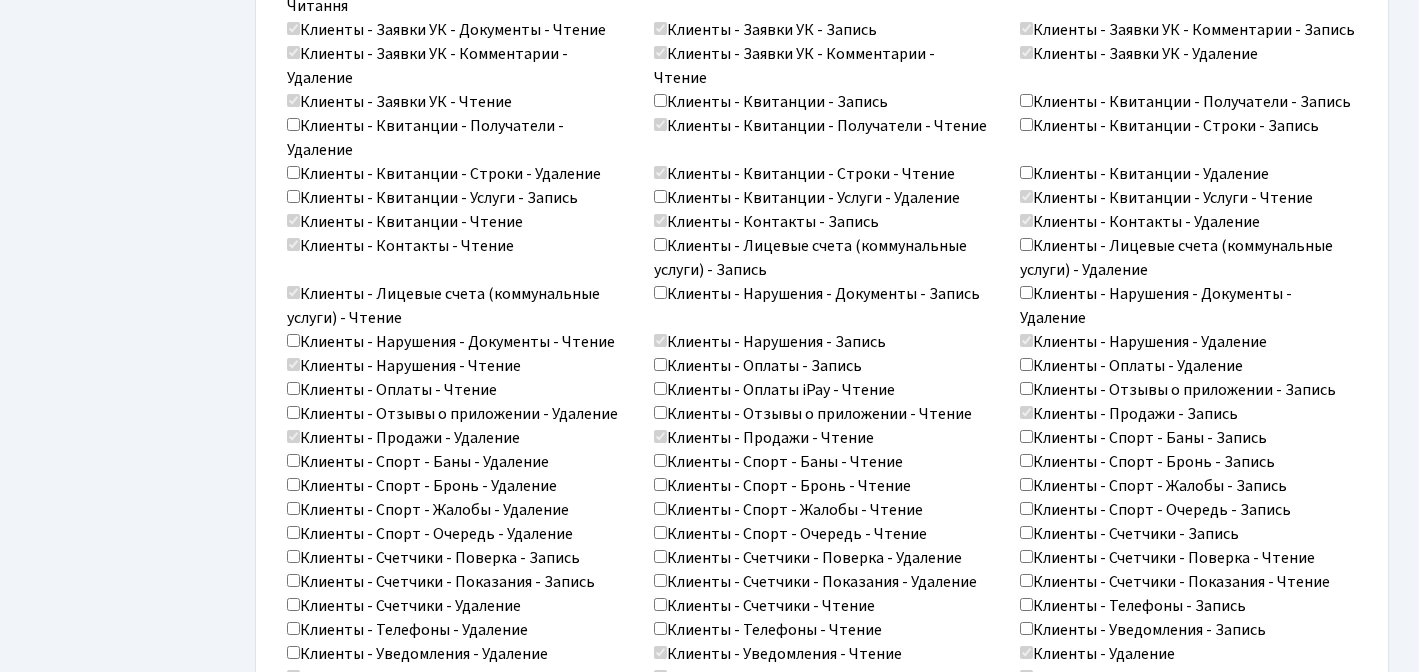 click on "Клиенты - Оплаты - Чтение" at bounding box center [293, 388] 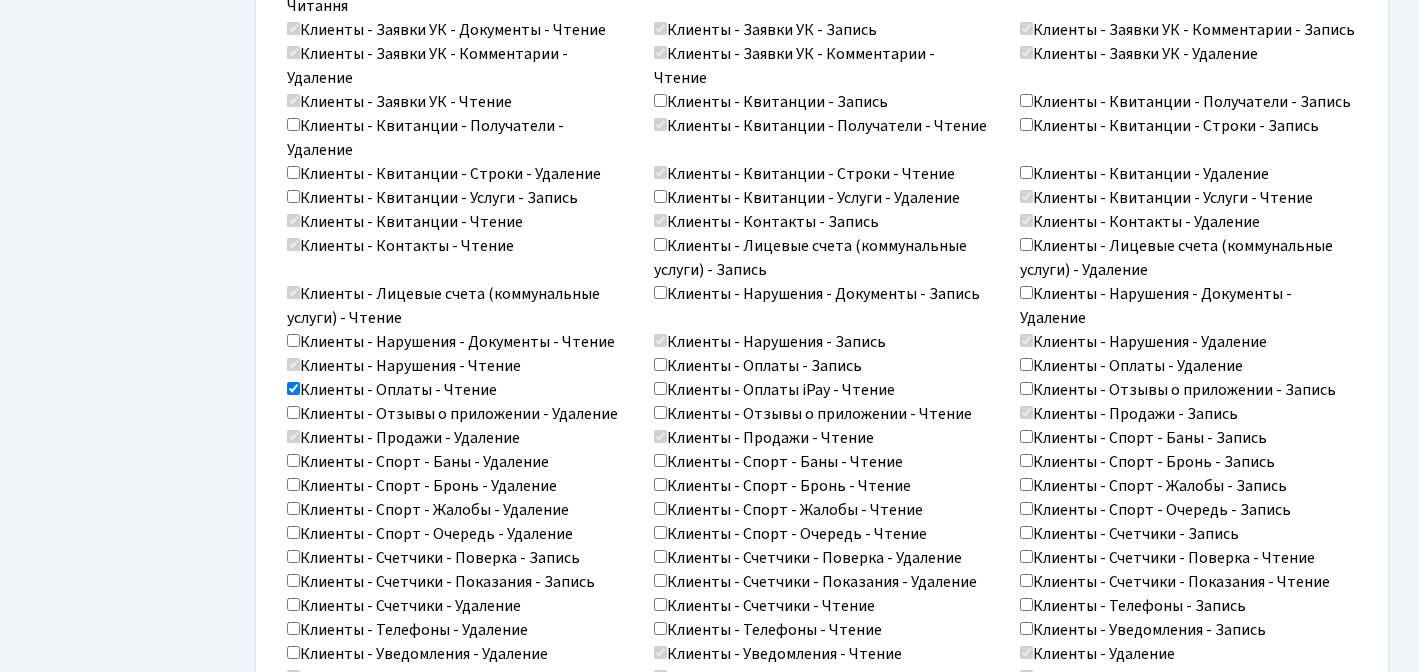click on "Клиенты - Спорт - Баны - Чтение" at bounding box center (660, 460) 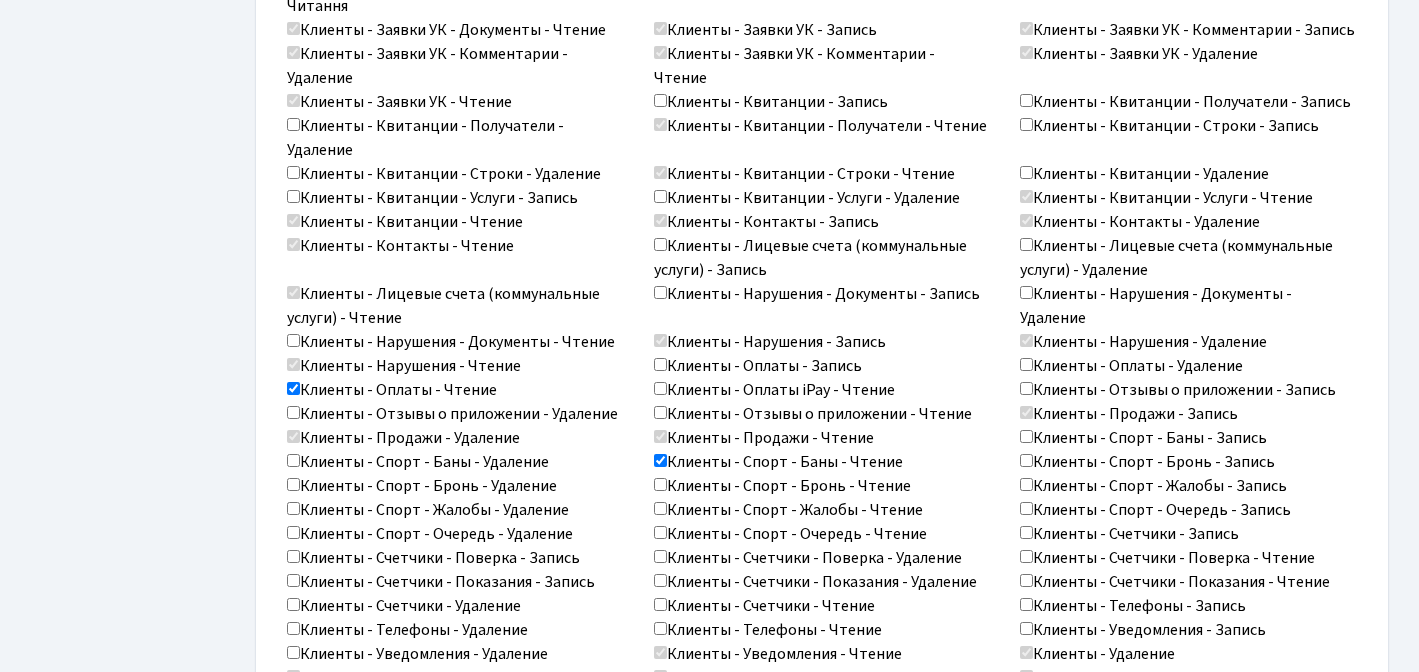 click on "Клиенты - Спорт - Бронь - Чтение" at bounding box center [660, 484] 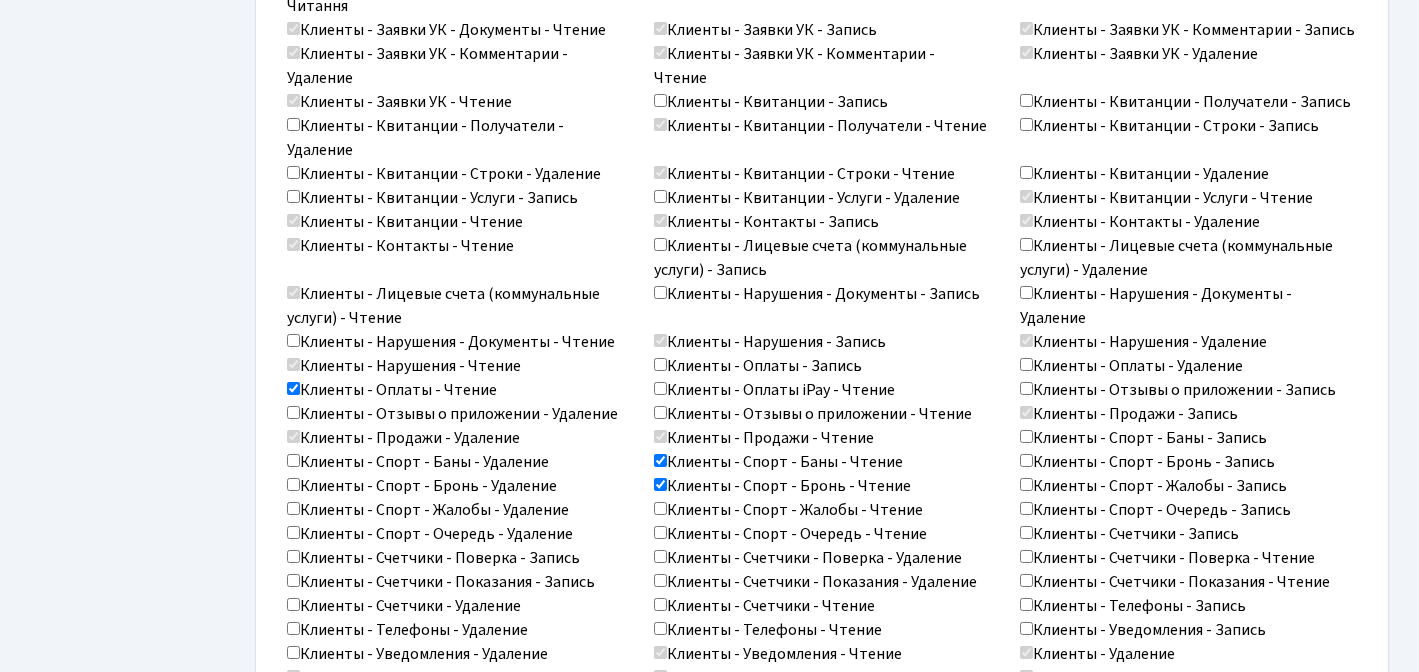 click on "Клиенты - Спорт - Жалобы - Чтение" at bounding box center (660, 508) 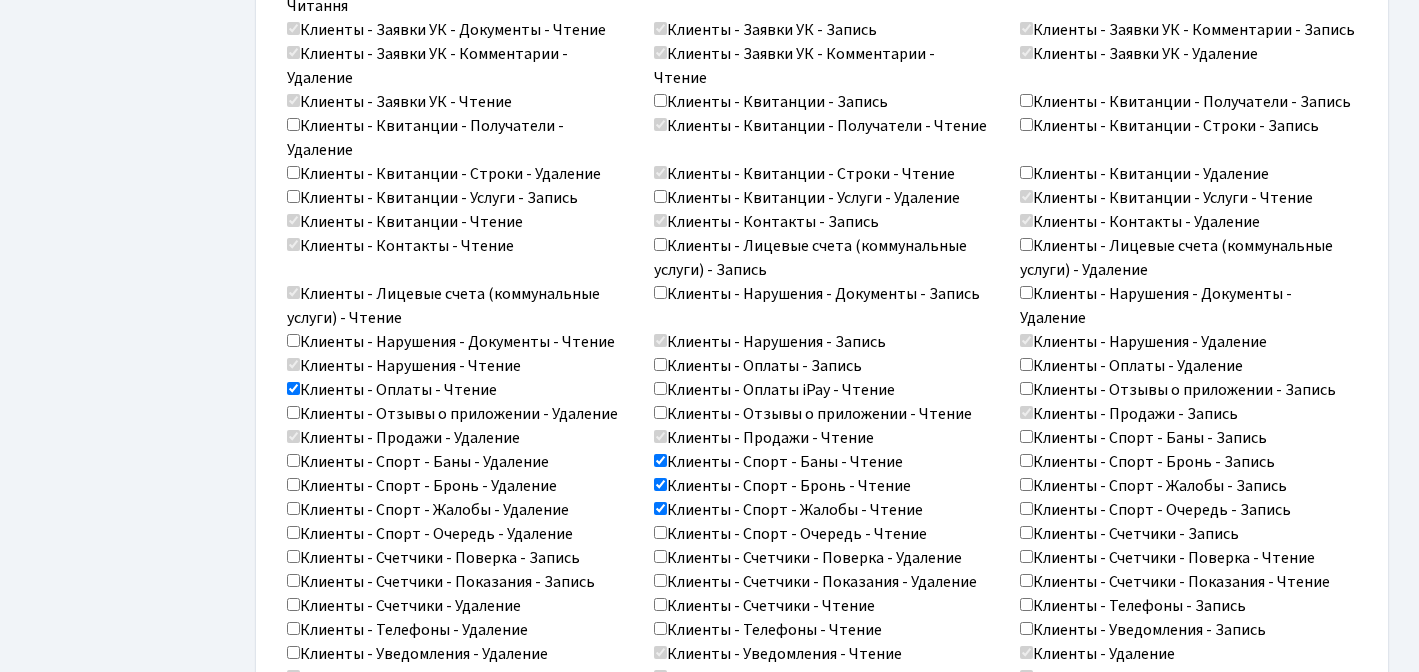 click on "Клиенты - Спорт - Очередь - Чтение" at bounding box center [660, 532] 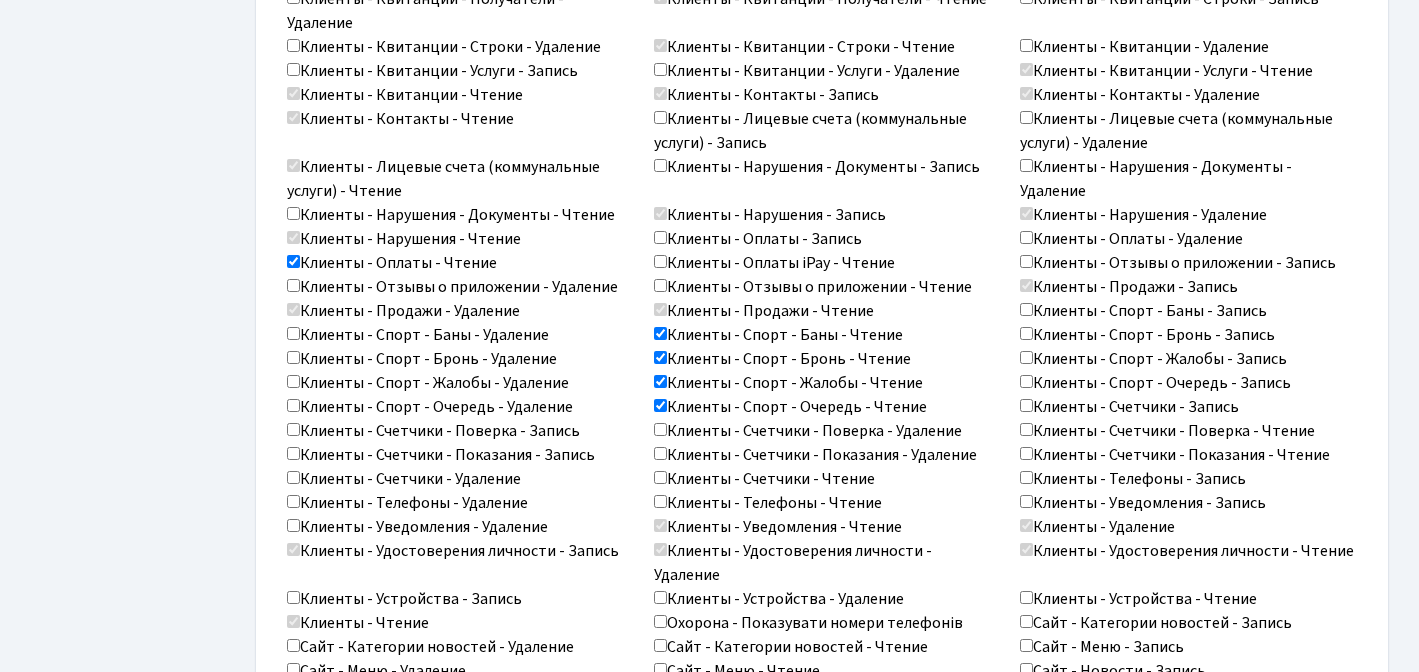 scroll, scrollTop: 1931, scrollLeft: 0, axis: vertical 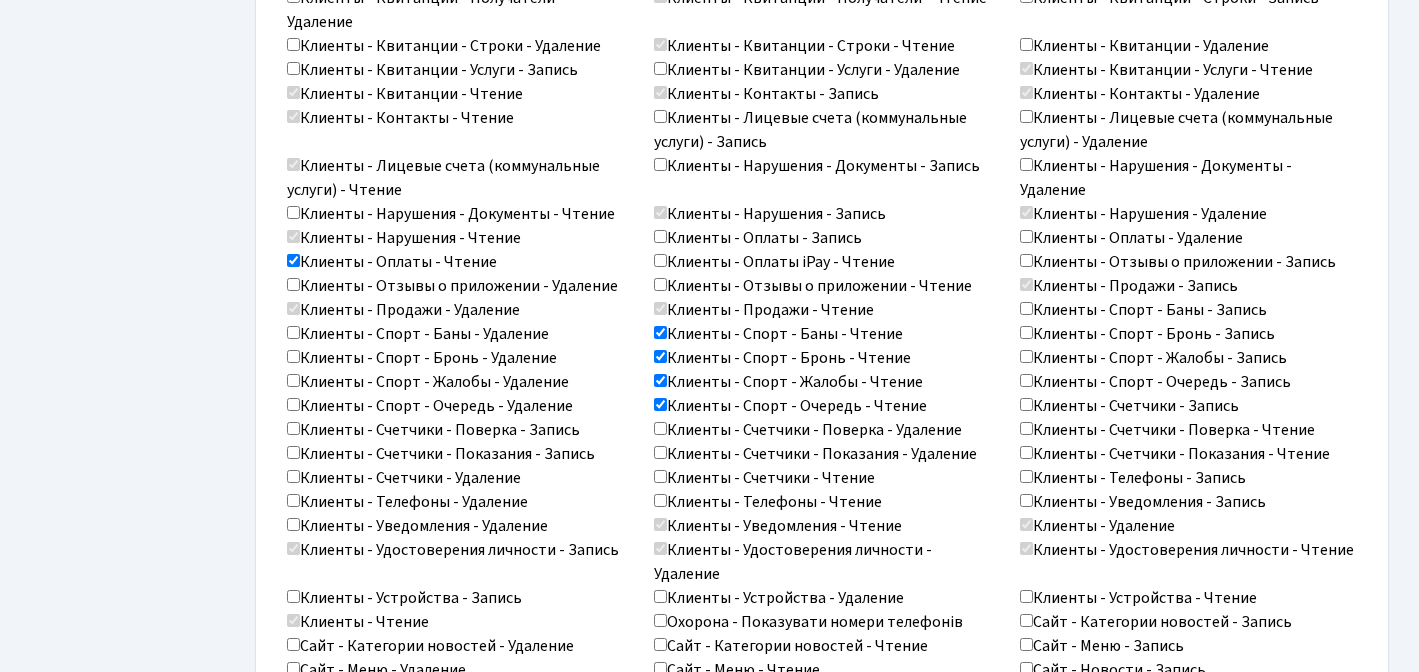 click on "Клиенты - Счетчики - Поверка - Чтение" at bounding box center (1026, 428) 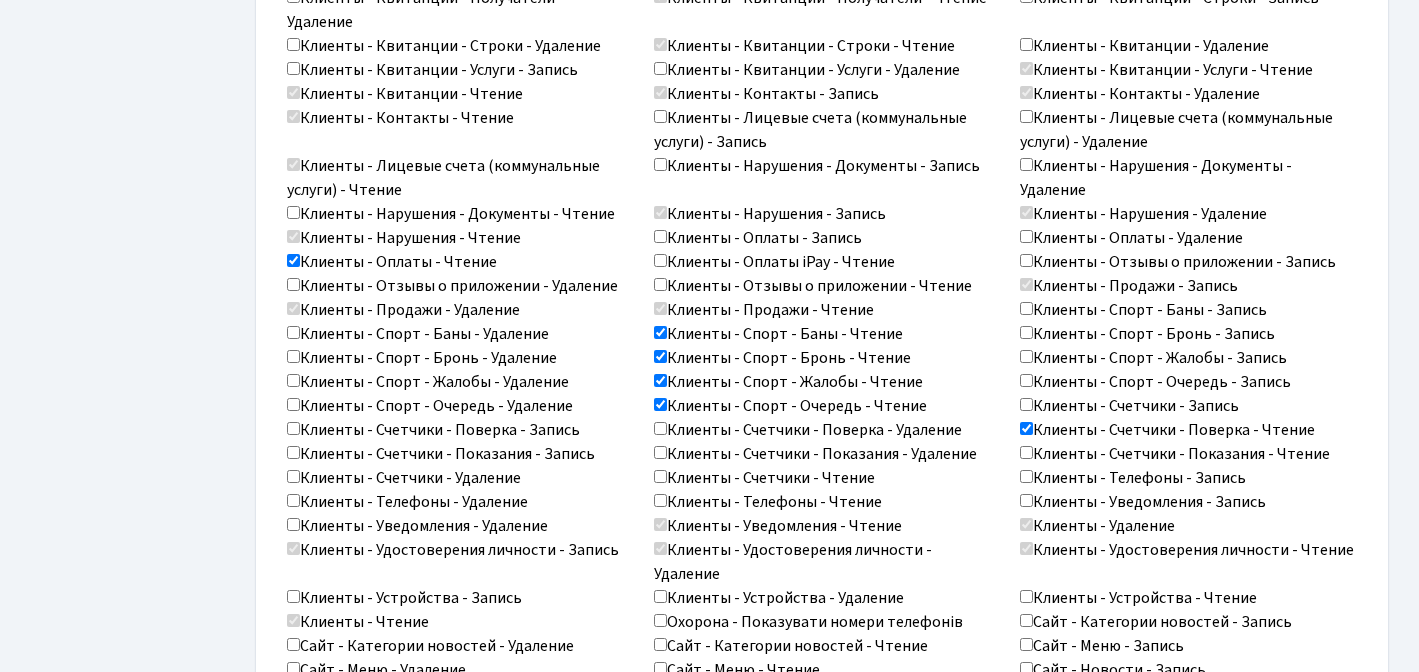 click on "Клиенты - Счетчики - Показания - Чтение" at bounding box center (1026, 452) 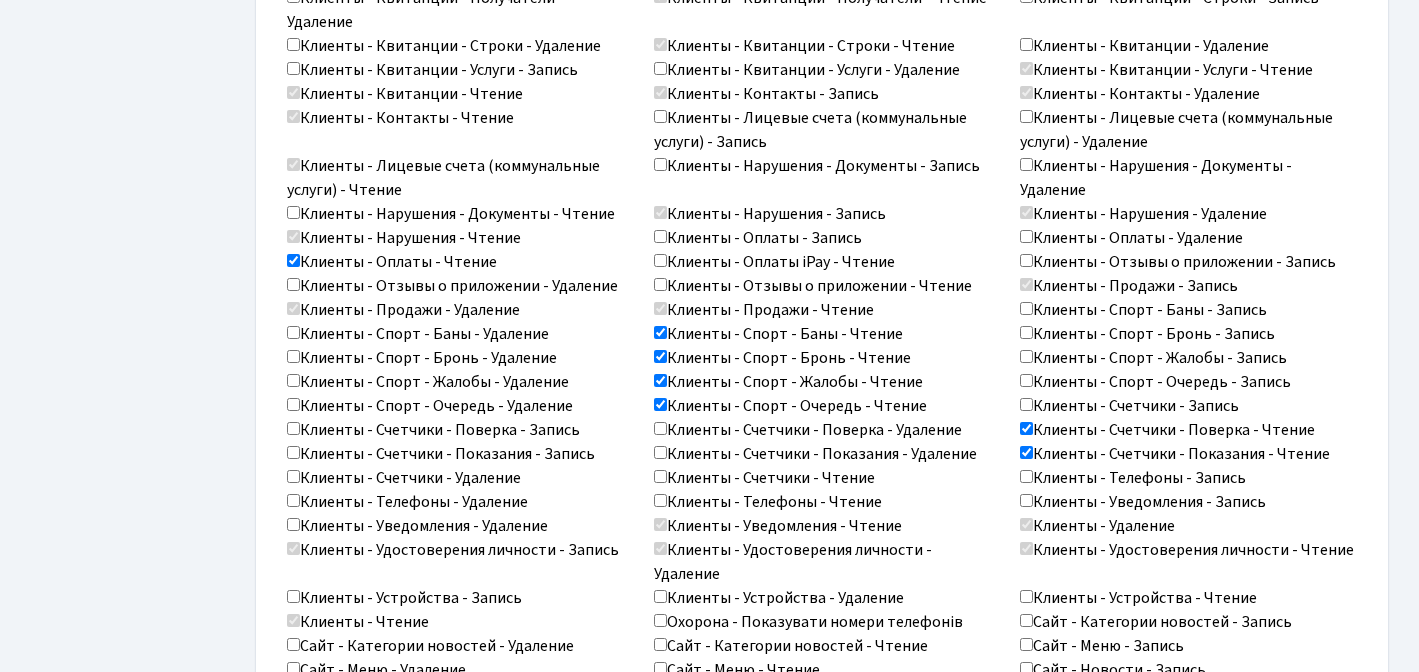 click on "Клиенты - Счетчики - Чтение" at bounding box center (660, 476) 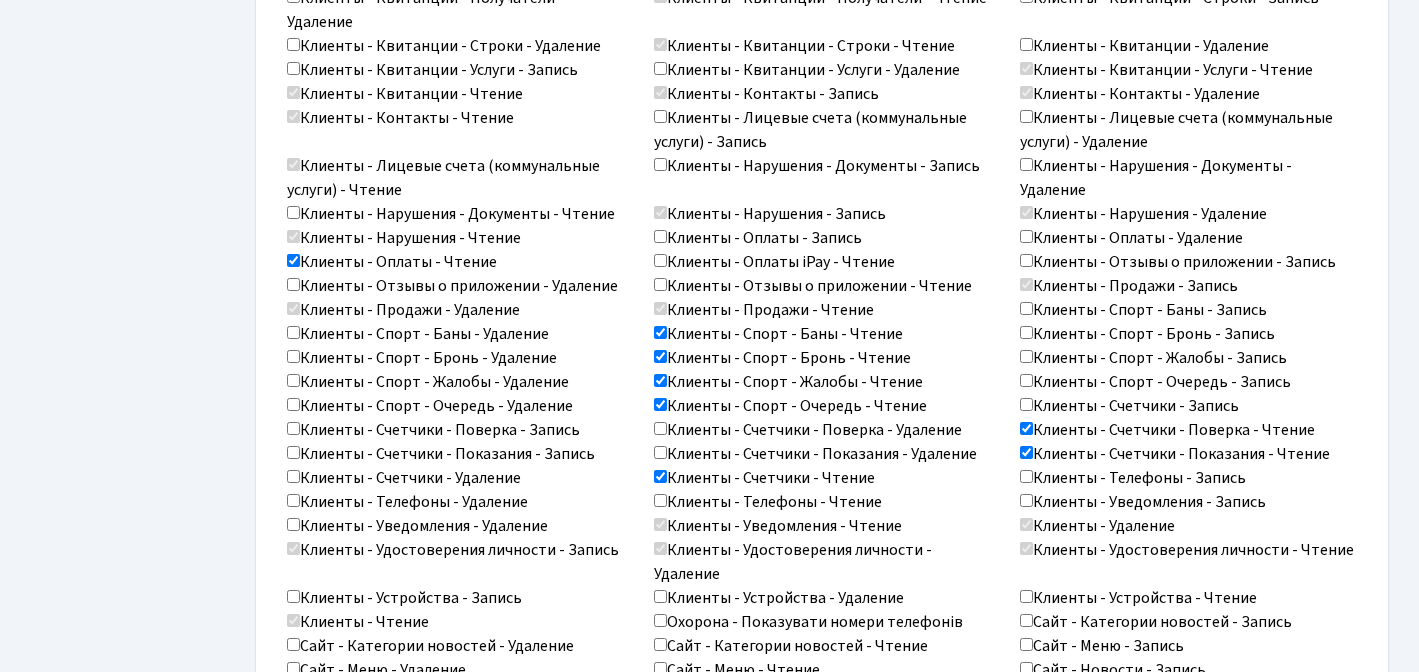 click on "Клиенты - Телефоны - Чтение" at bounding box center (660, 500) 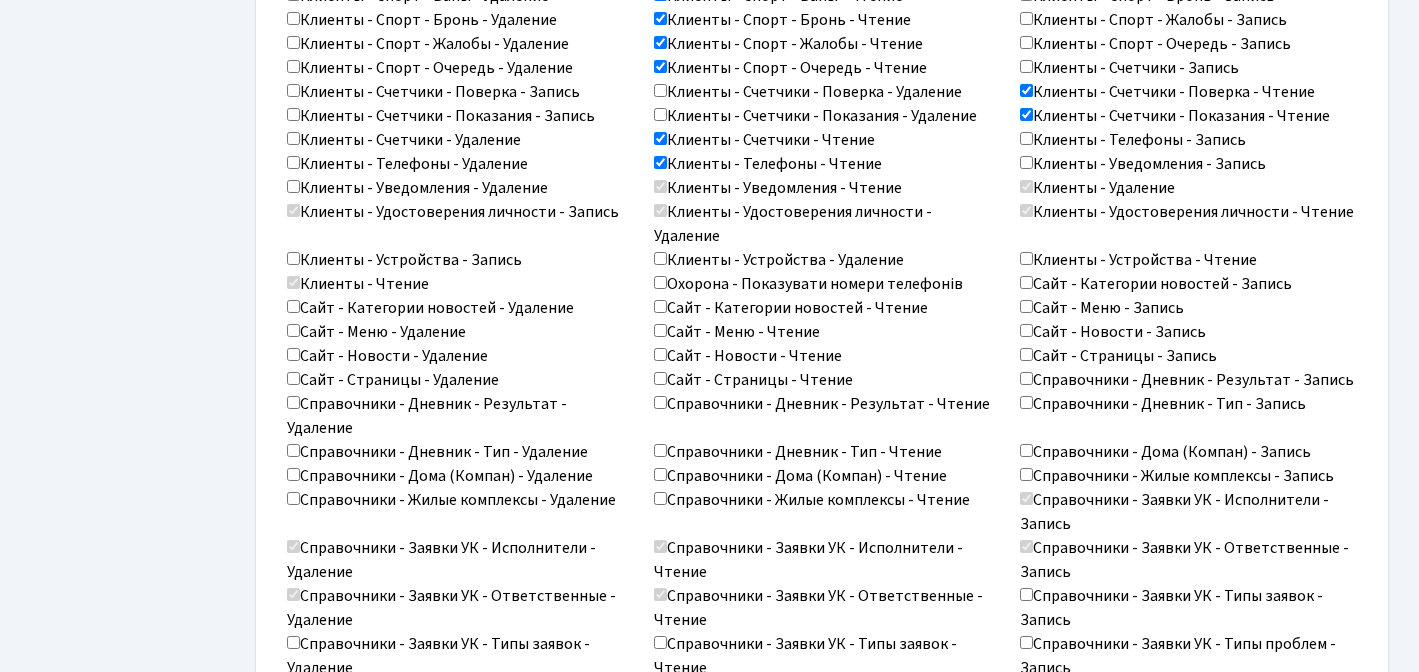 scroll, scrollTop: 2272, scrollLeft: 0, axis: vertical 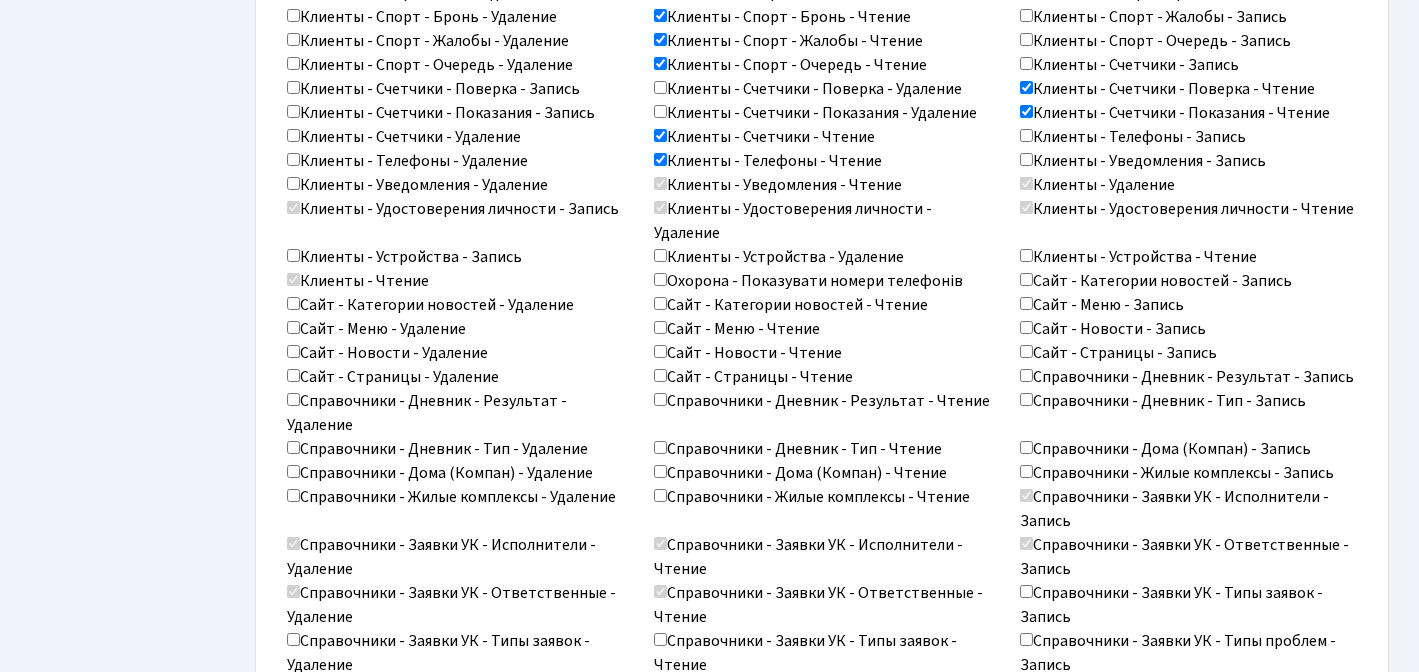 click on "Клиенты - Устройства - Чтение" at bounding box center (1026, 255) 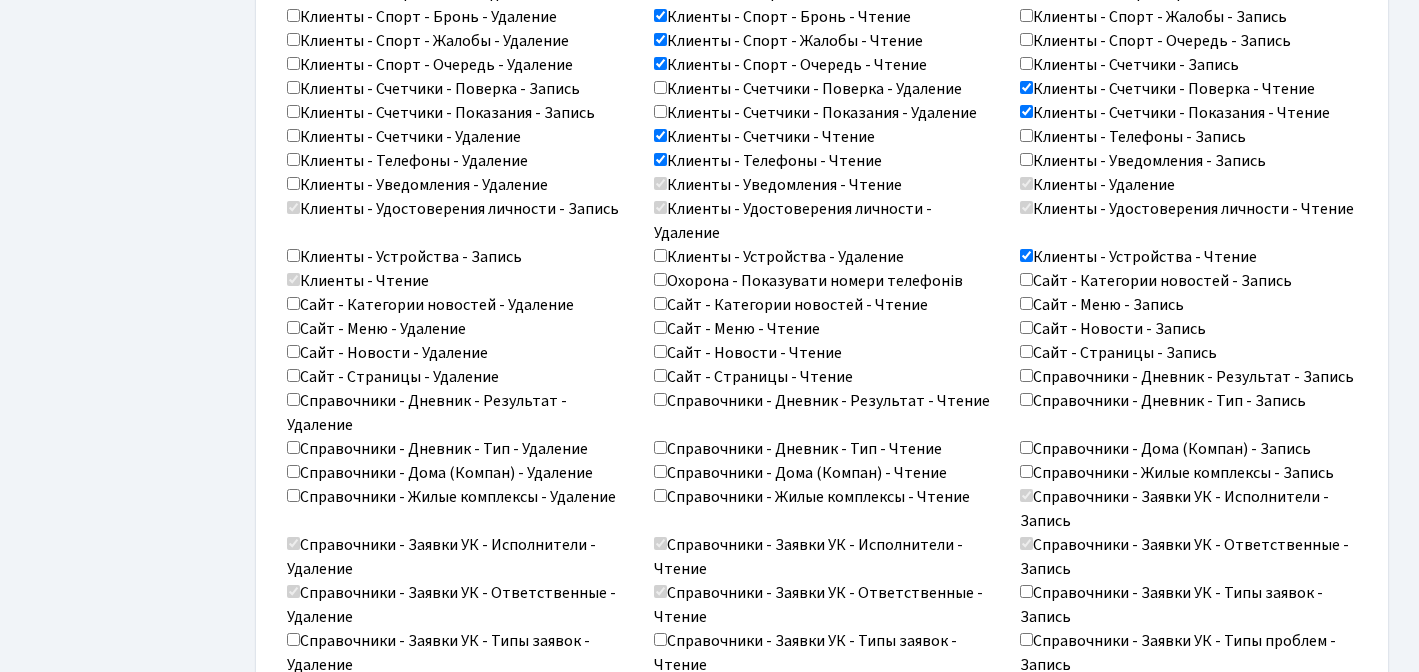 click on "Сайт - Категории новостей - Чтение" at bounding box center [660, 303] 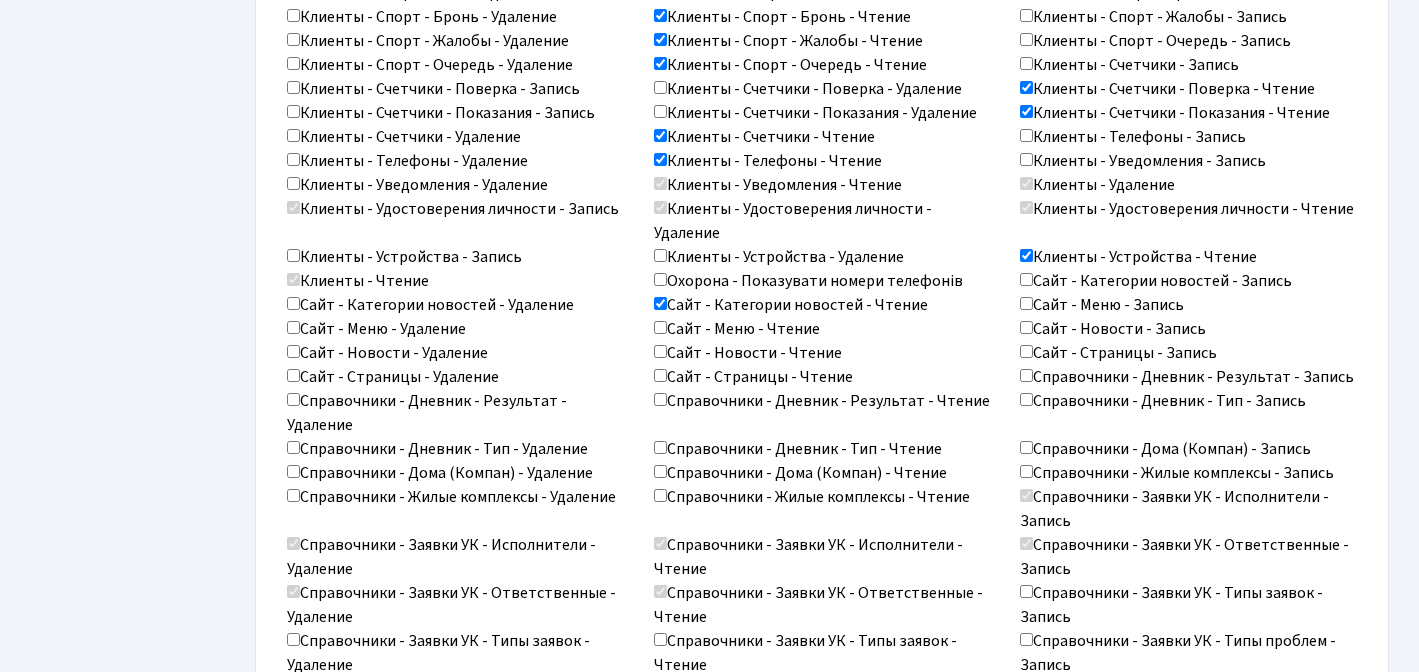 click on "Сайт - Меню - Чтение" at bounding box center (660, 327) 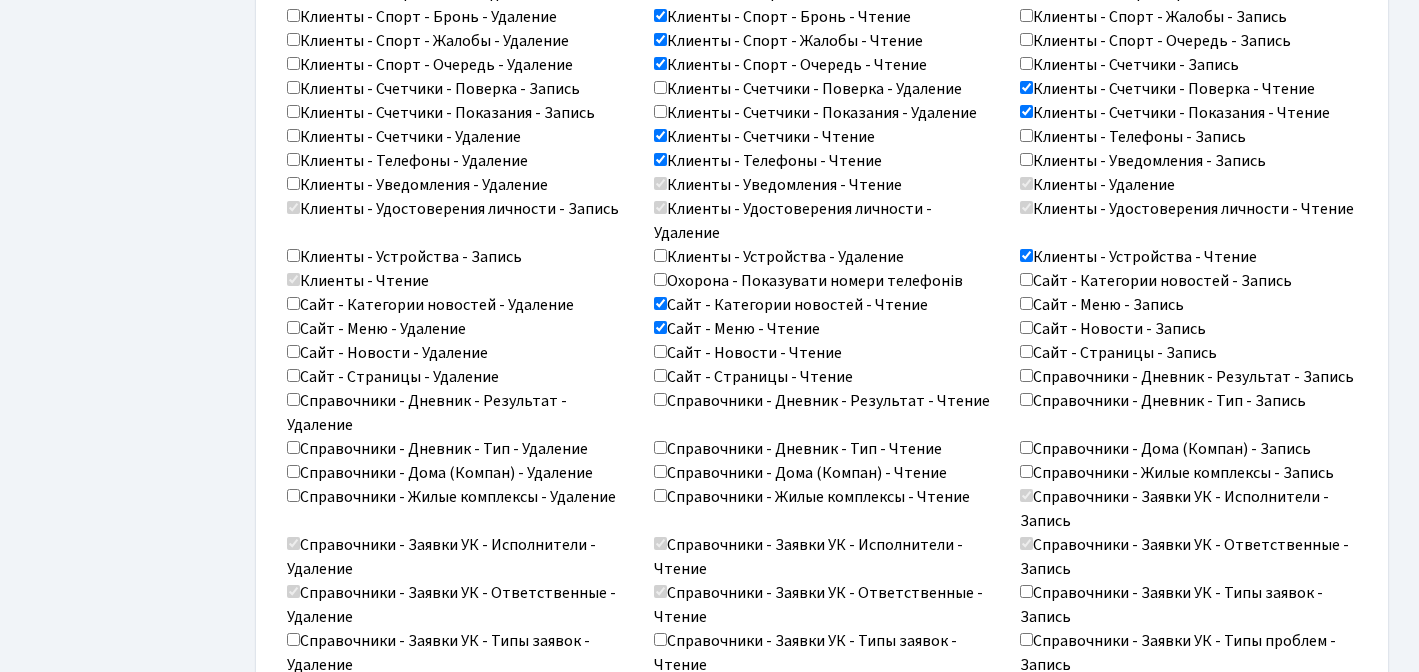 click on "Сайт - Новости - Чтение" at bounding box center [660, 351] 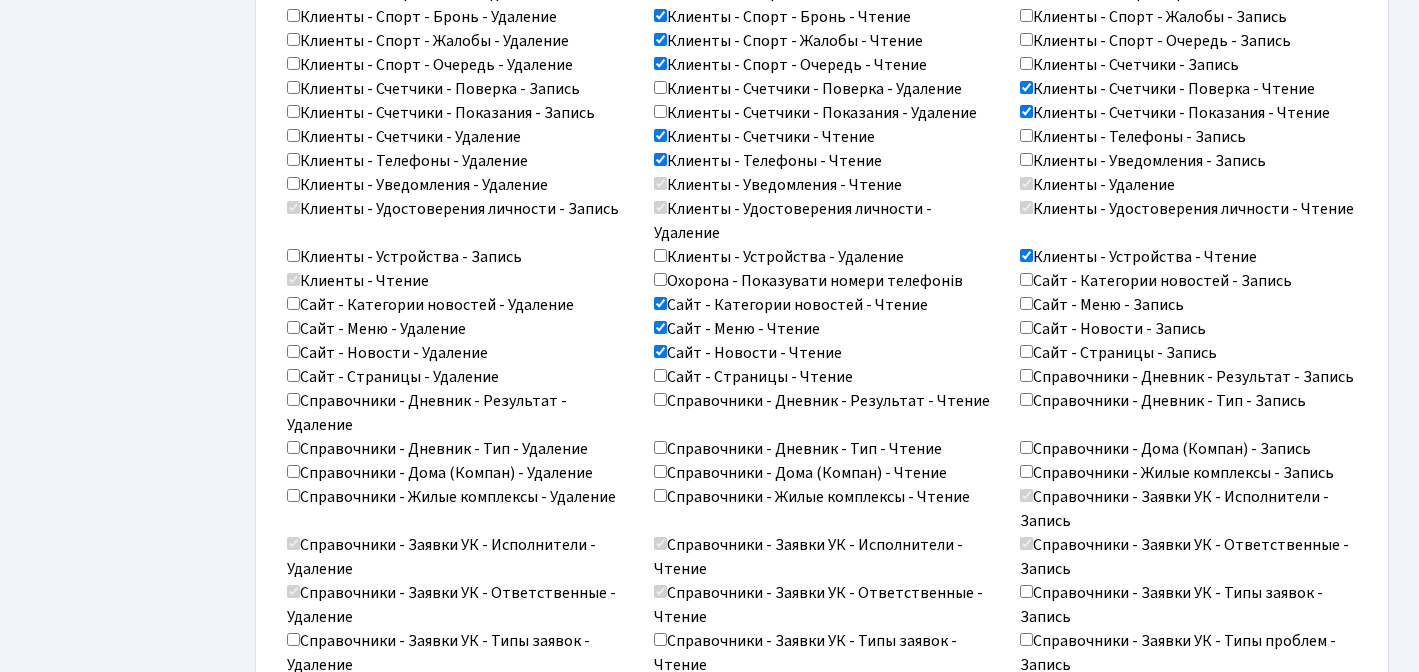 click on "Сайт - Страницы - Чтение" at bounding box center [660, 375] 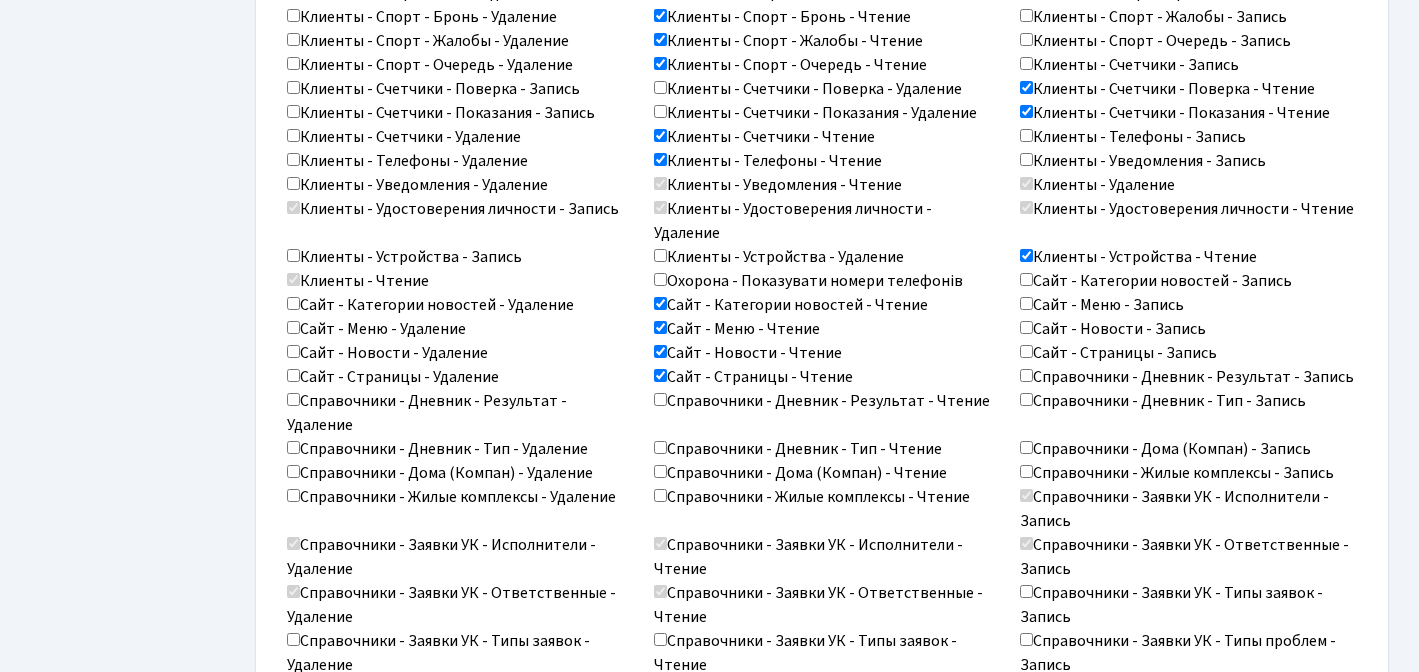 click on "Справочники - Дневник - Результат - Чтение" at bounding box center (660, 399) 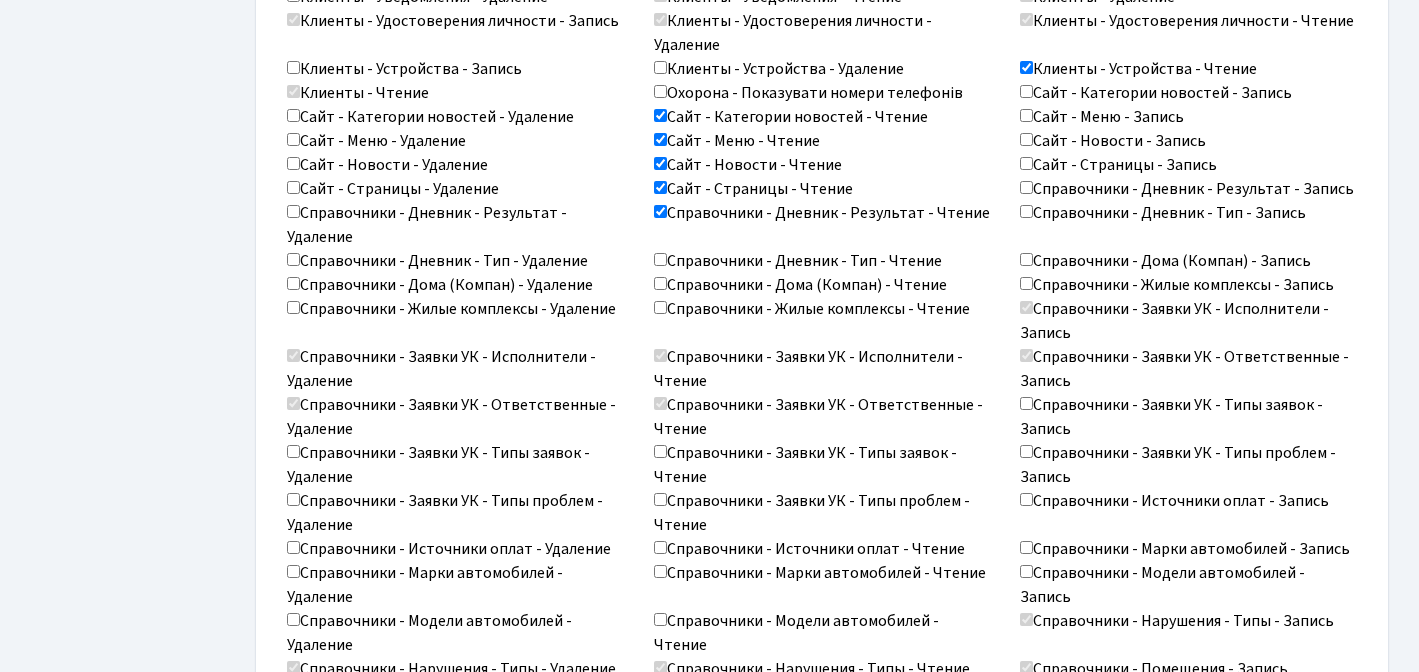 scroll, scrollTop: 2467, scrollLeft: 0, axis: vertical 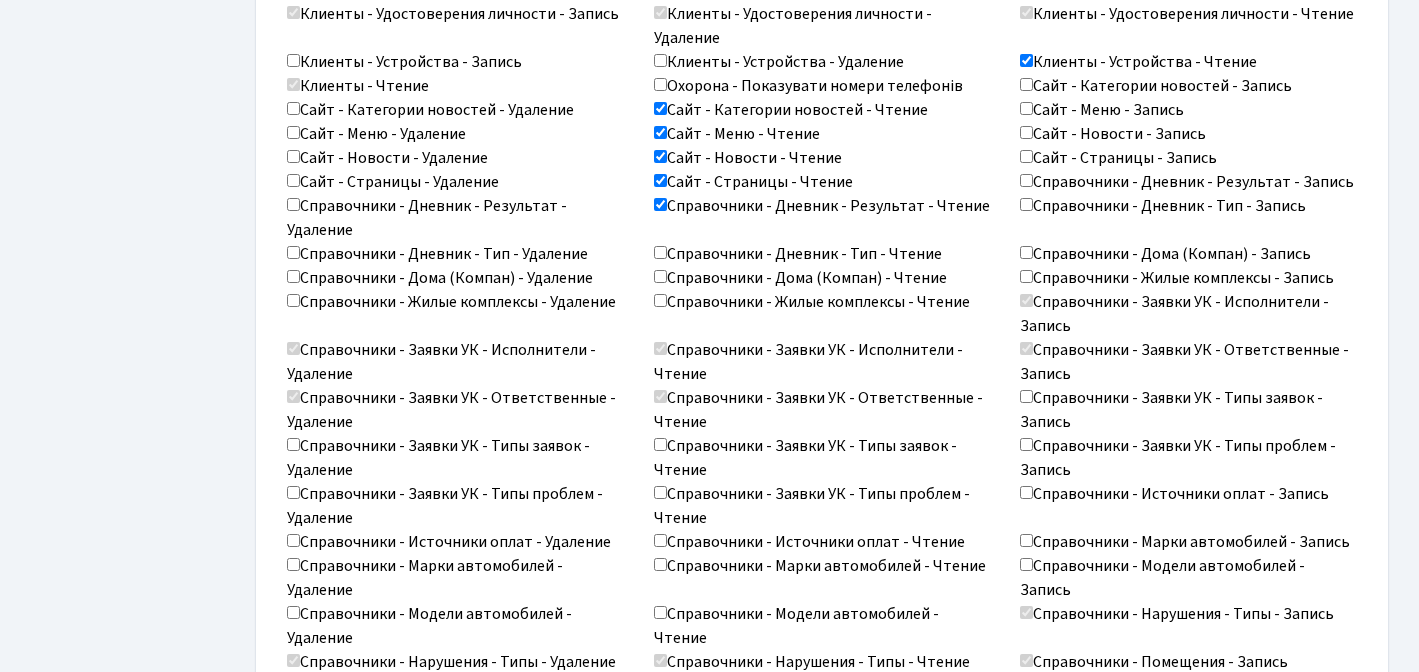 click on "Справочники - Дневник - Тип - Чтение" at bounding box center [660, 252] 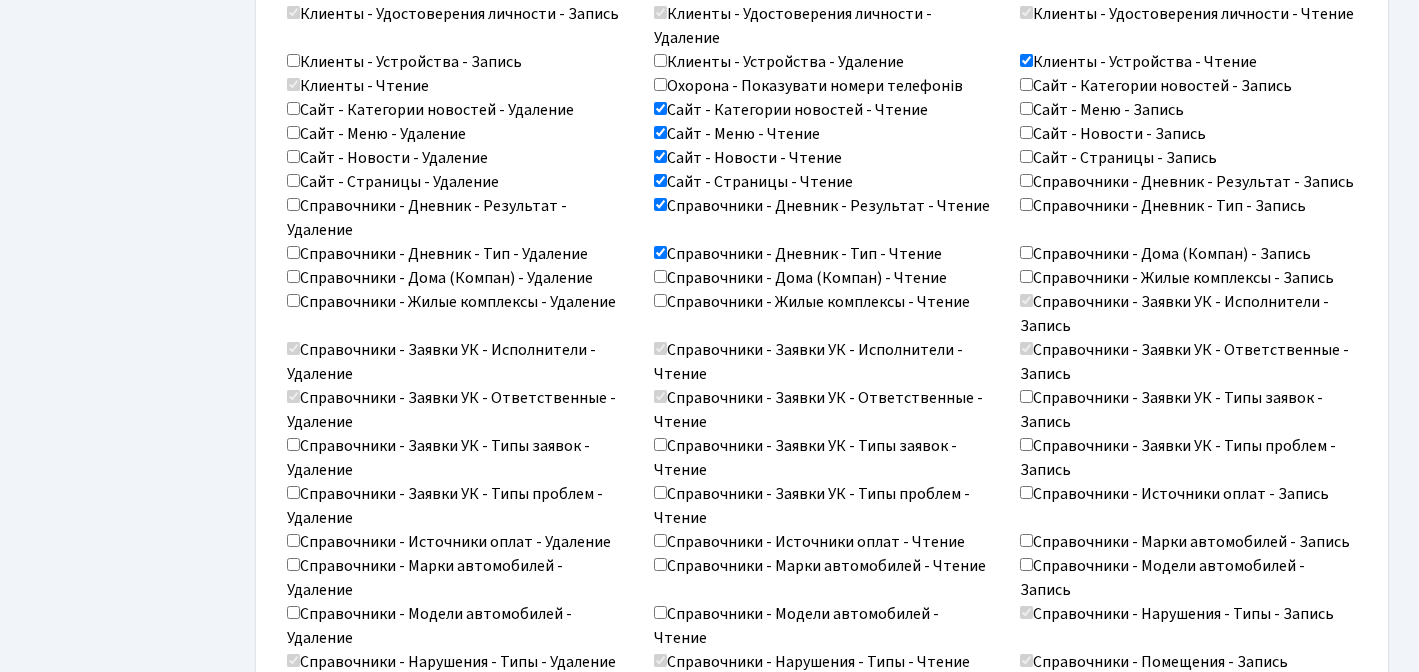 click on "Справочники - Дома (Компан) - Чтение" at bounding box center (660, 276) 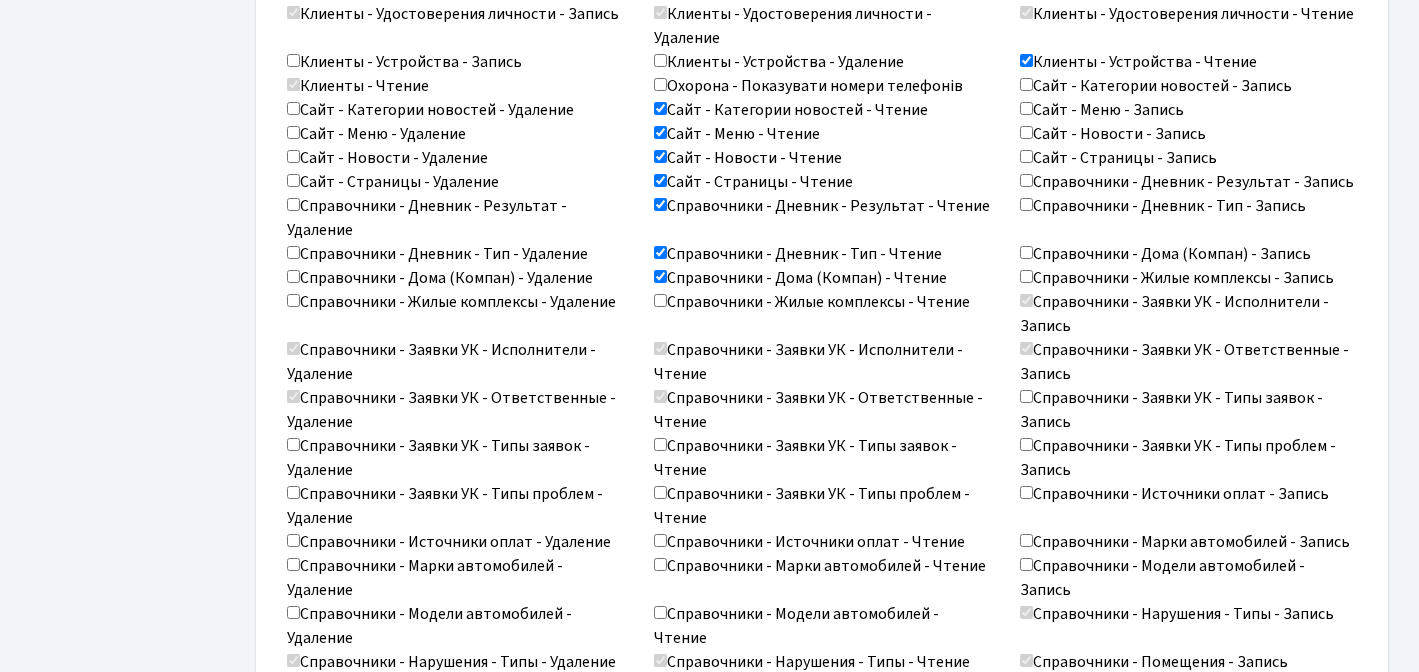 click on "Справочники - Жилые комплексы - Чтение" at bounding box center [812, 302] 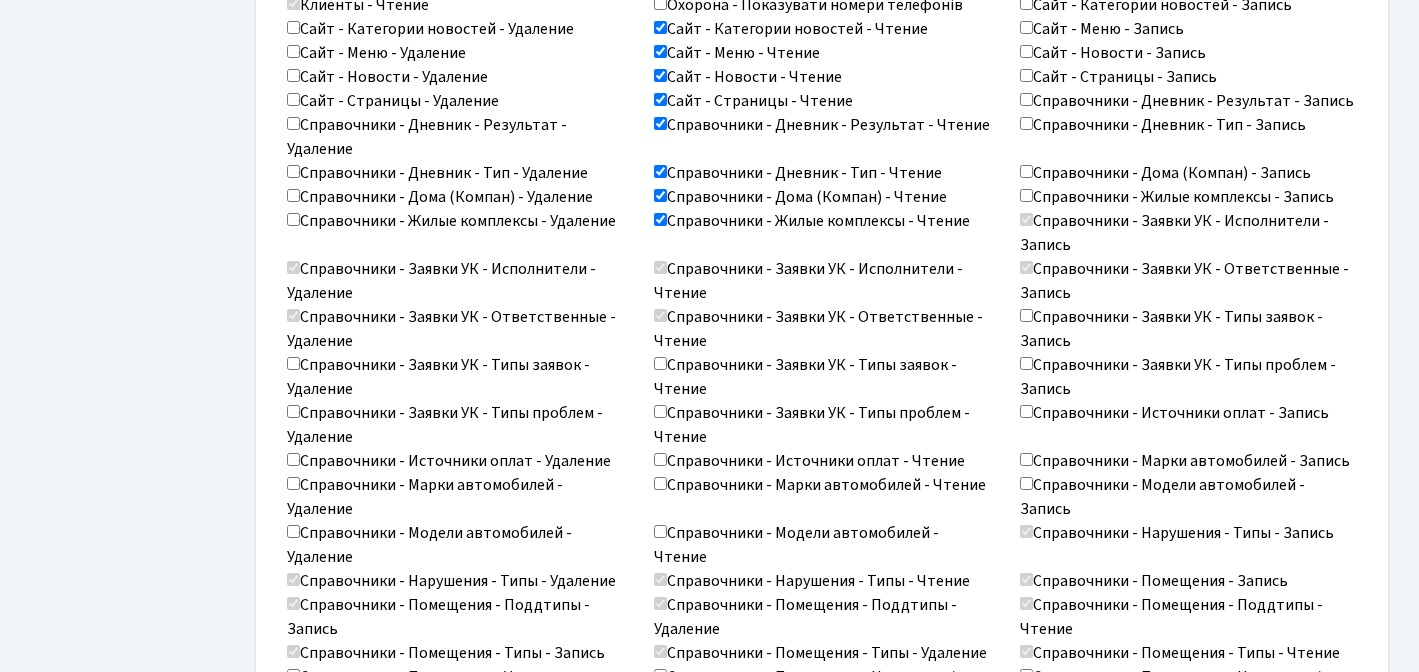scroll, scrollTop: 2550, scrollLeft: 0, axis: vertical 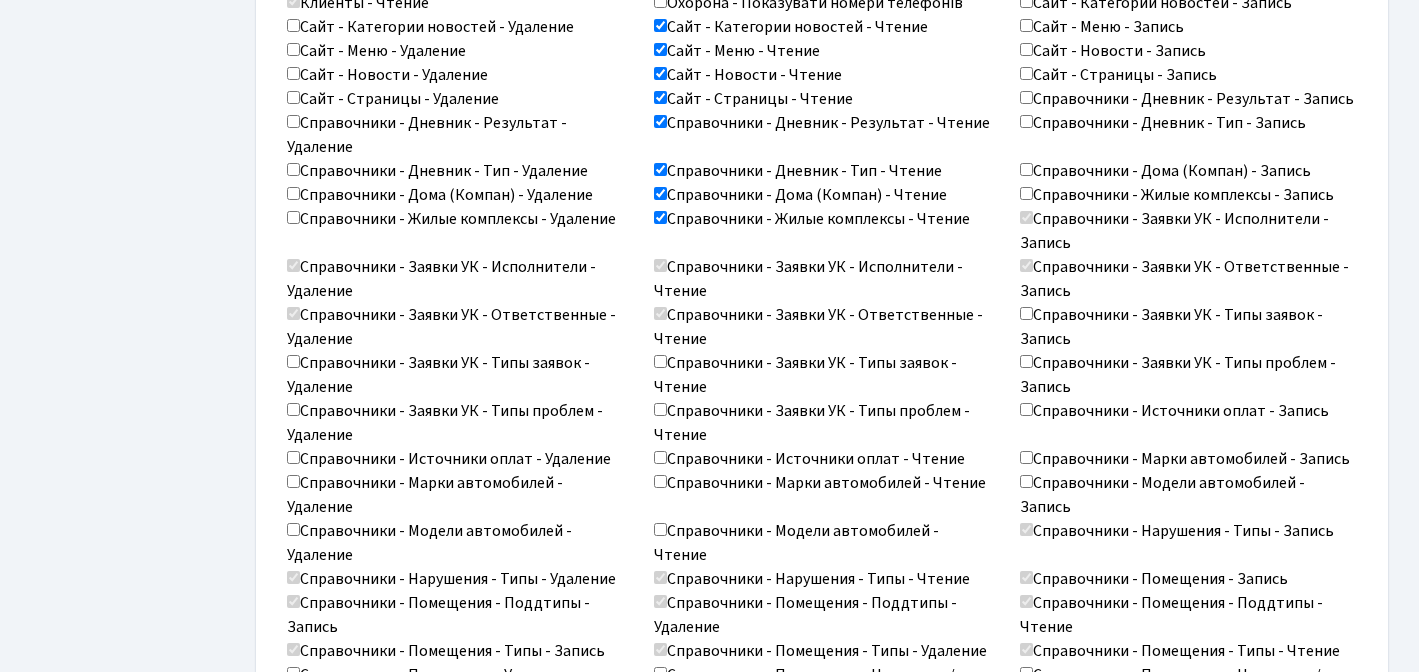 click on "Справочники - Заявки УК - Типы заявок - Чтение" at bounding box center (660, 361) 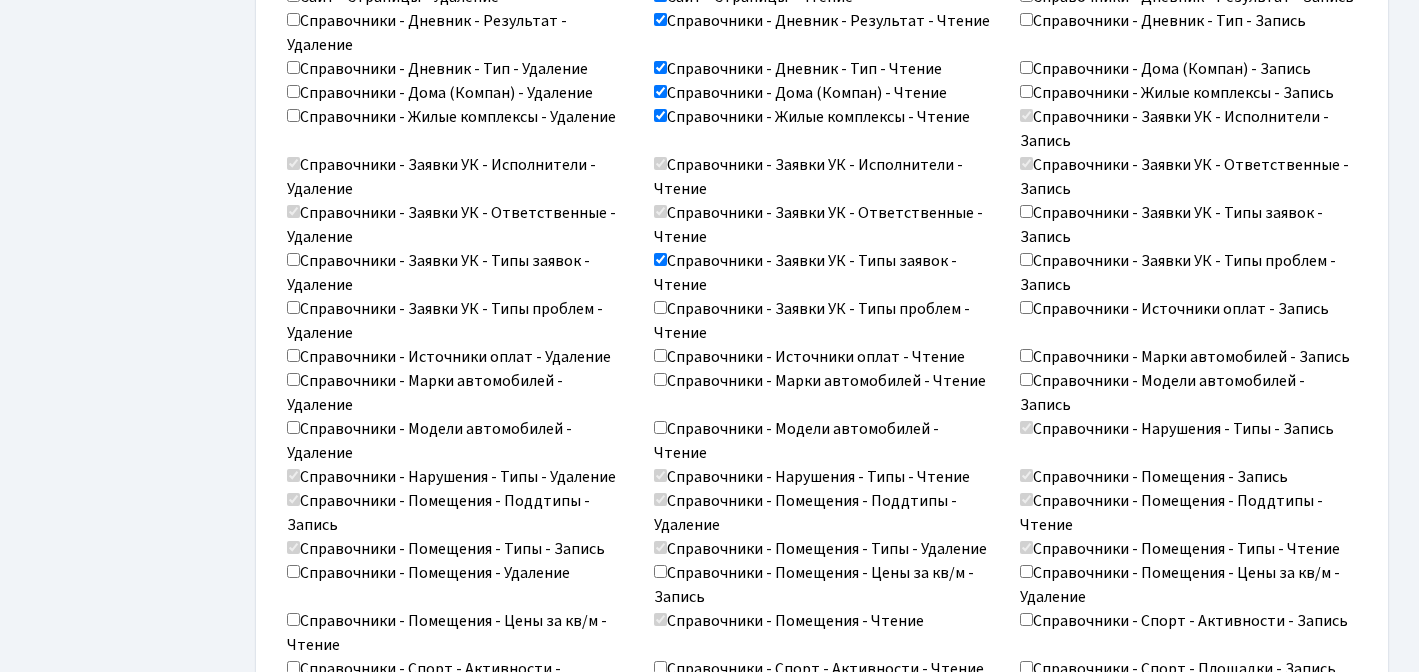 scroll, scrollTop: 2685, scrollLeft: 0, axis: vertical 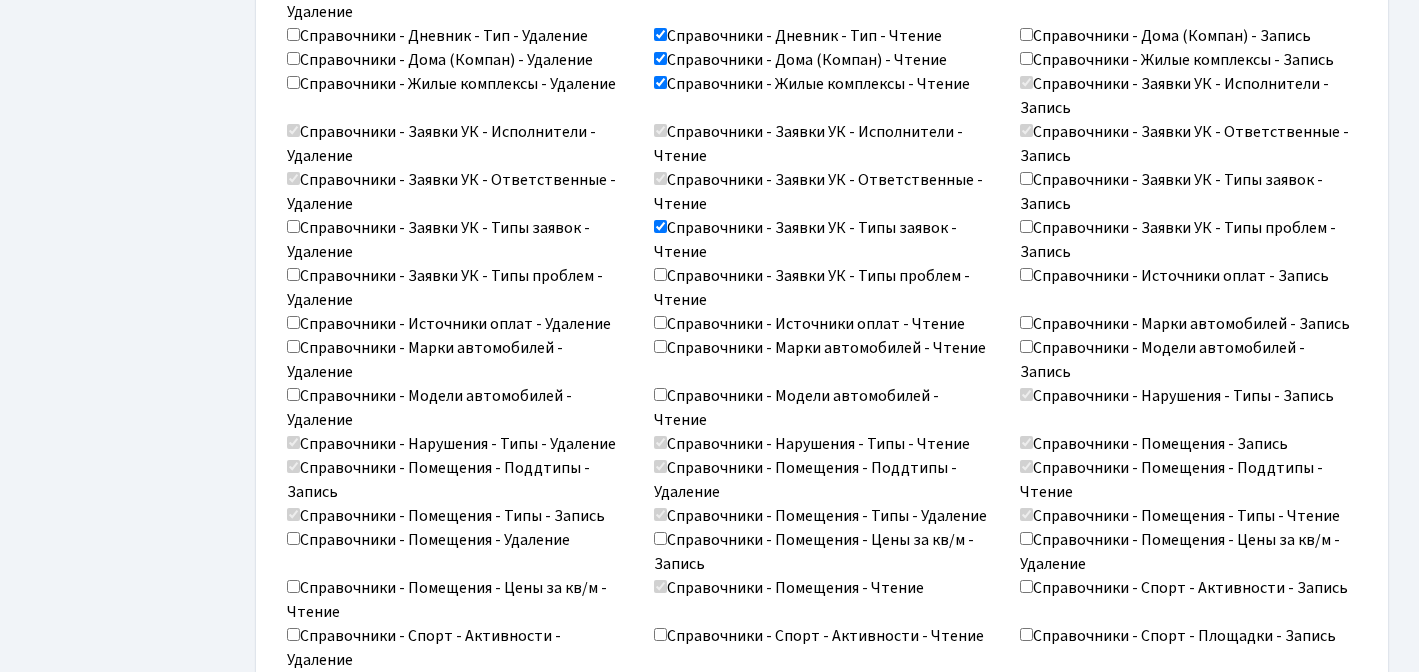 click on "Справочники - Заявки УК - Типы проблем - Чтение" at bounding box center (660, 274) 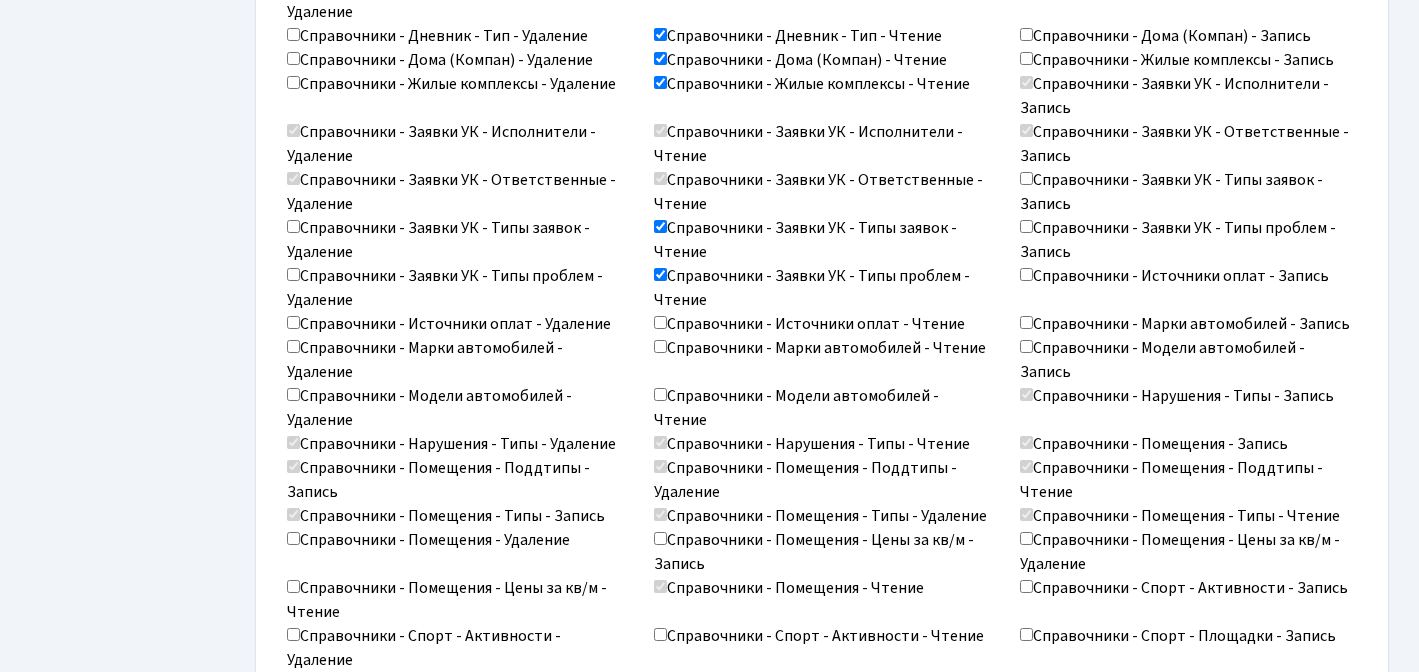 click on "Справочники - Источники оплат - Чтение" at bounding box center (660, 322) 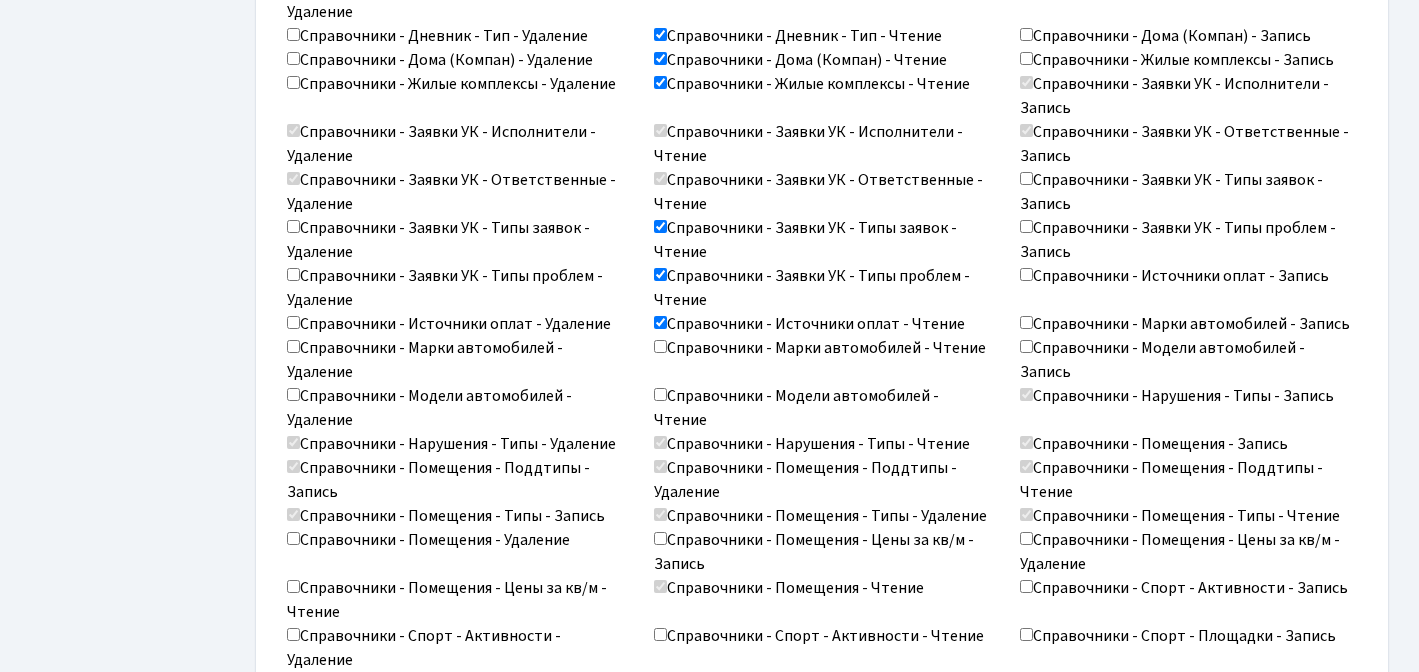 click on "Справочники - Марки автомобилей - Чтение" at bounding box center [660, 346] 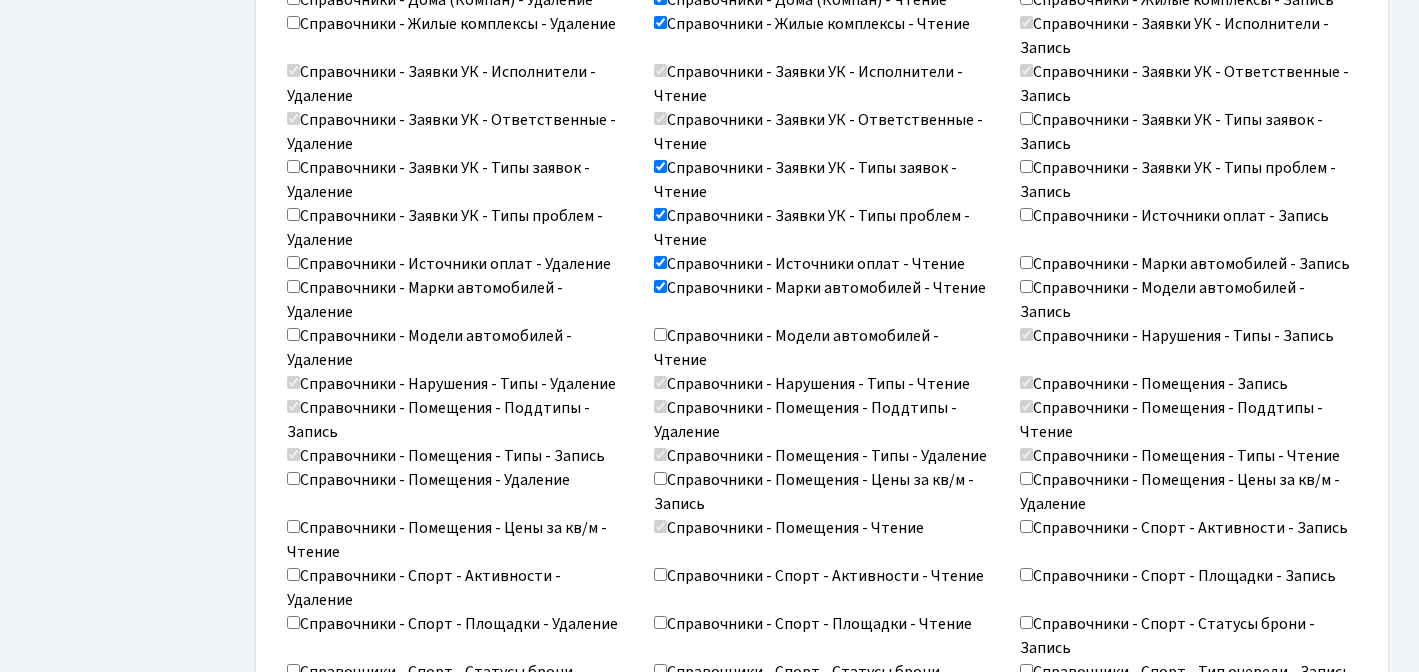 scroll, scrollTop: 2826, scrollLeft: 0, axis: vertical 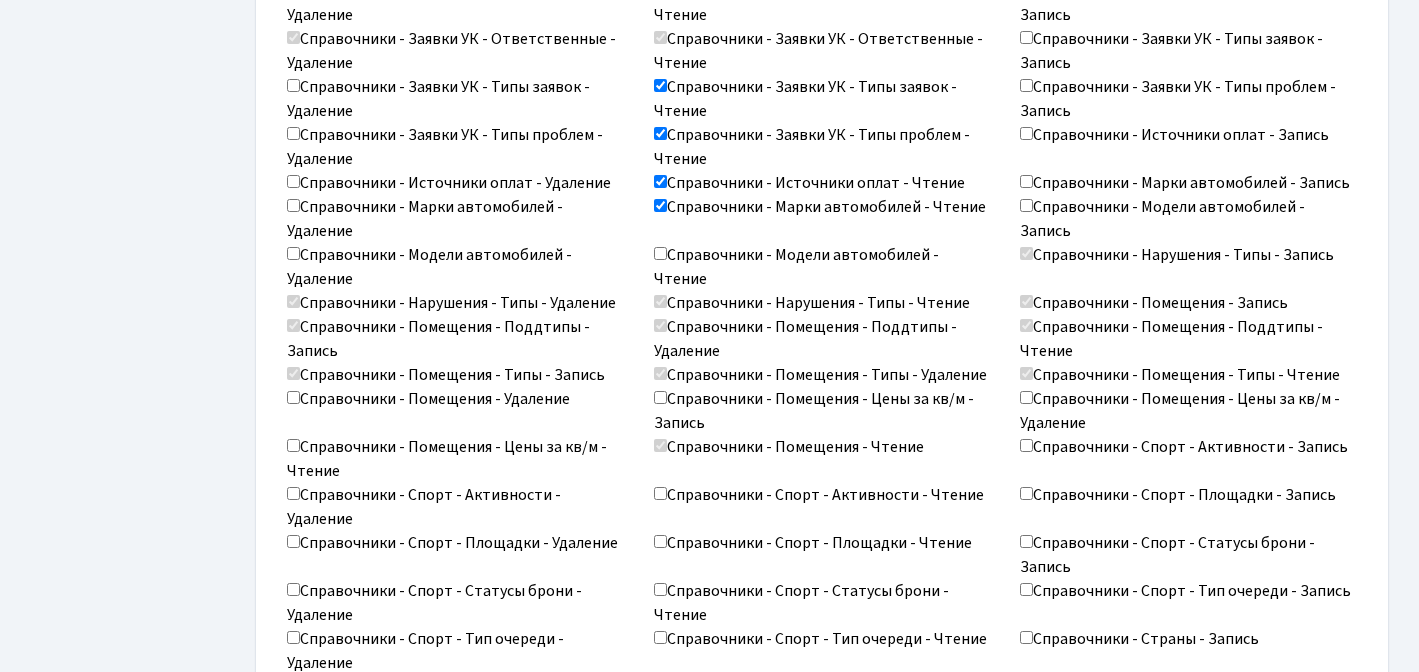 click on "Справочники - Модели автомобилей - Чтение" at bounding box center [660, 253] 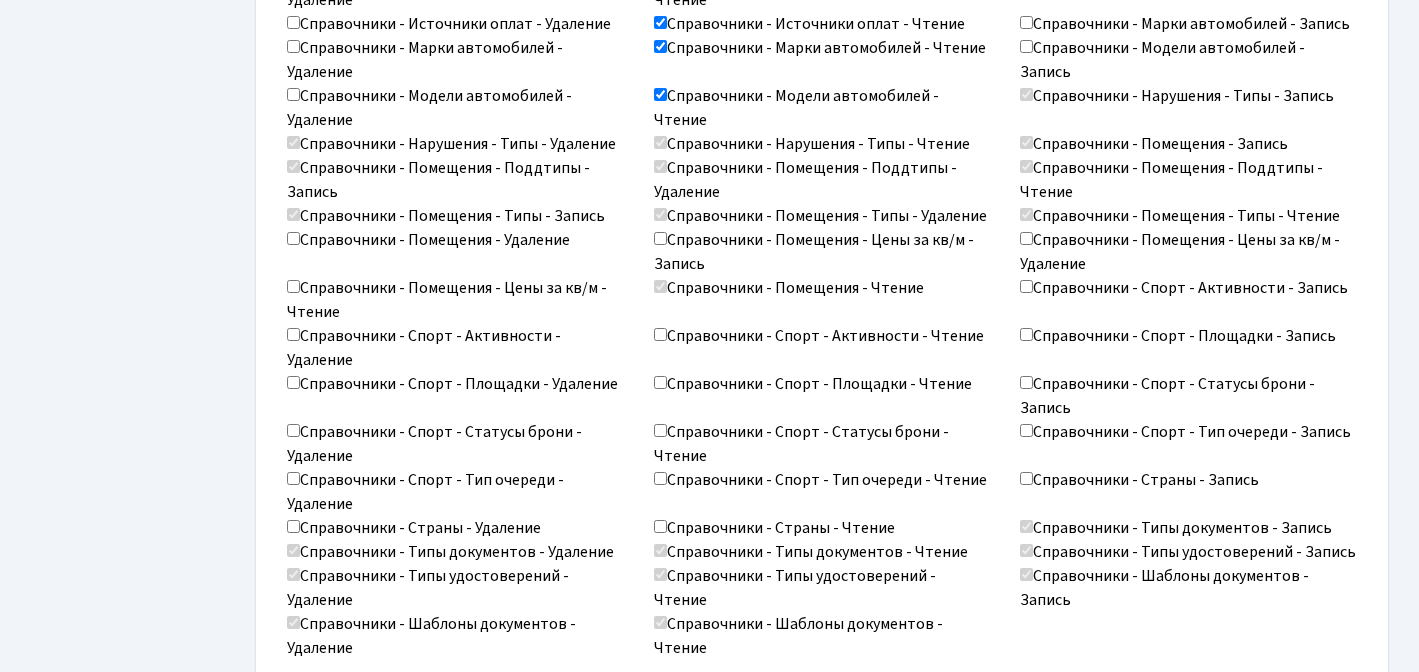 scroll, scrollTop: 3003, scrollLeft: 0, axis: vertical 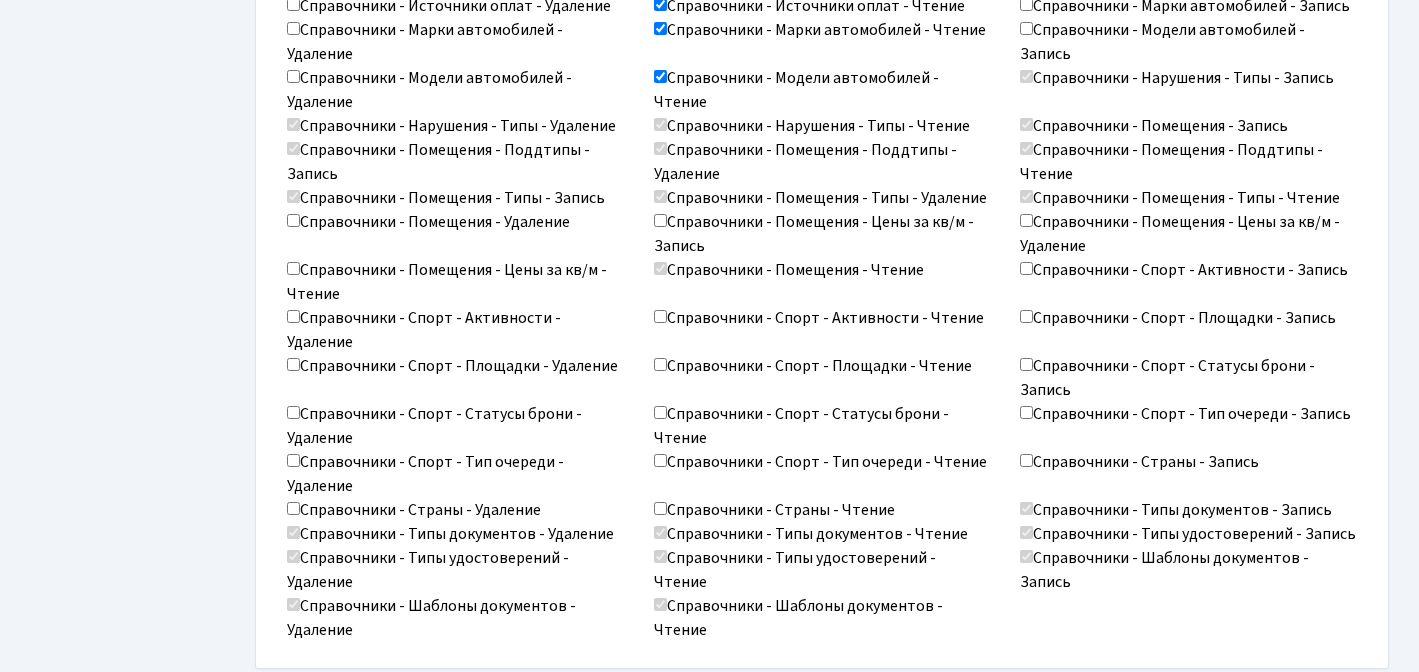 click on "Справочники - Спорт - Активности - Чтение" at bounding box center (660, 316) 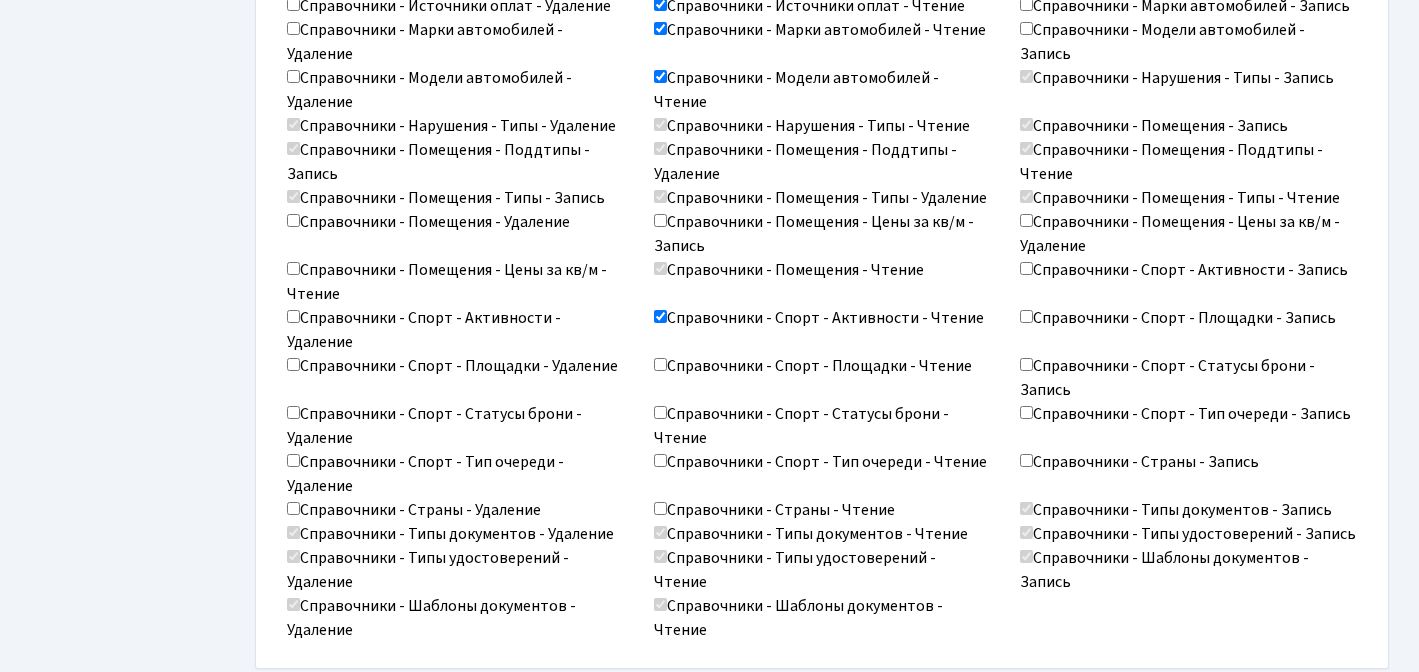 click on "Справочники - Спорт - Площадки - Чтение" at bounding box center [813, 366] 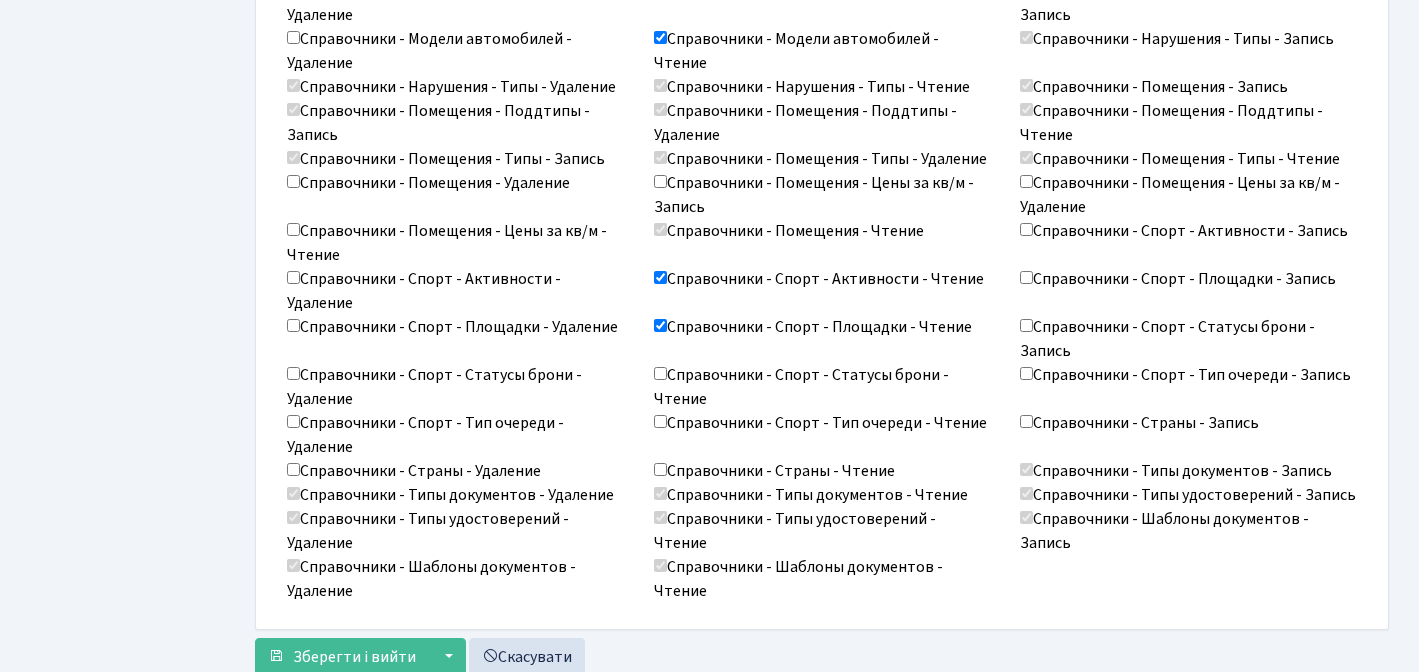 scroll, scrollTop: 3058, scrollLeft: 0, axis: vertical 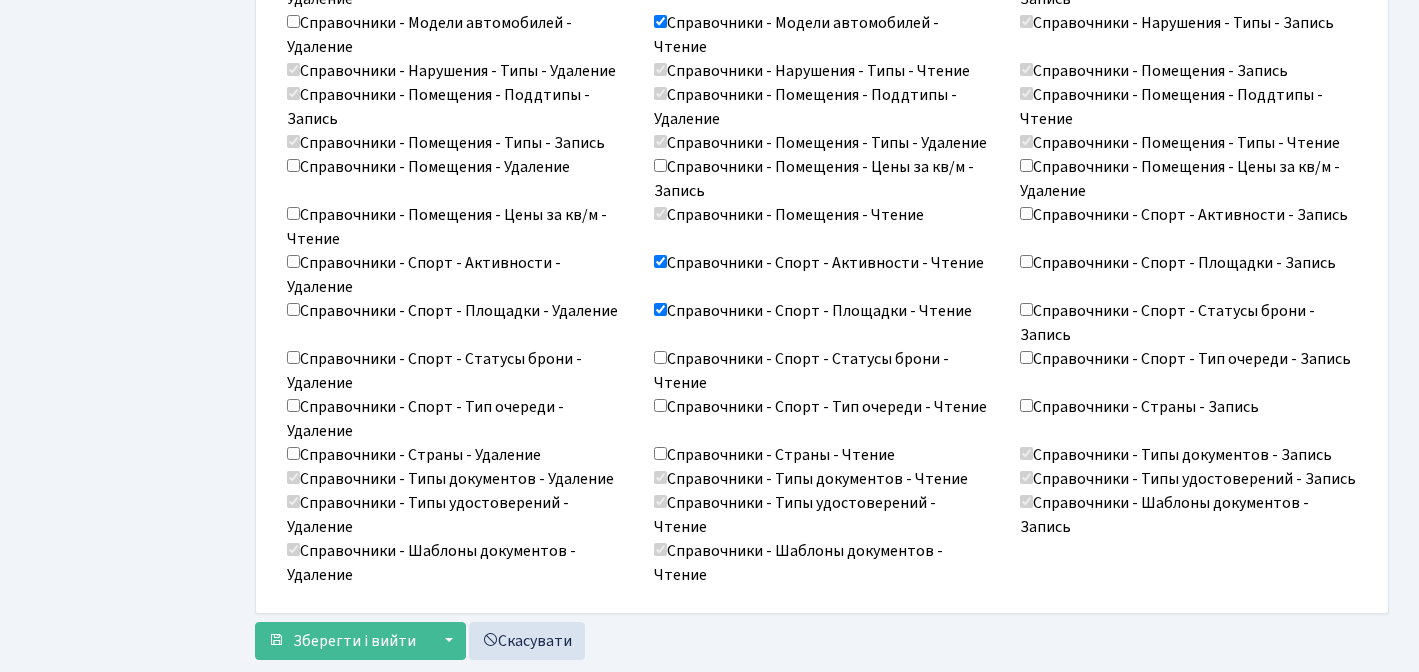 click on "Справочники - Спорт - Тип очереди - Чтение" at bounding box center (660, 405) 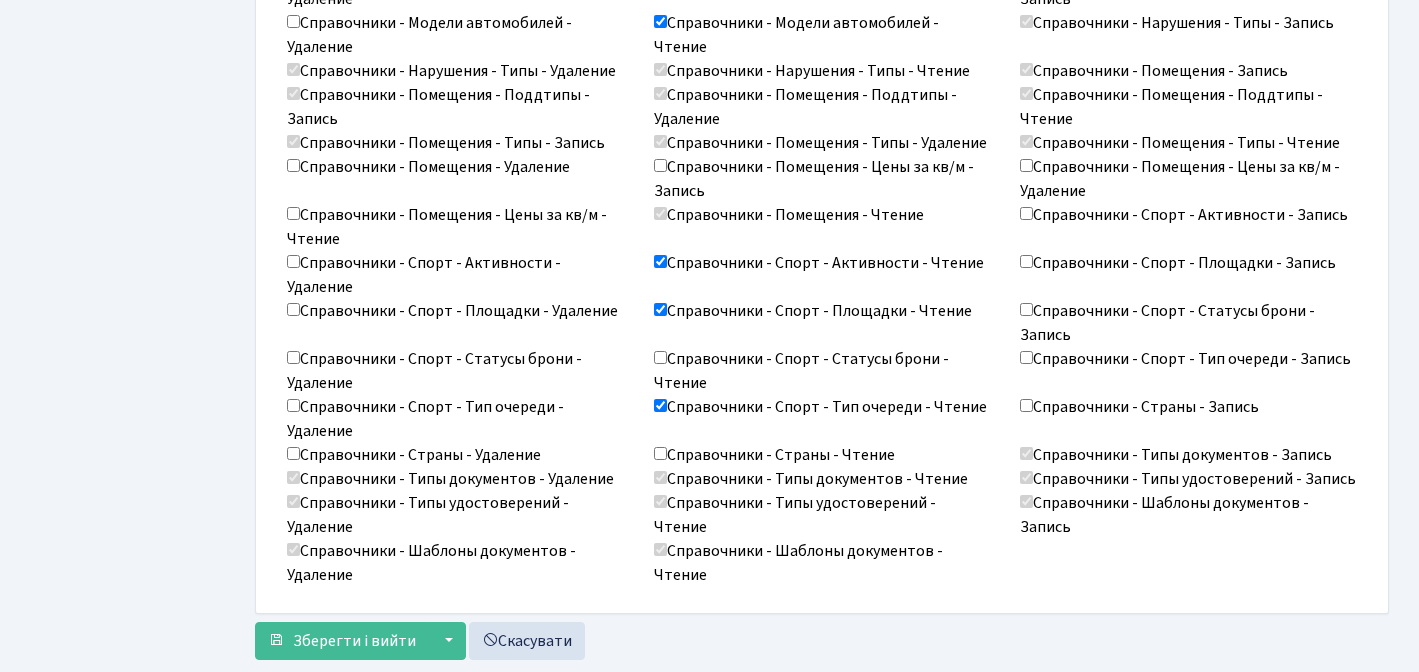 click on "Справочники - Спорт - Статусы брони - Чтение" at bounding box center (660, 357) 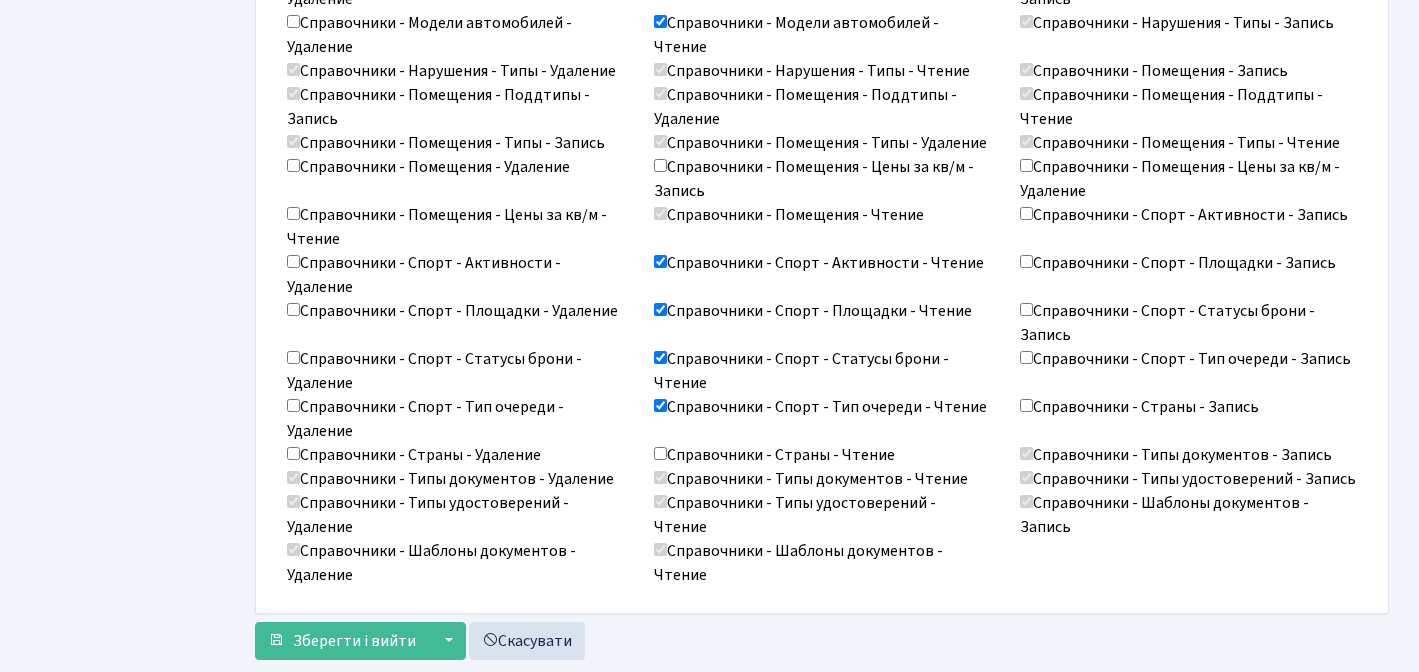 click on "Справочники - Страны - Чтение" at bounding box center (660, 453) 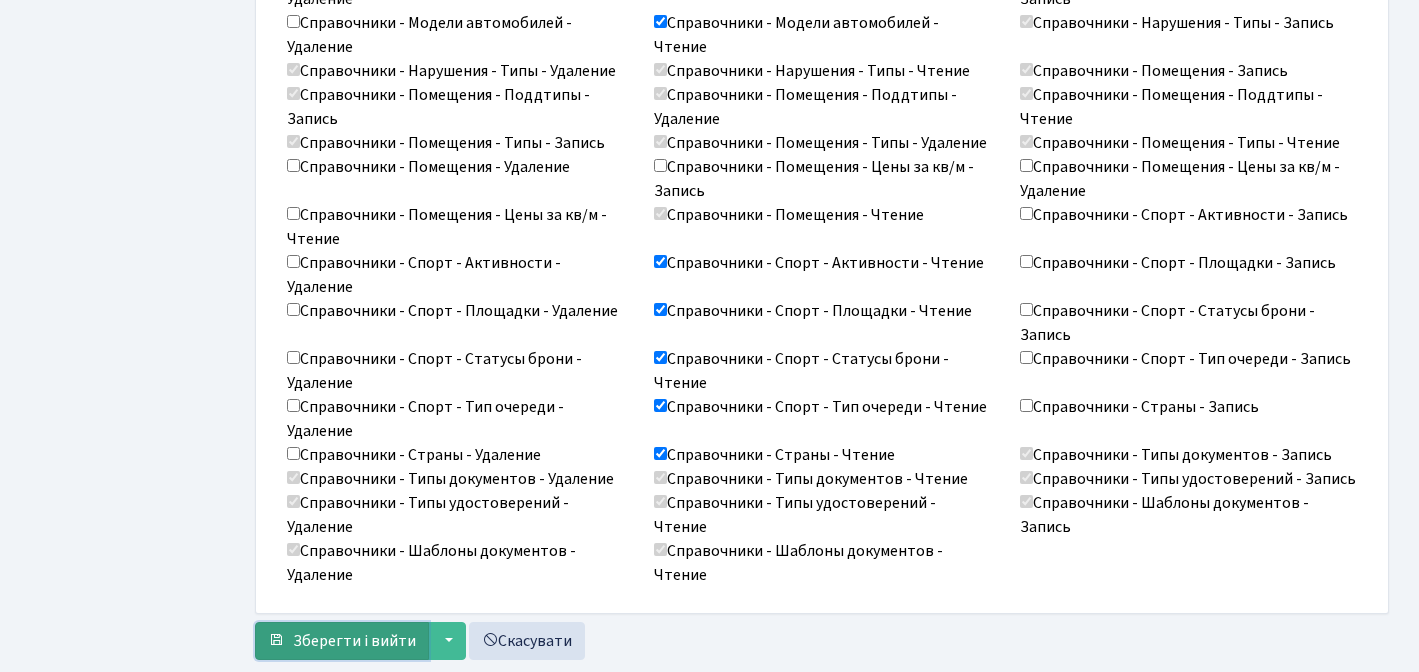 click on "Зберегти і вийти" at bounding box center (354, 641) 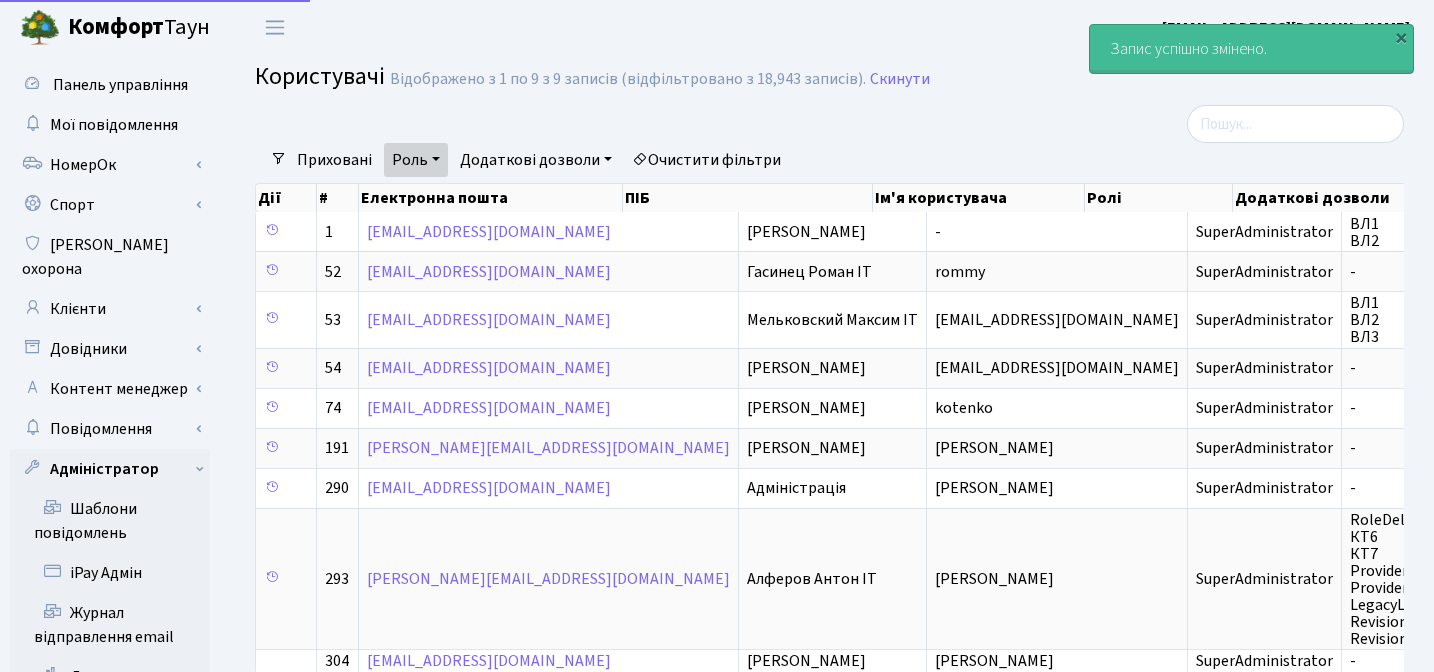 select on "25" 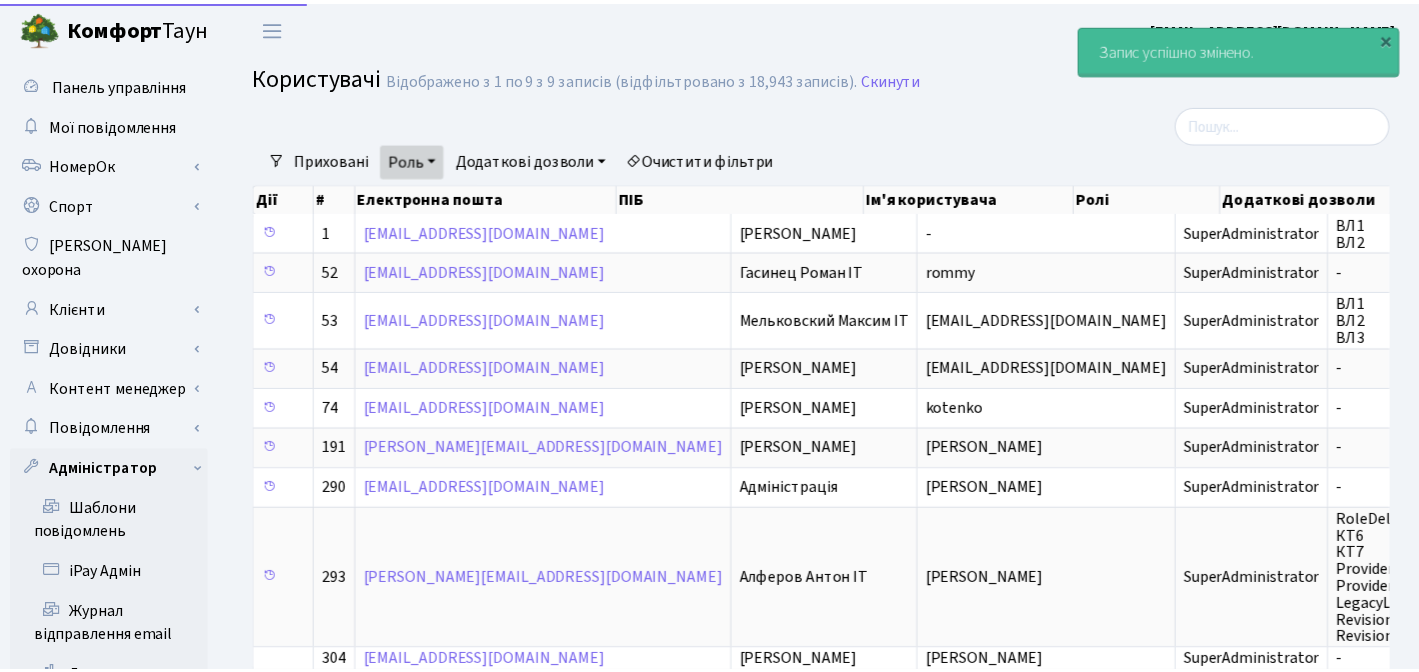 scroll, scrollTop: 0, scrollLeft: 0, axis: both 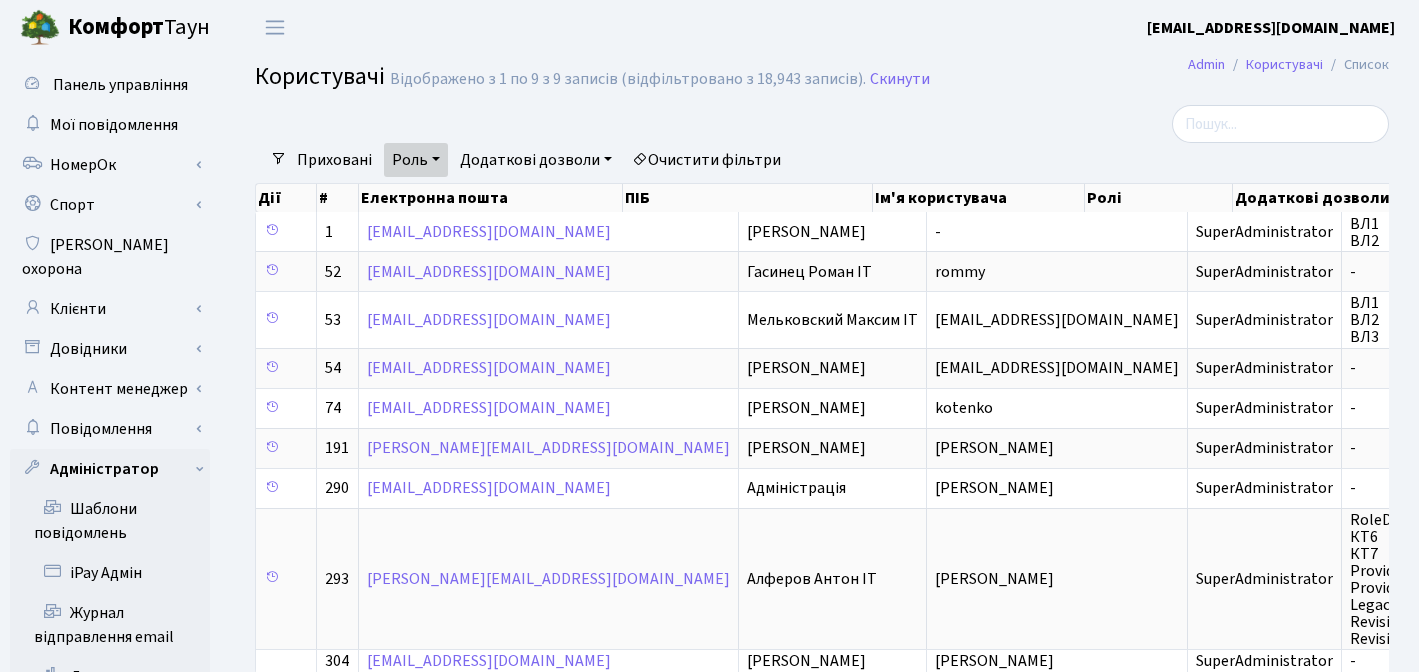 click on "[EMAIL_ADDRESS][DOMAIN_NAME]" at bounding box center [1271, 28] 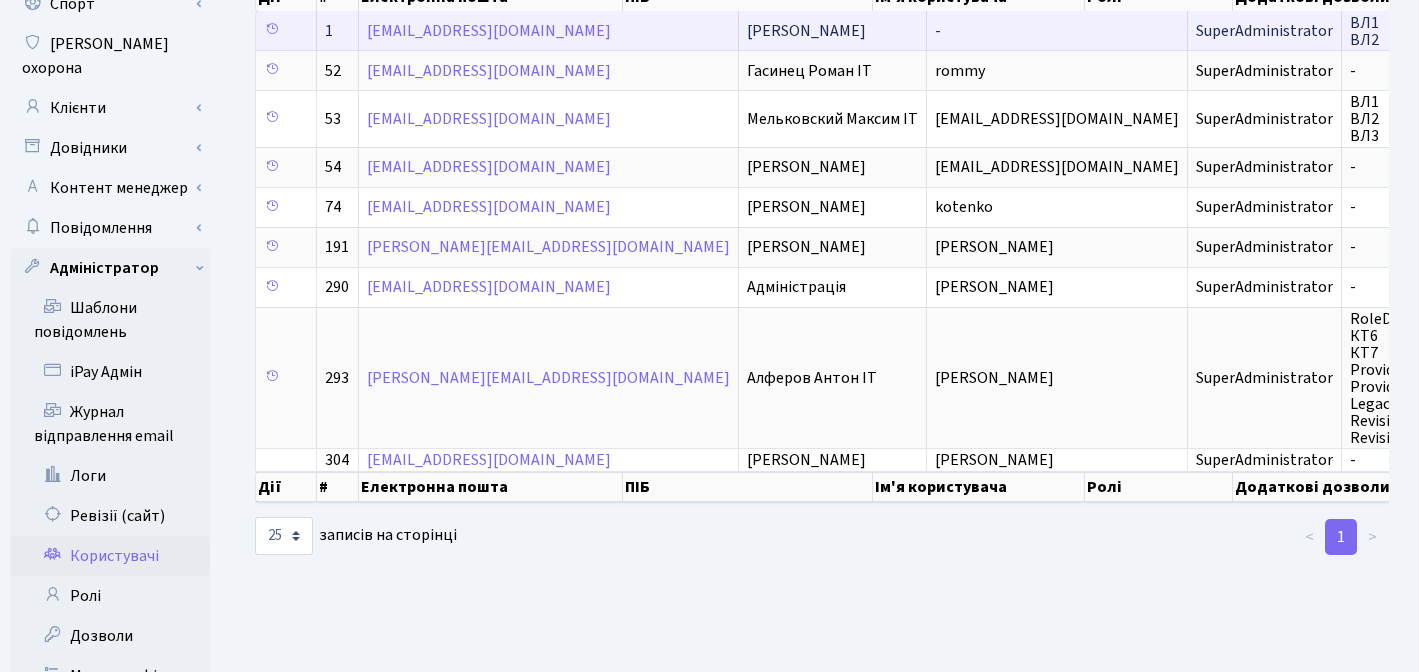scroll, scrollTop: 0, scrollLeft: 0, axis: both 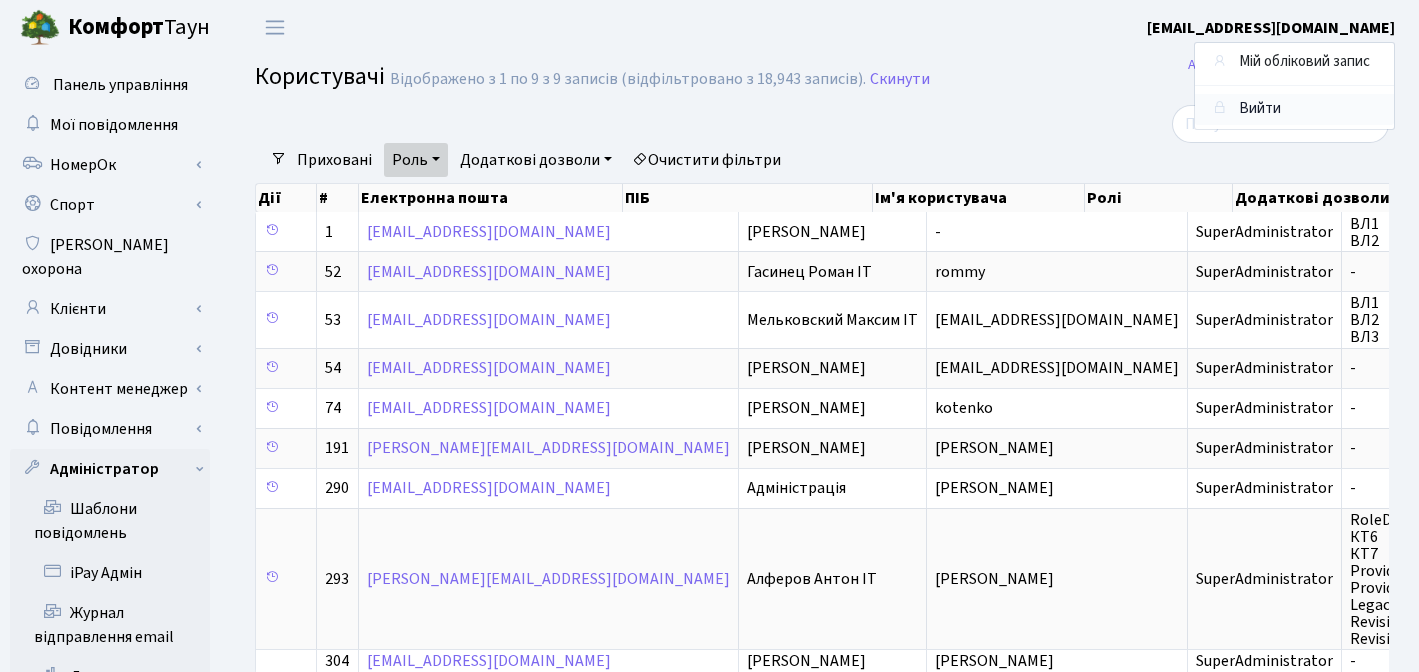 click on "Вийти" at bounding box center [1294, 109] 